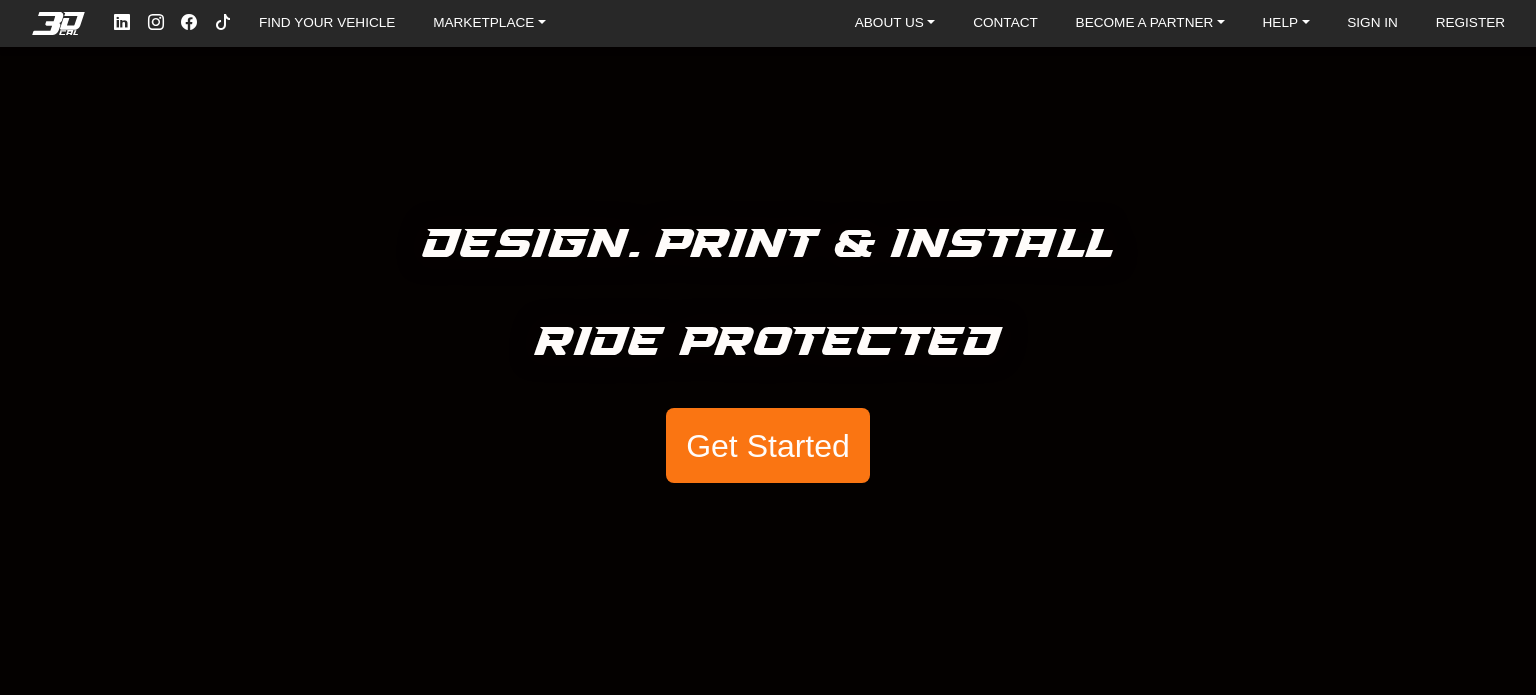 scroll, scrollTop: 0, scrollLeft: 0, axis: both 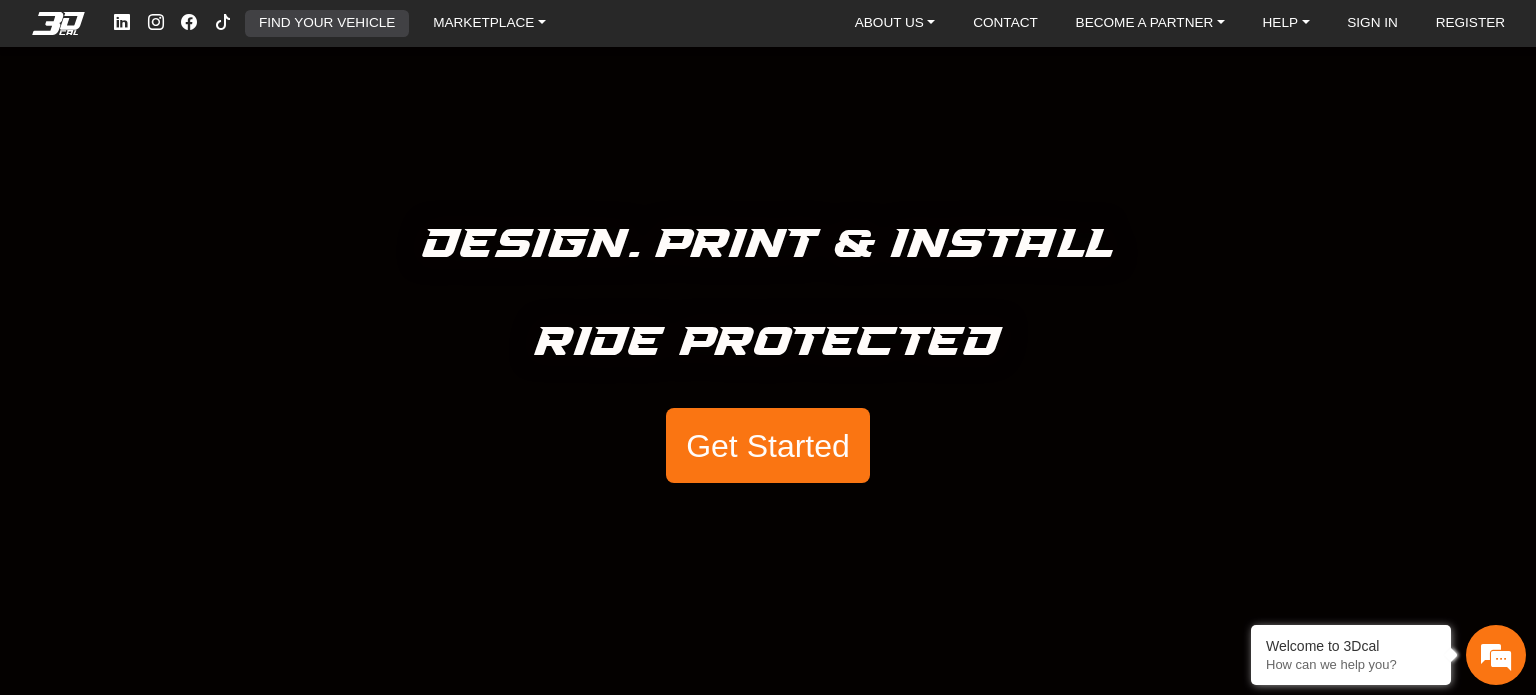 click on "FIND YOUR VEHICLE" at bounding box center [327, 23] 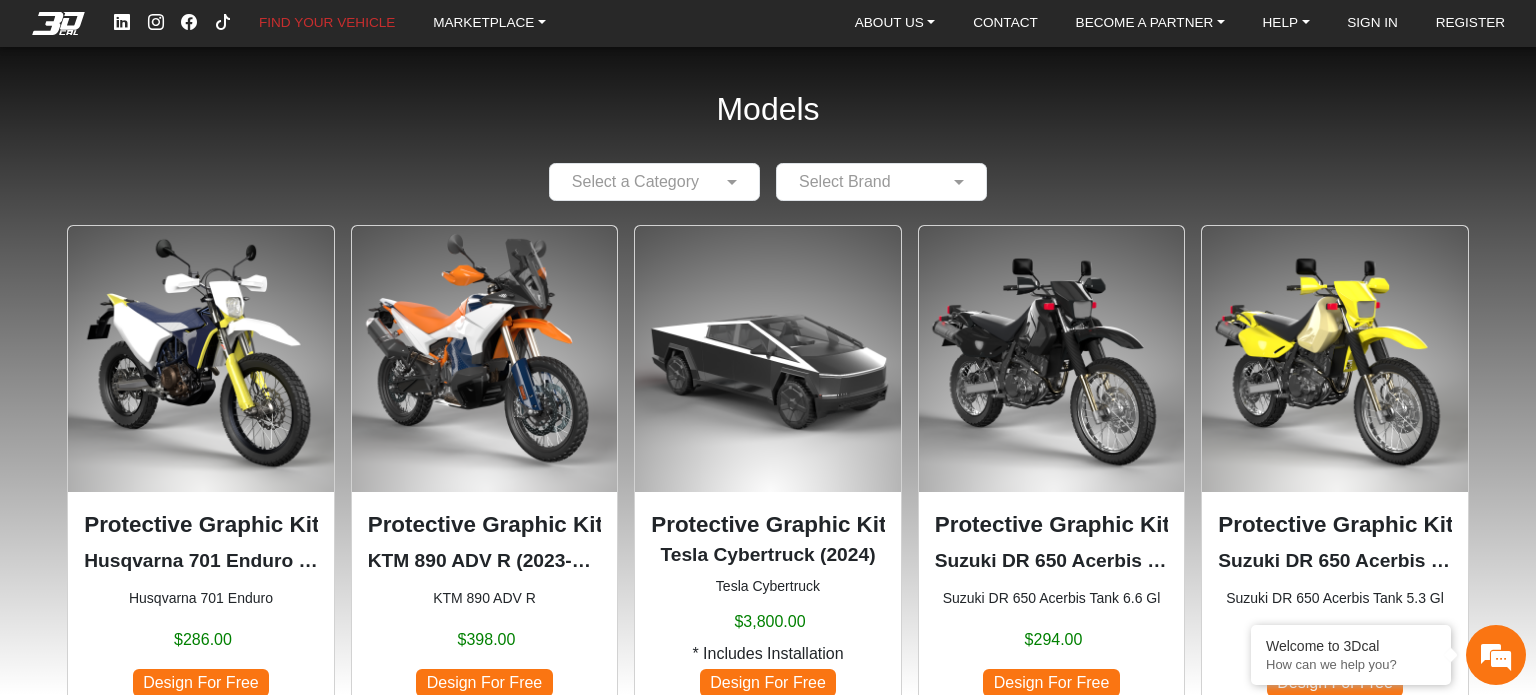 scroll, scrollTop: 0, scrollLeft: 0, axis: both 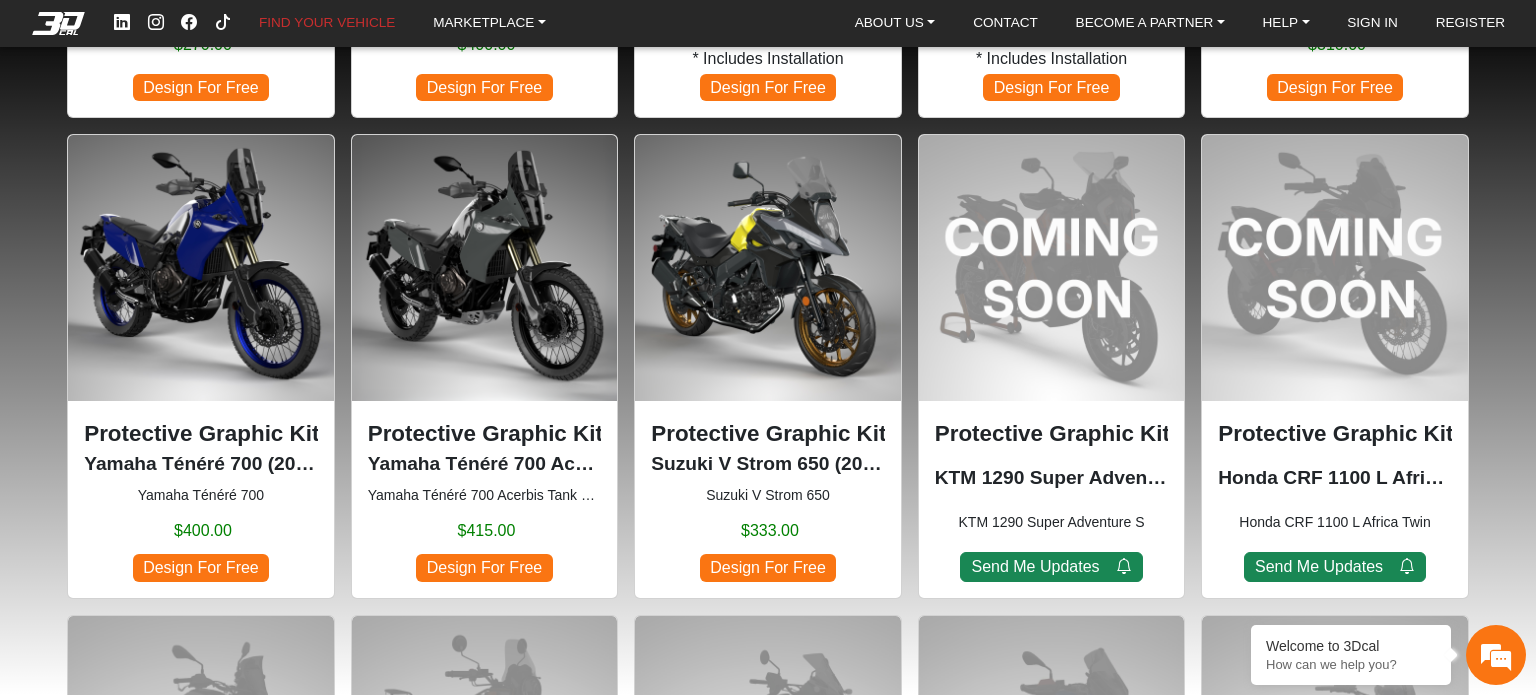 click on "Protective Graphic Kit" 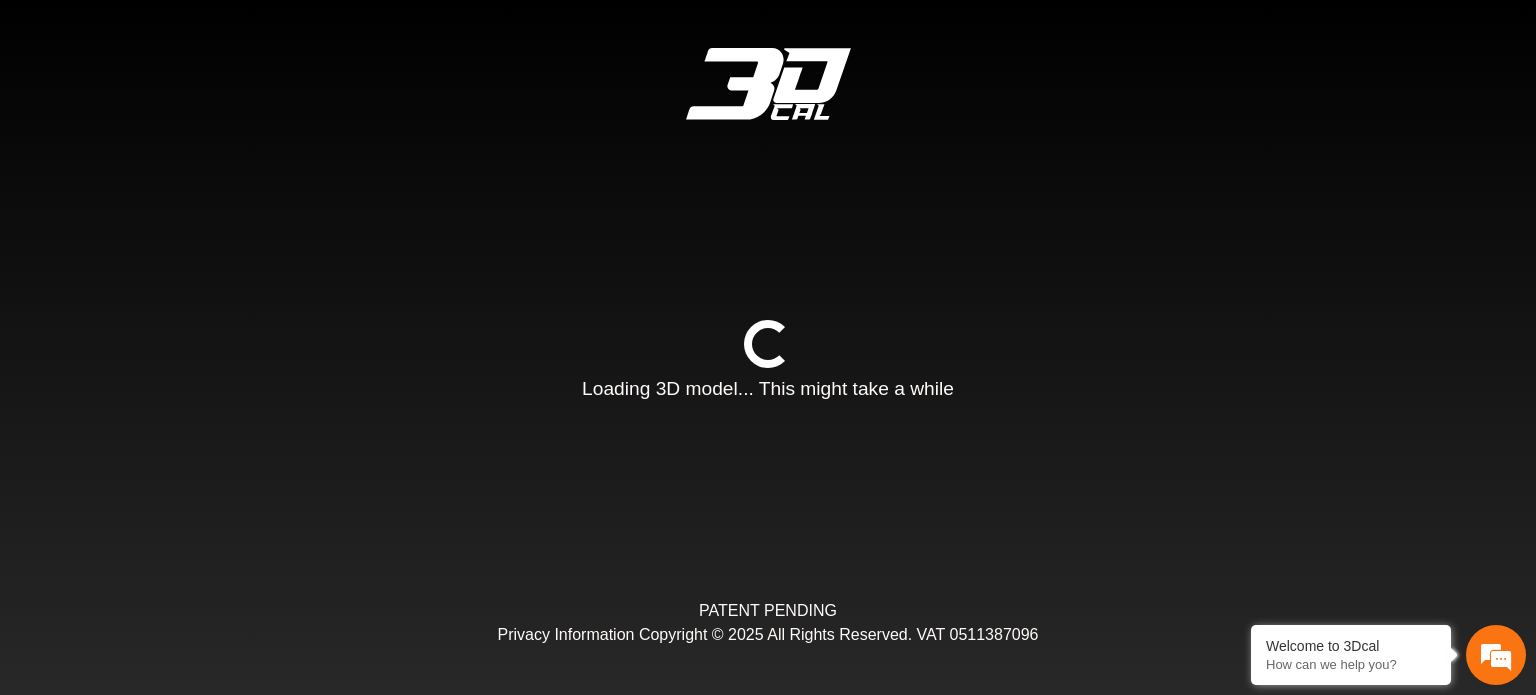type on "*" 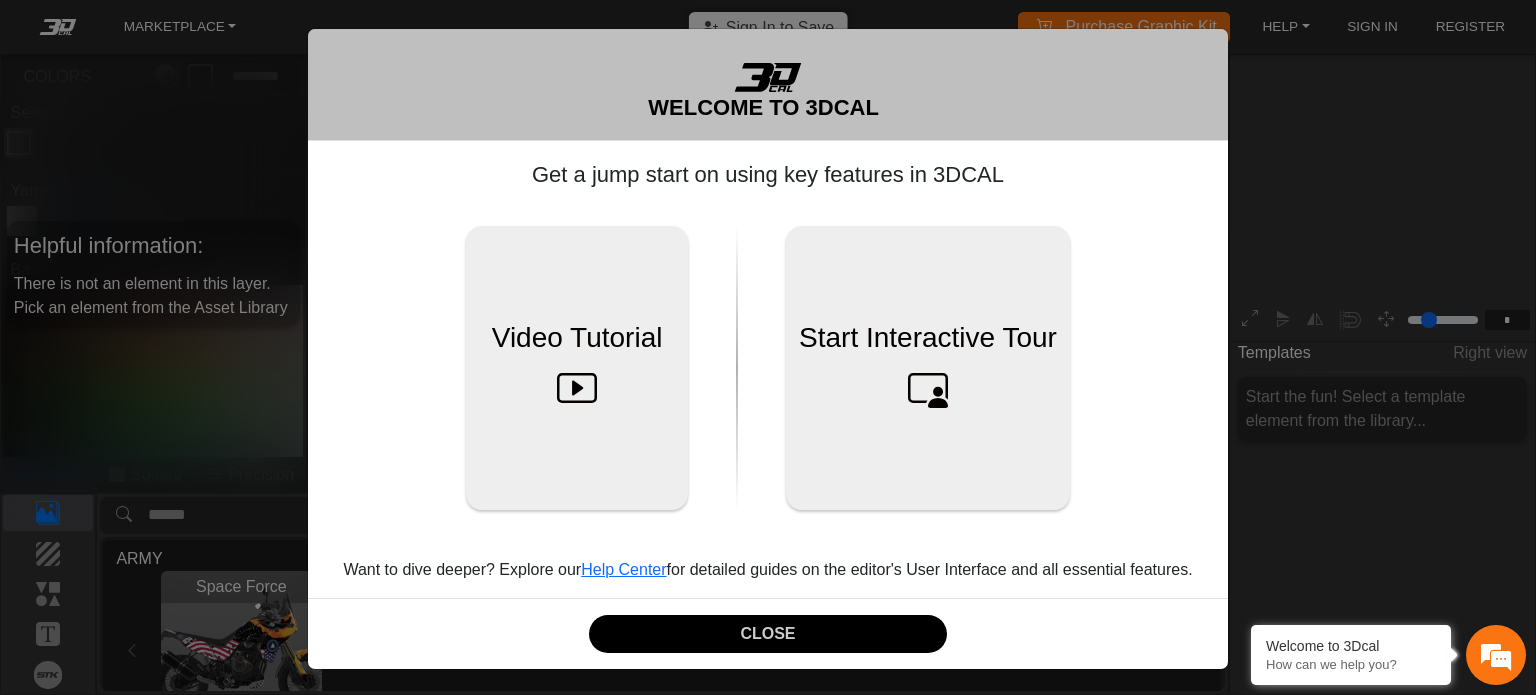 scroll, scrollTop: 251, scrollLeft: 224, axis: both 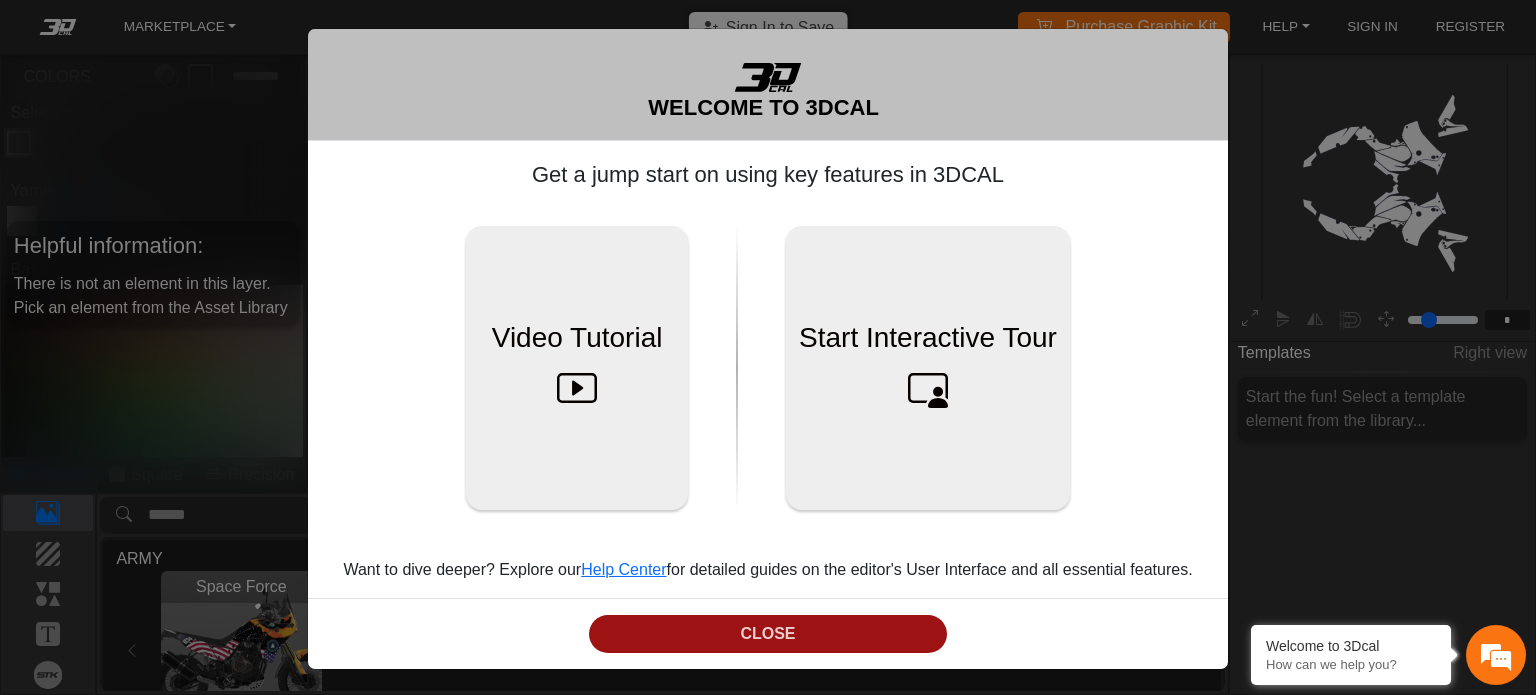 click on "CLOSE" at bounding box center [768, 634] 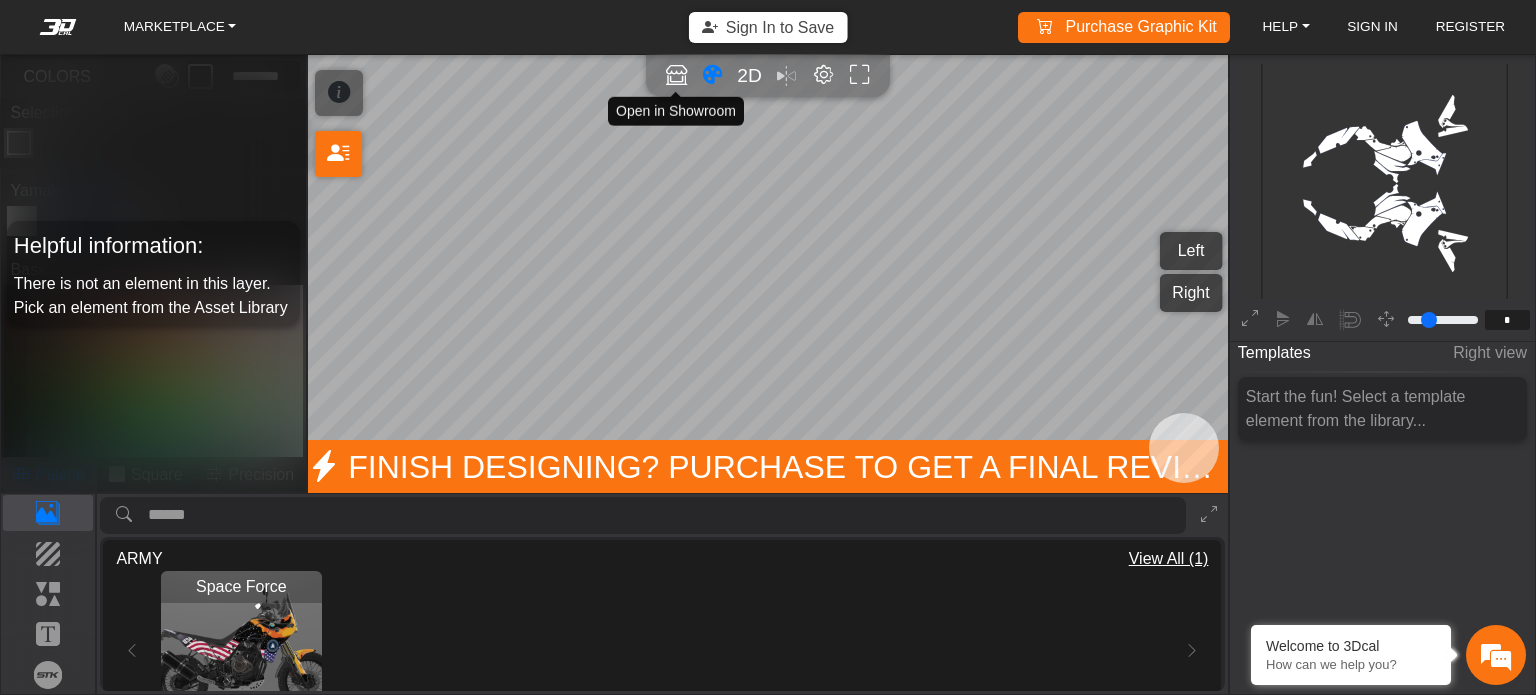 click at bounding box center (676, 75) 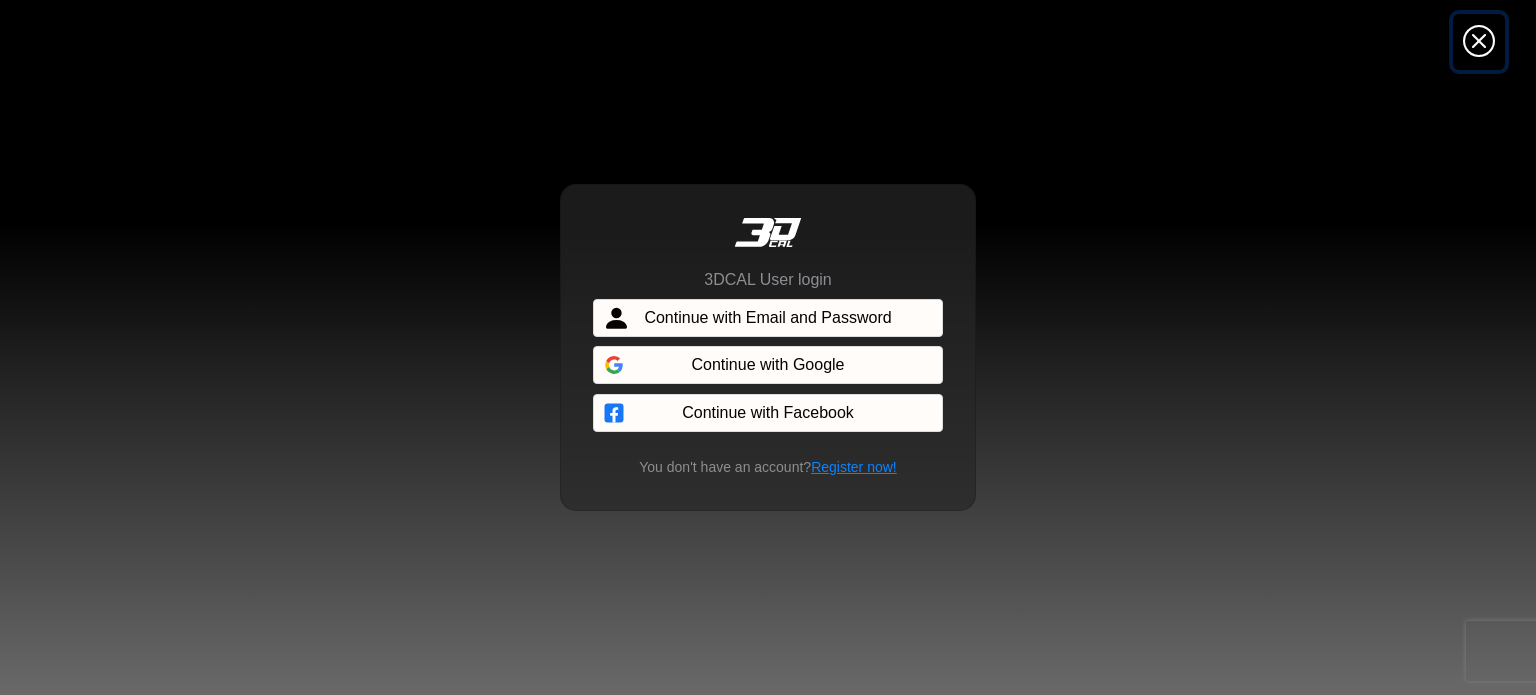 click at bounding box center [1479, 42] 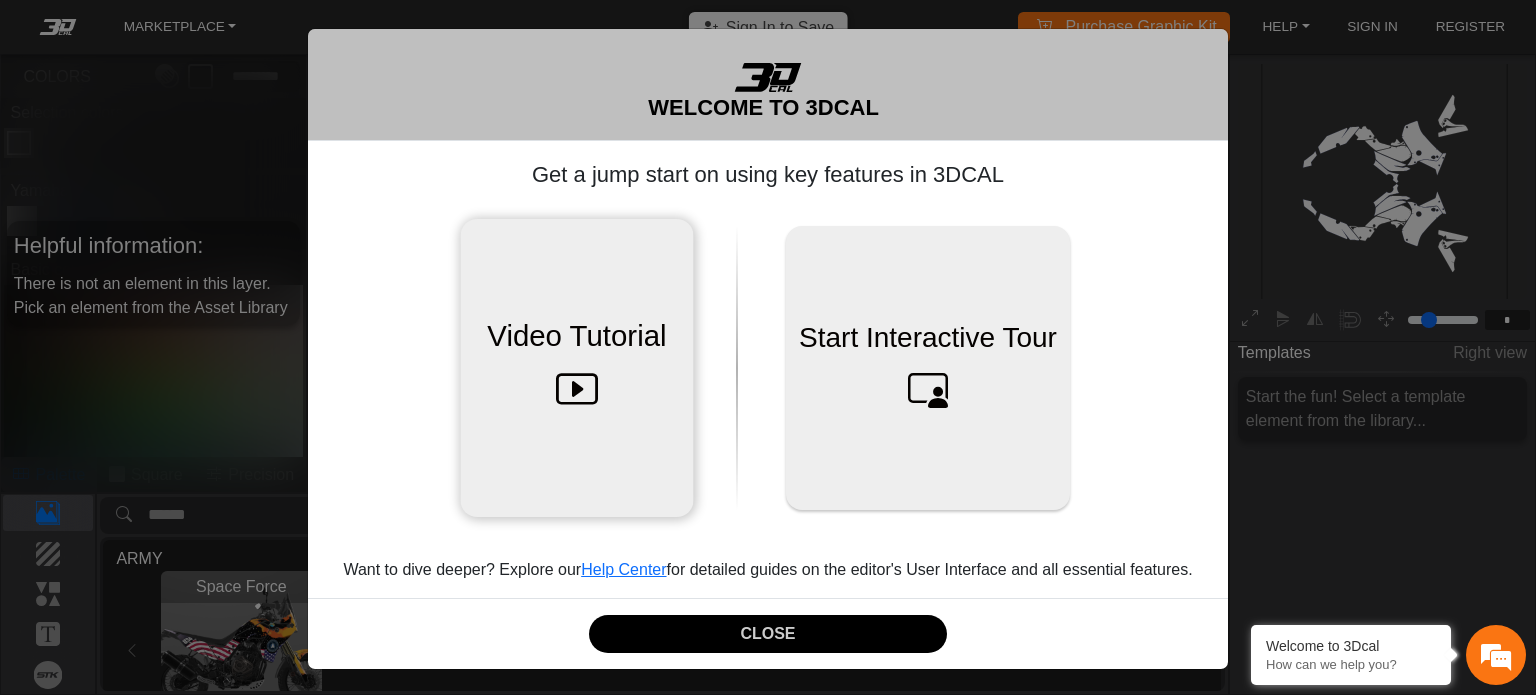 click on "Video Tutorial" at bounding box center (576, 336) 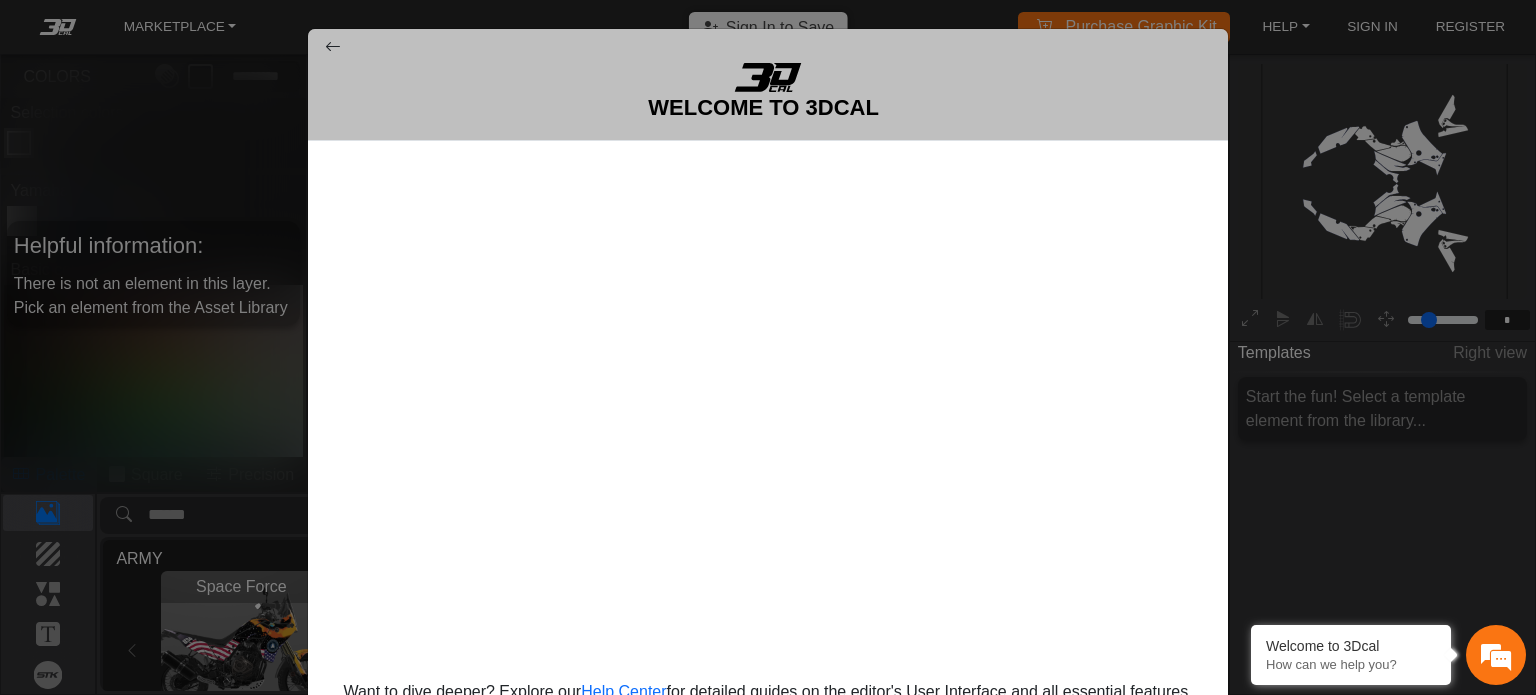 click at bounding box center (333, 48) 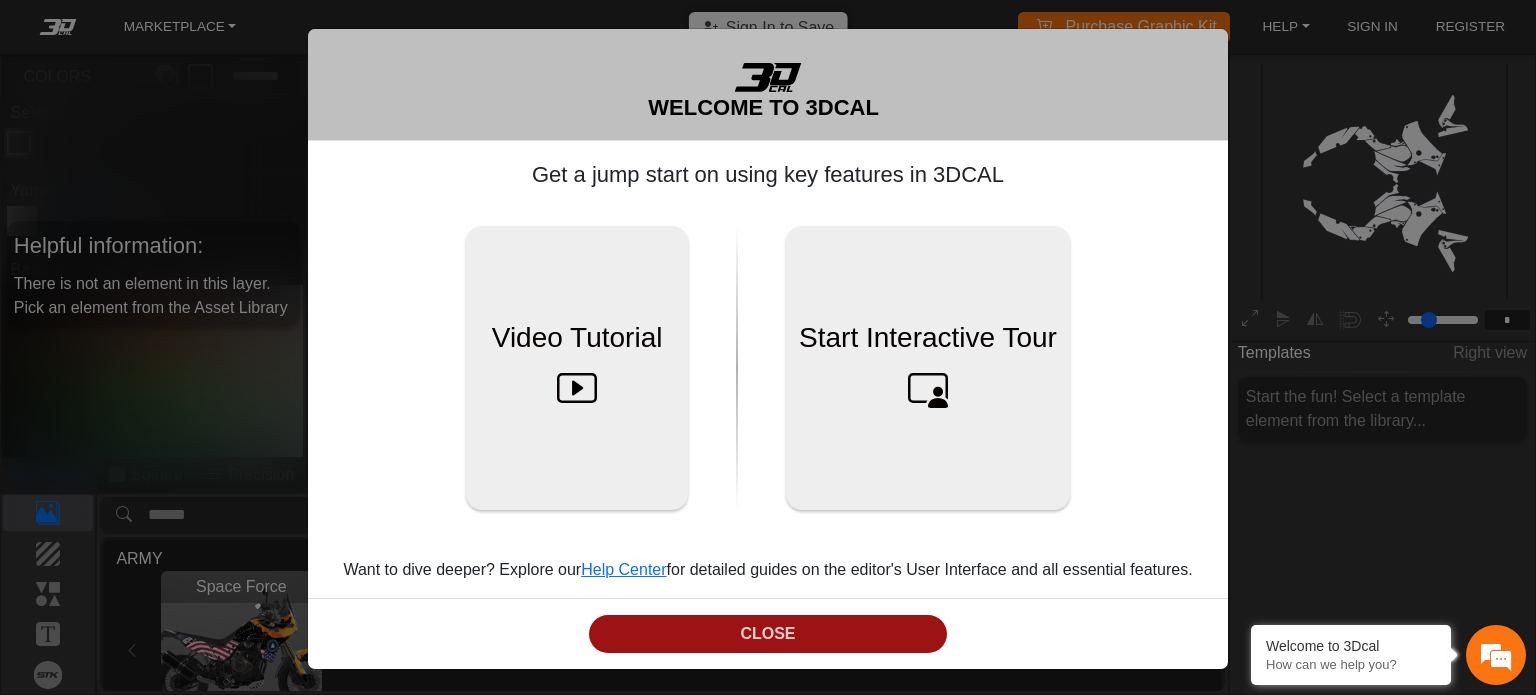 click on "CLOSE" at bounding box center (768, 634) 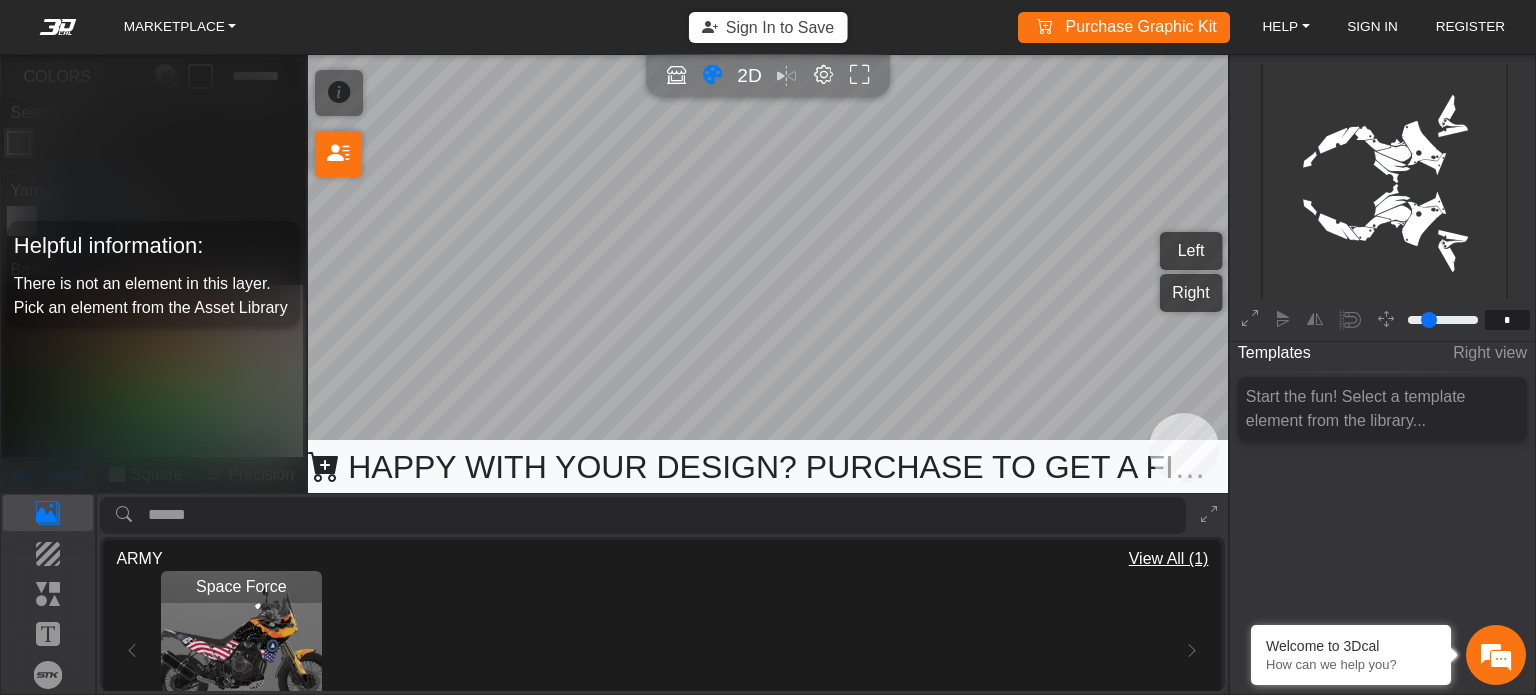 click on "Sign In to Save" at bounding box center (768, 27) 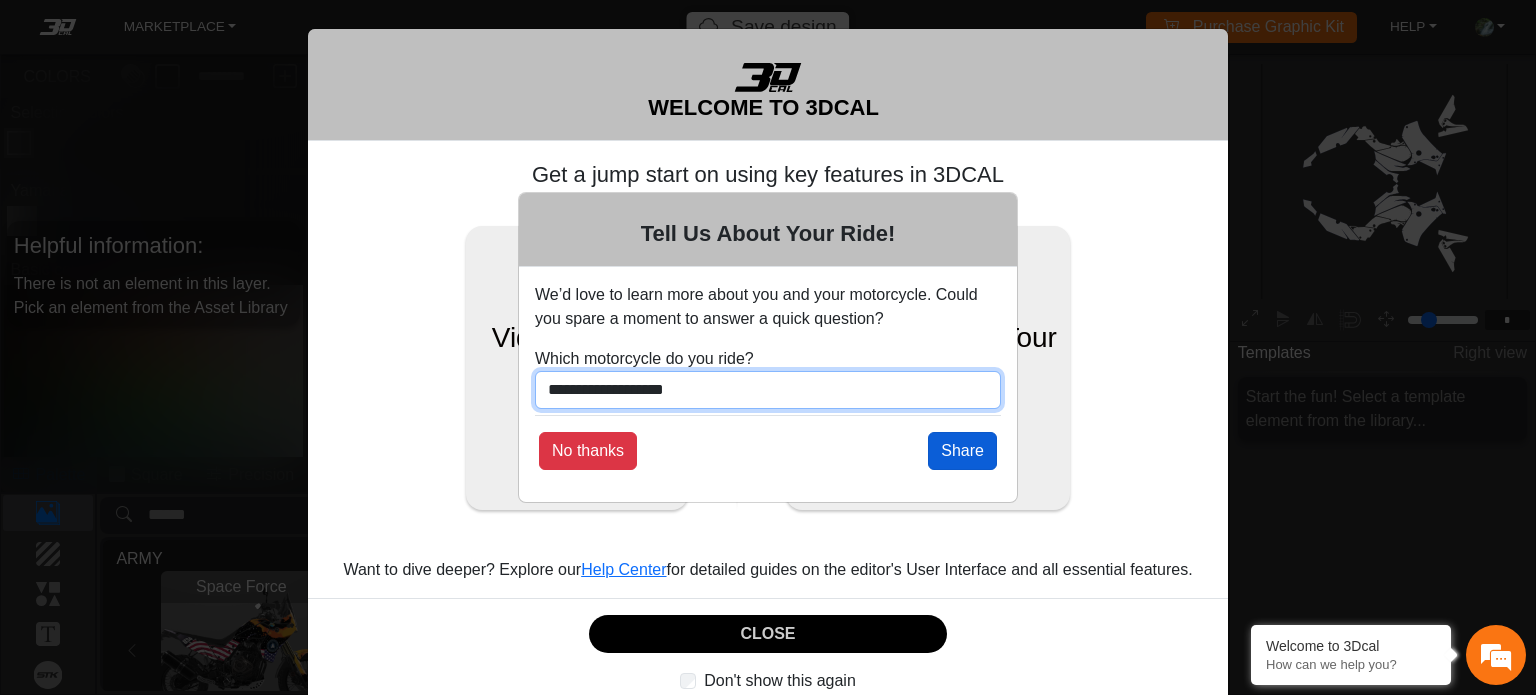 type on "**********" 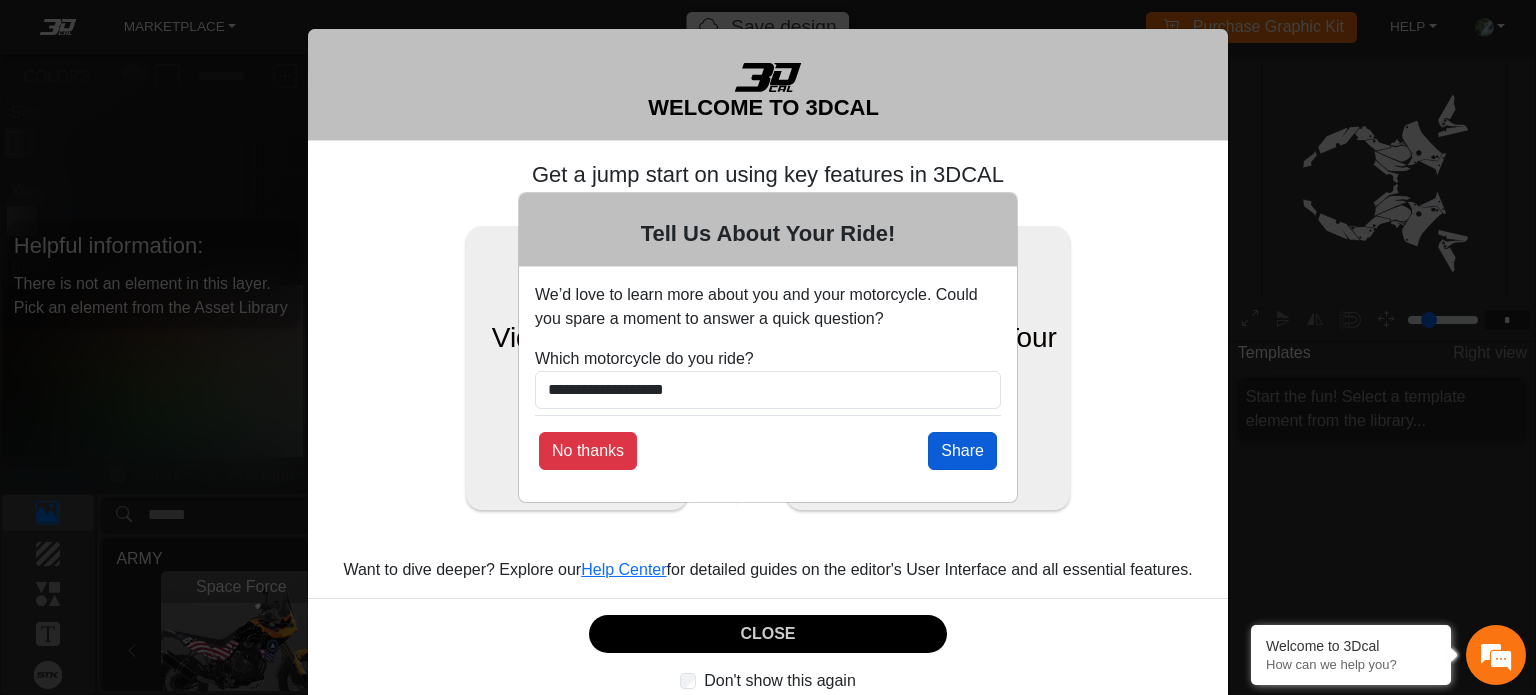 click on "Share" at bounding box center [962, 451] 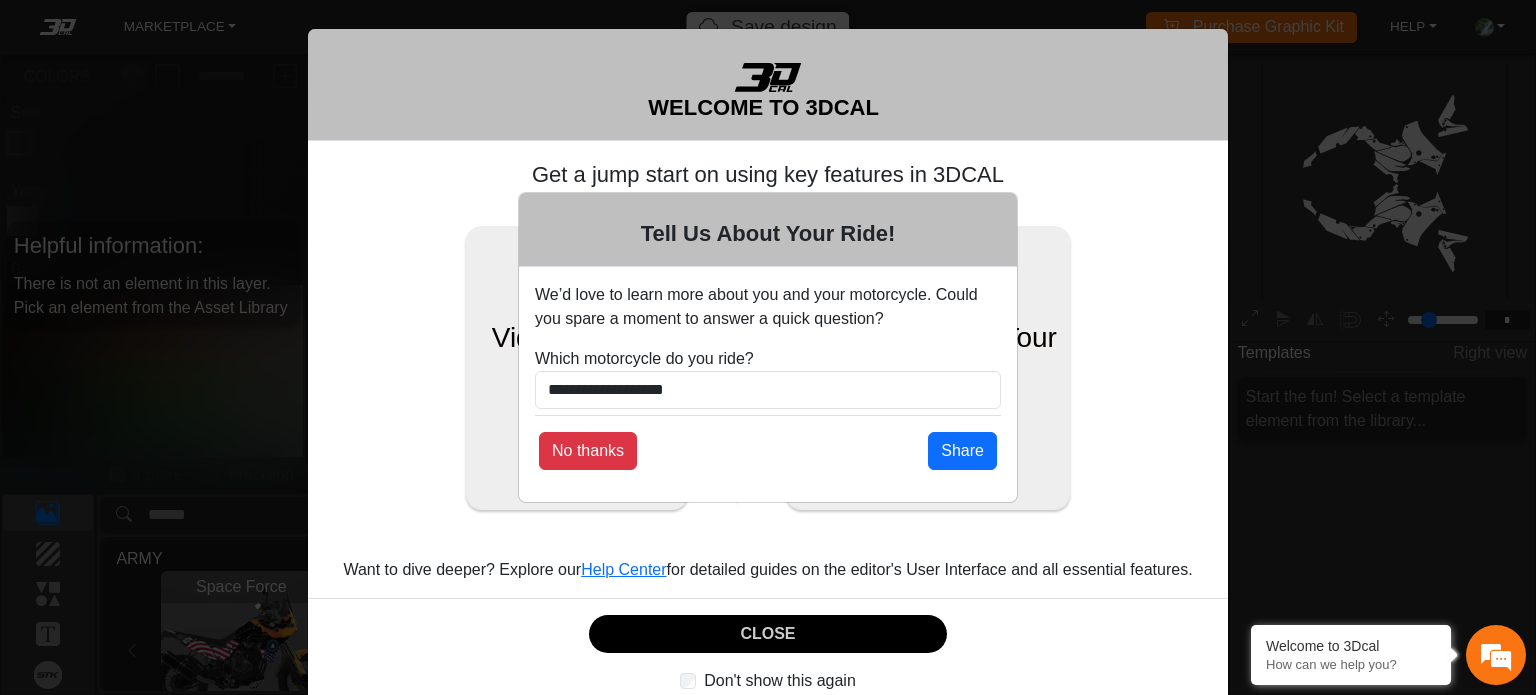 type 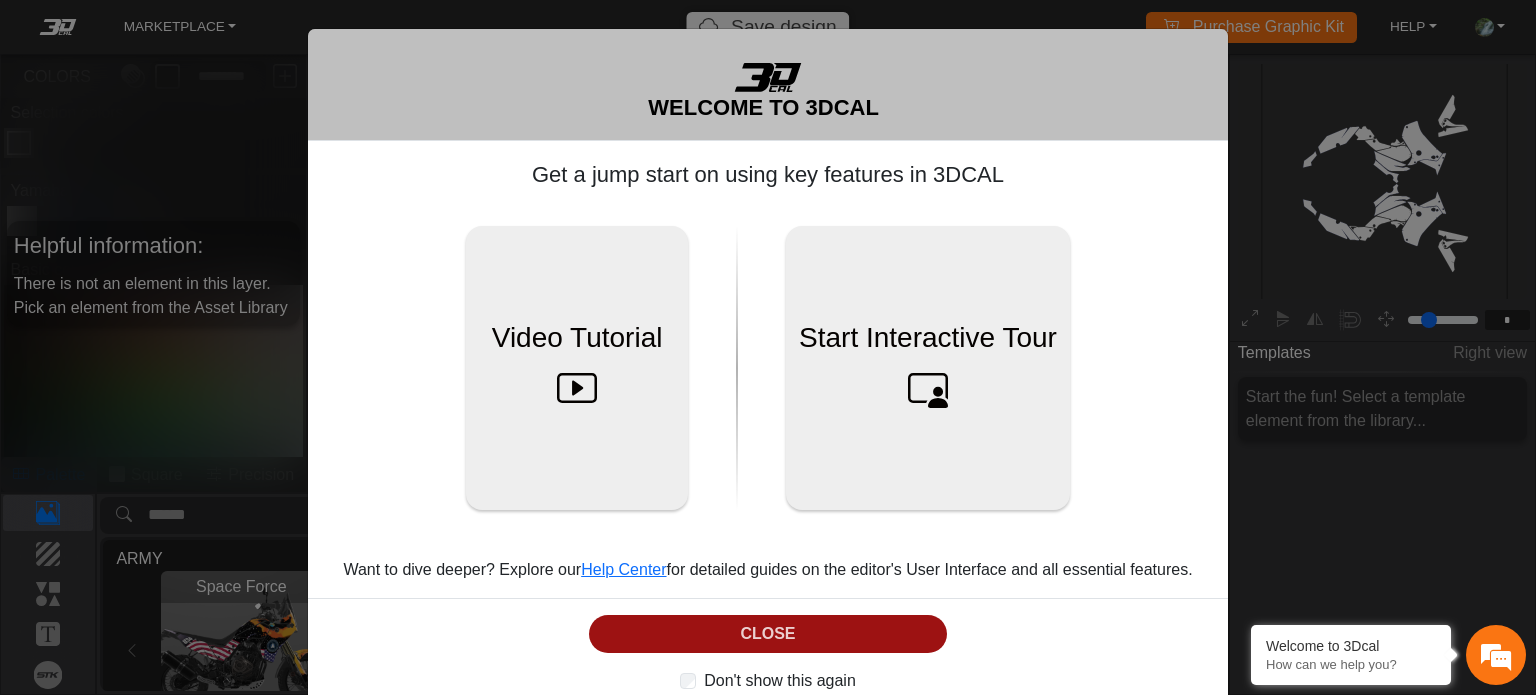 click on "CLOSE" at bounding box center [768, 634] 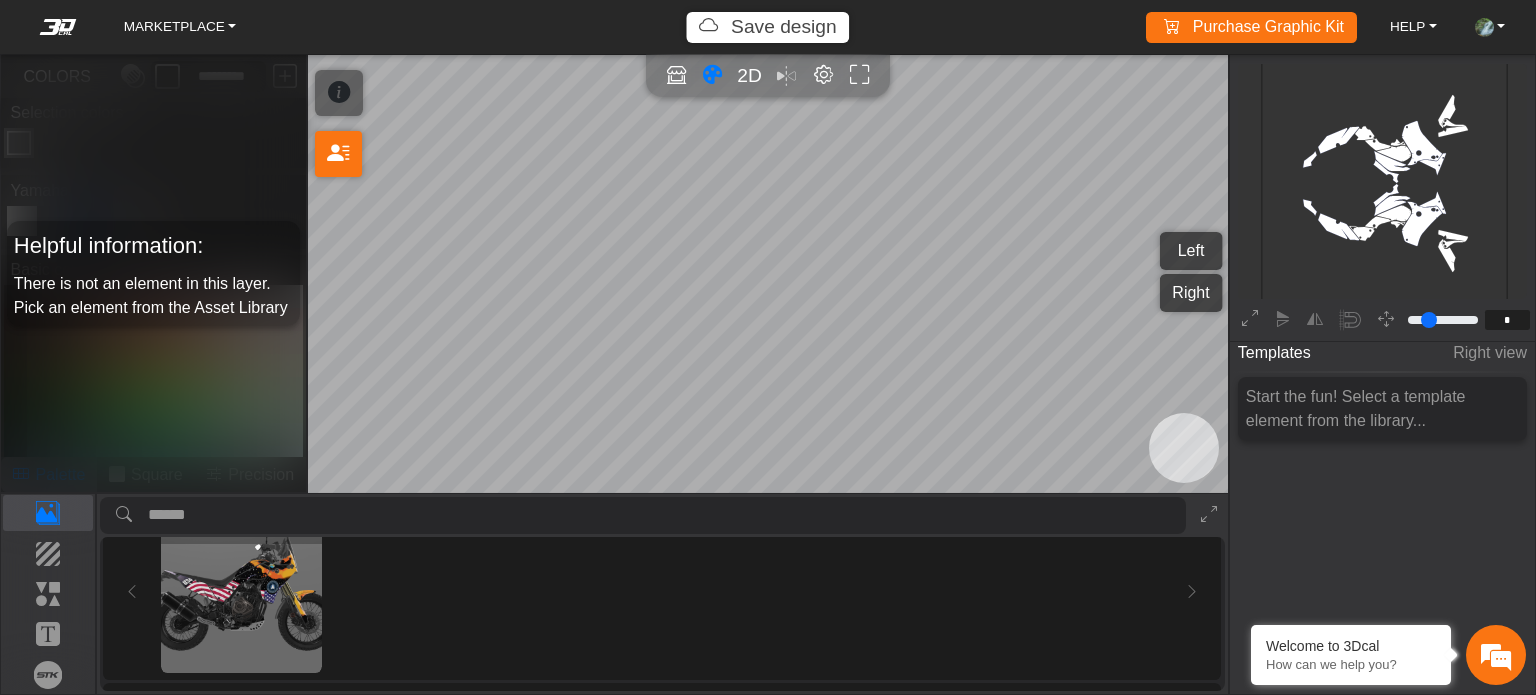 scroll, scrollTop: 33, scrollLeft: 0, axis: vertical 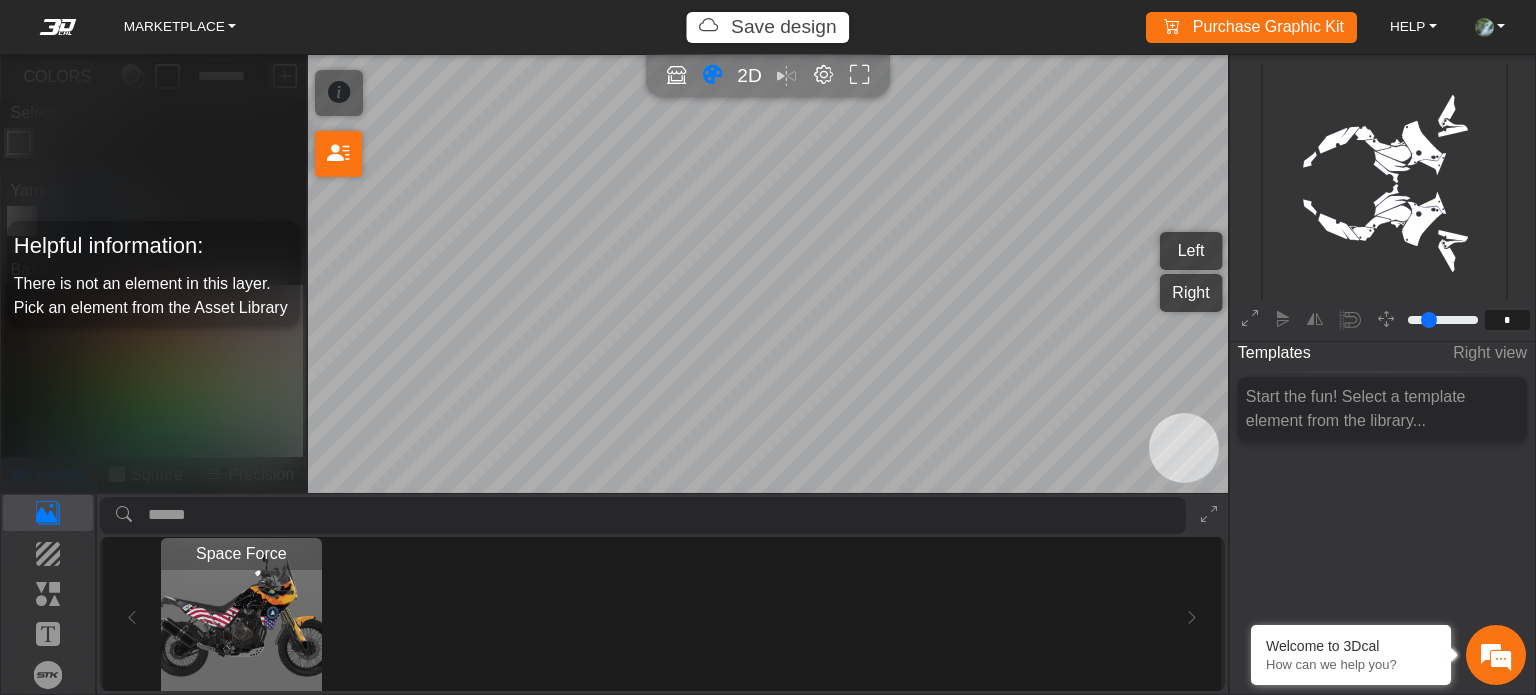 click at bounding box center [241, 618] 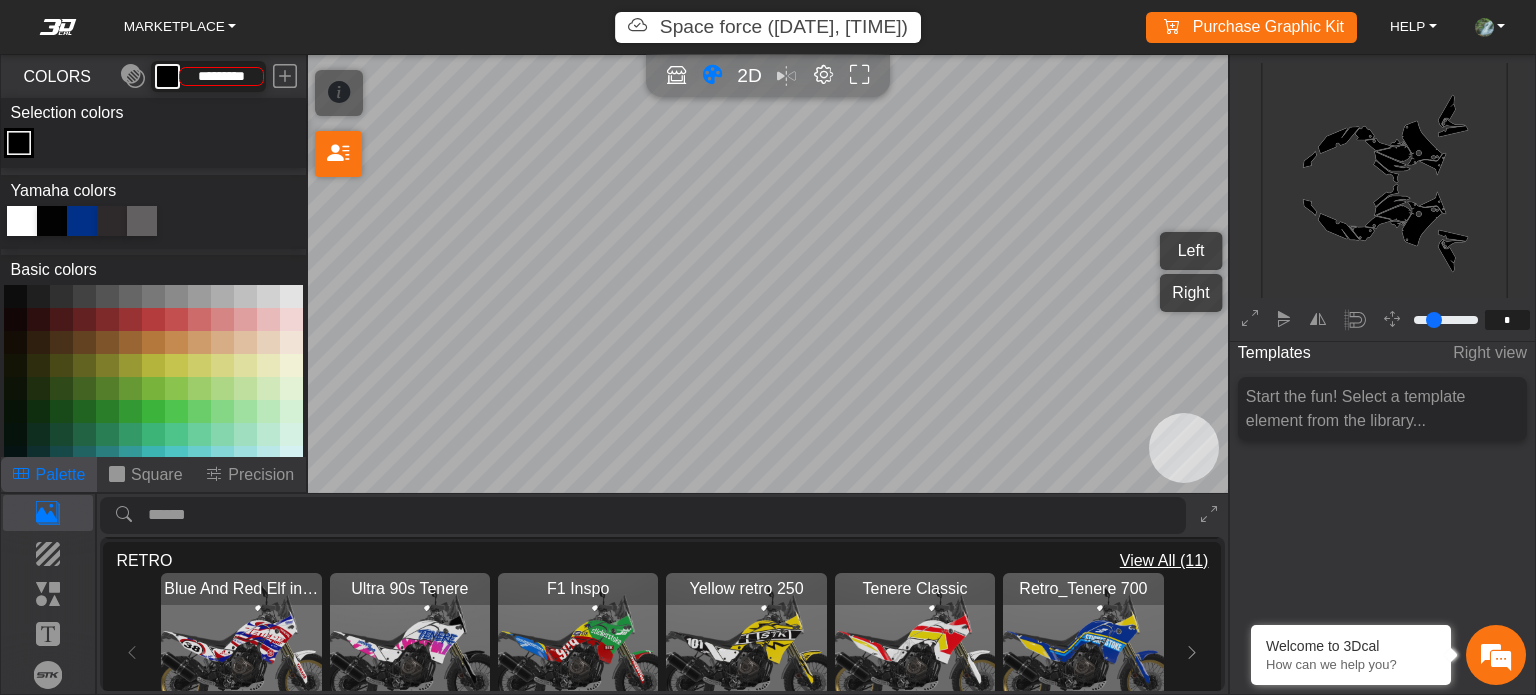 scroll, scrollTop: 233, scrollLeft: 0, axis: vertical 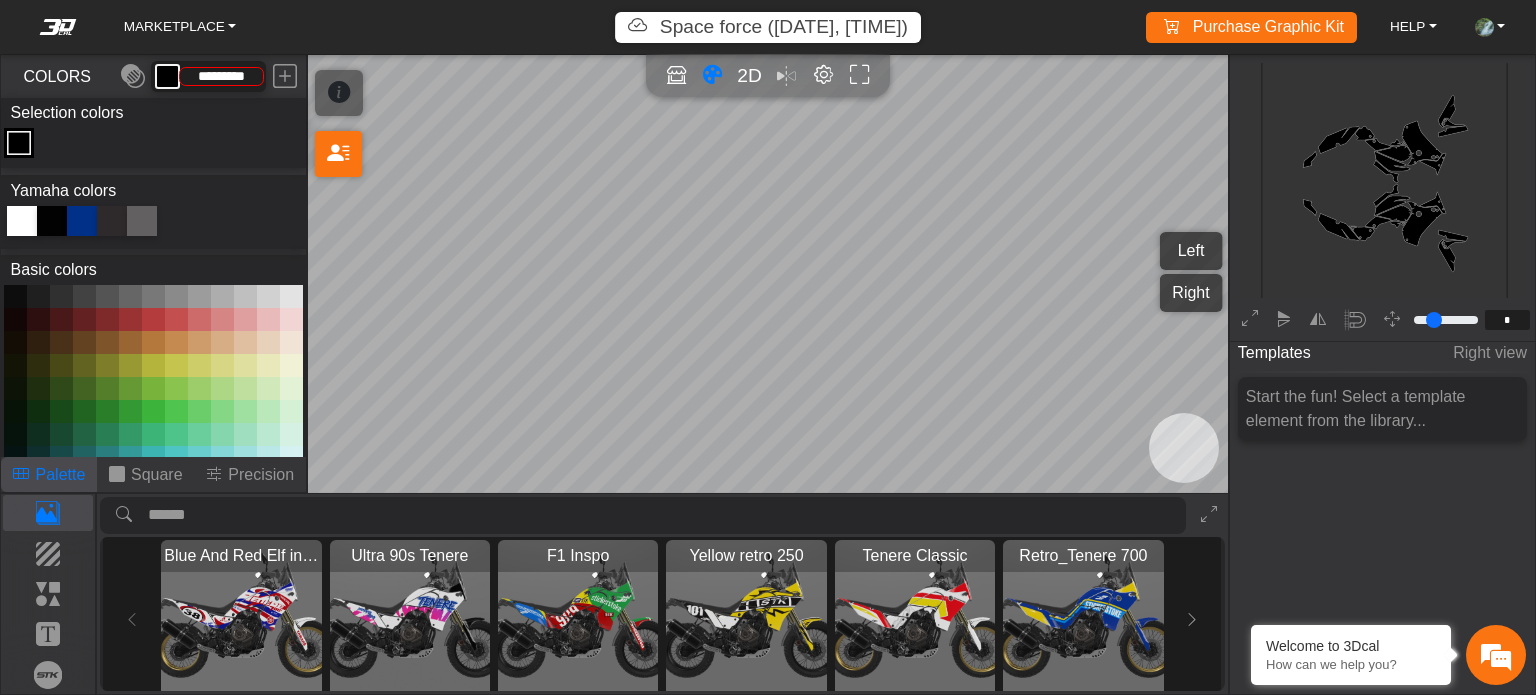 click at bounding box center [241, 620] 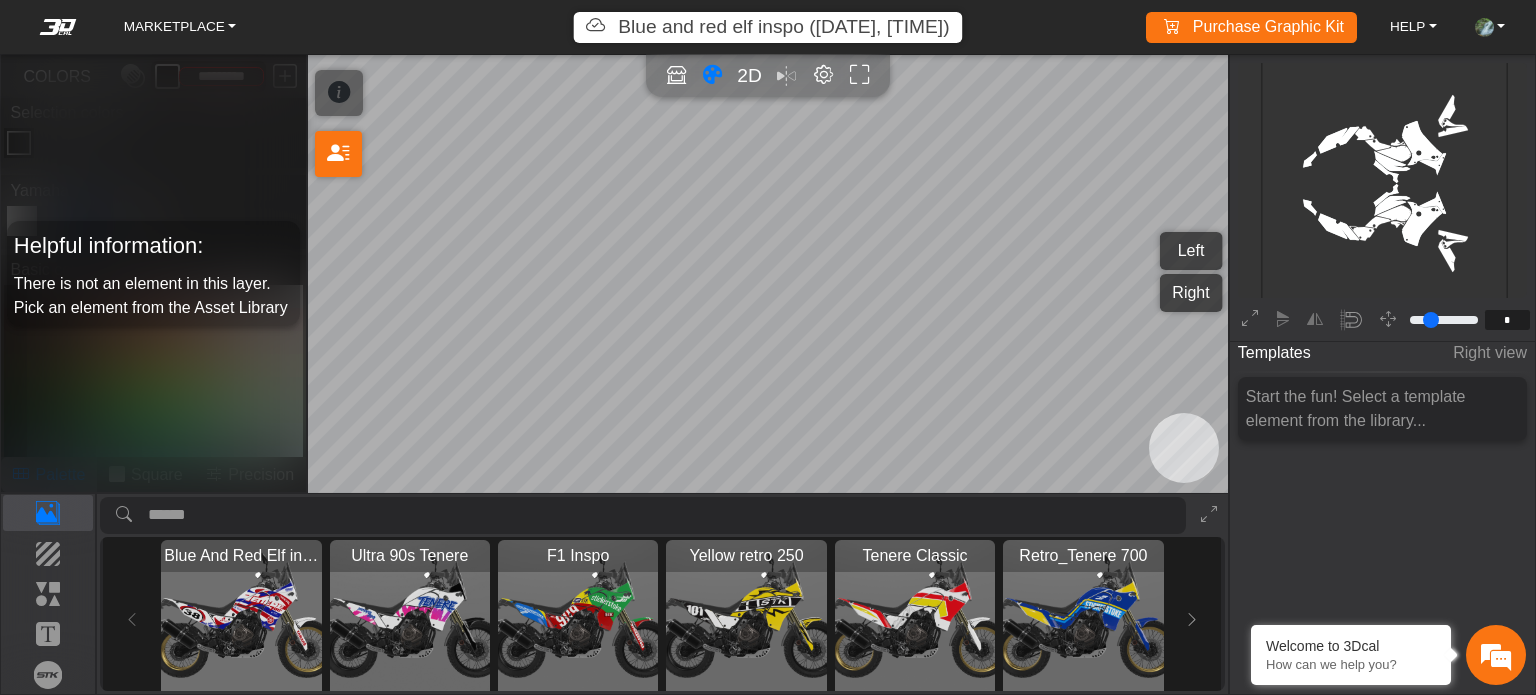 click at bounding box center [746, 620] 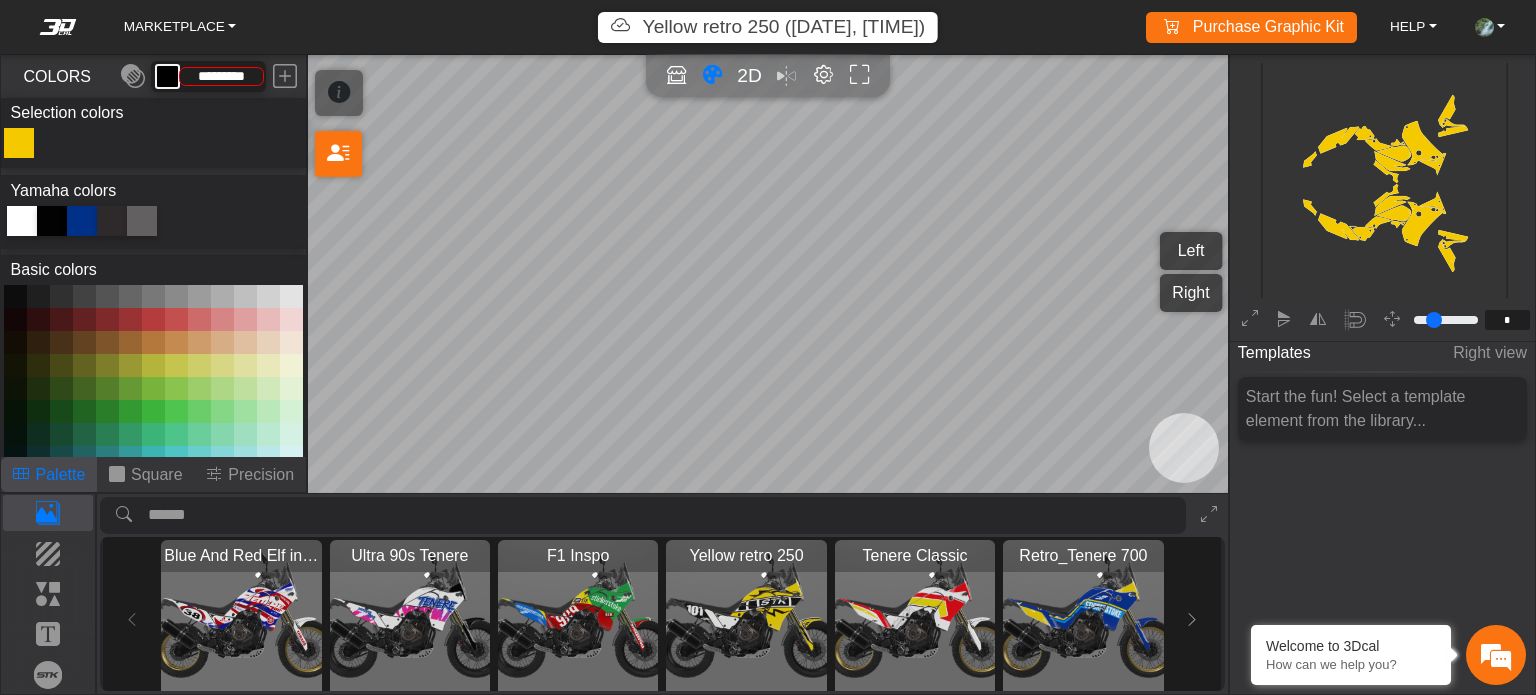type on "*********" 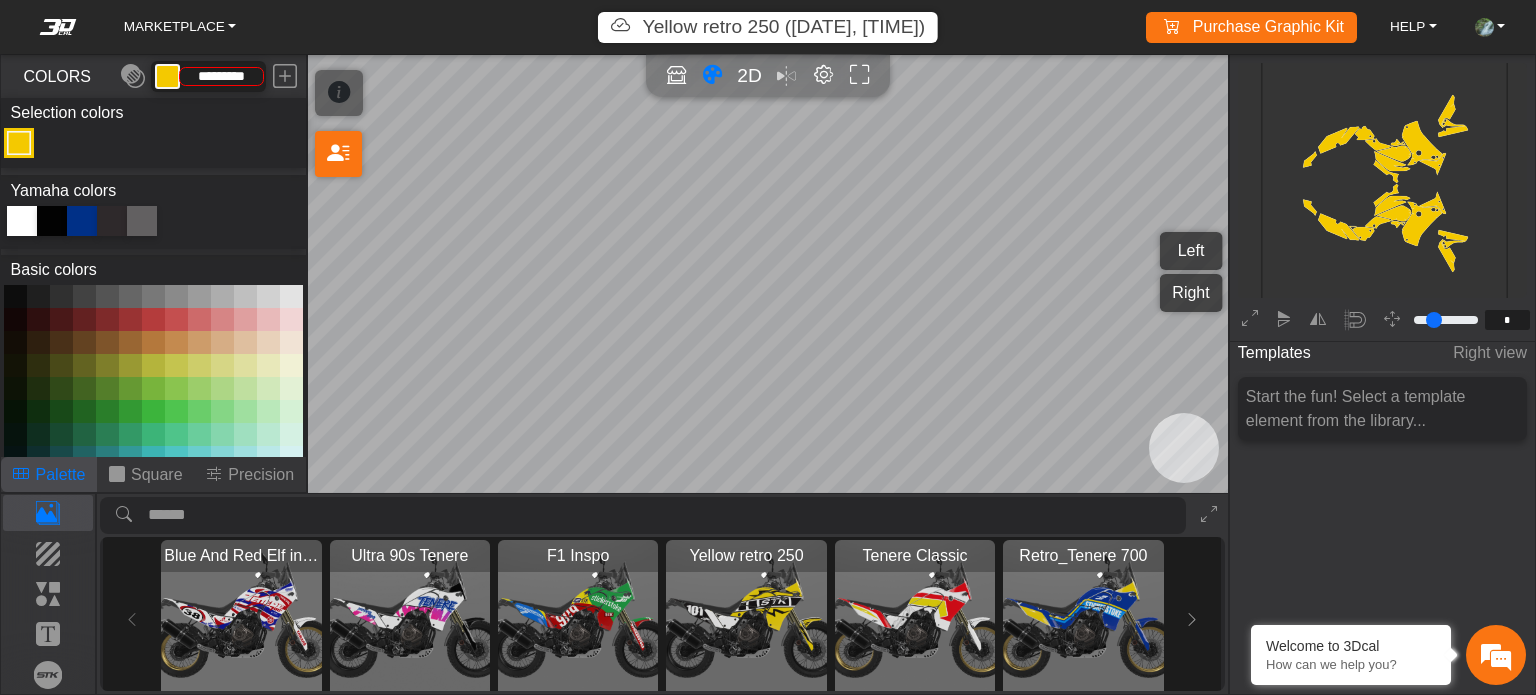 click at bounding box center [578, 620] 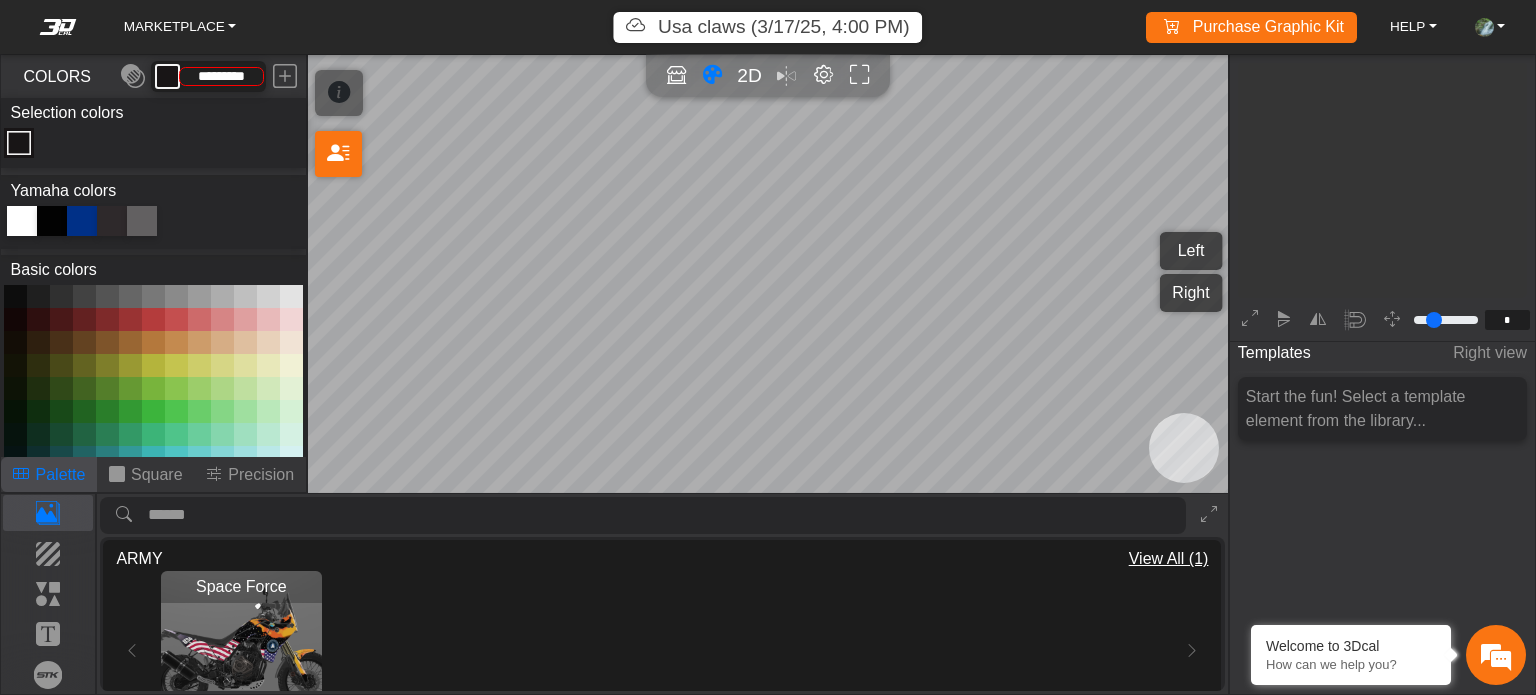scroll, scrollTop: 0, scrollLeft: 0, axis: both 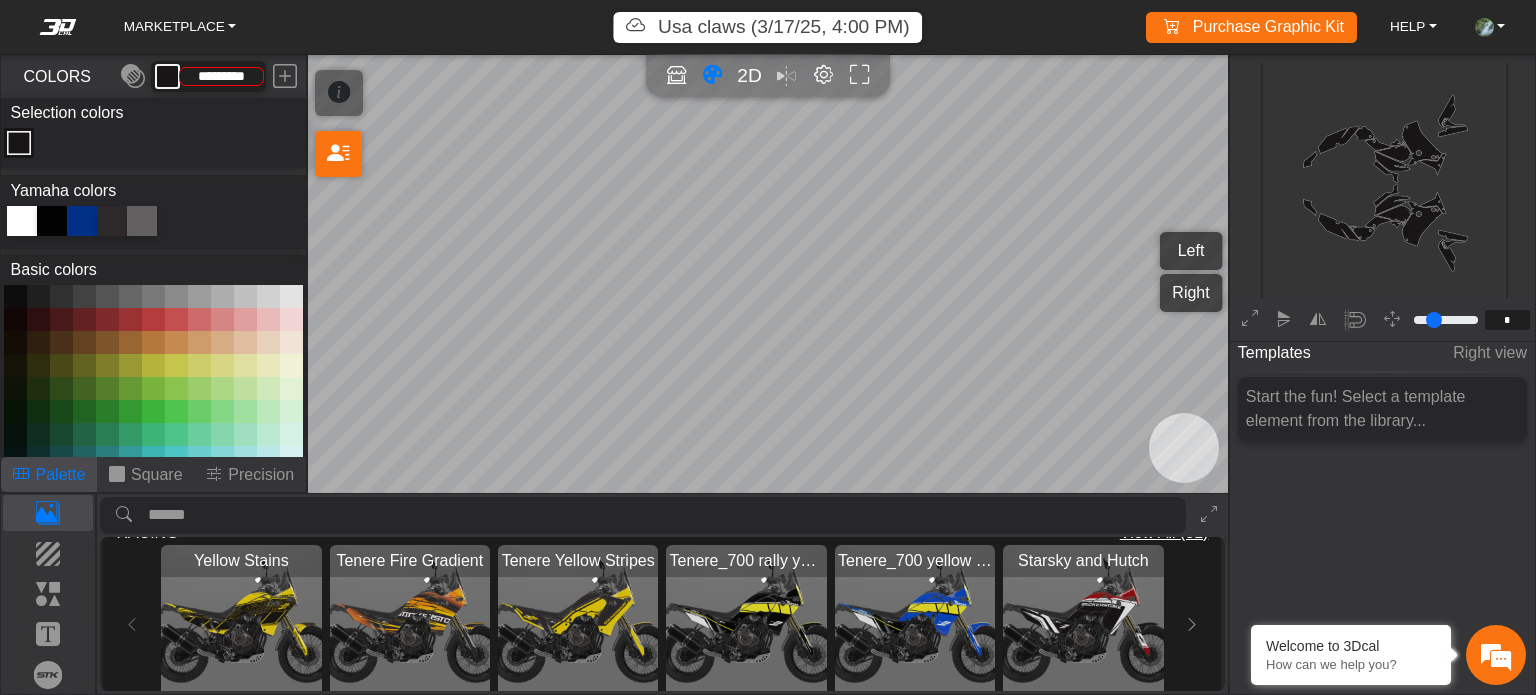 click at bounding box center [915, 625] 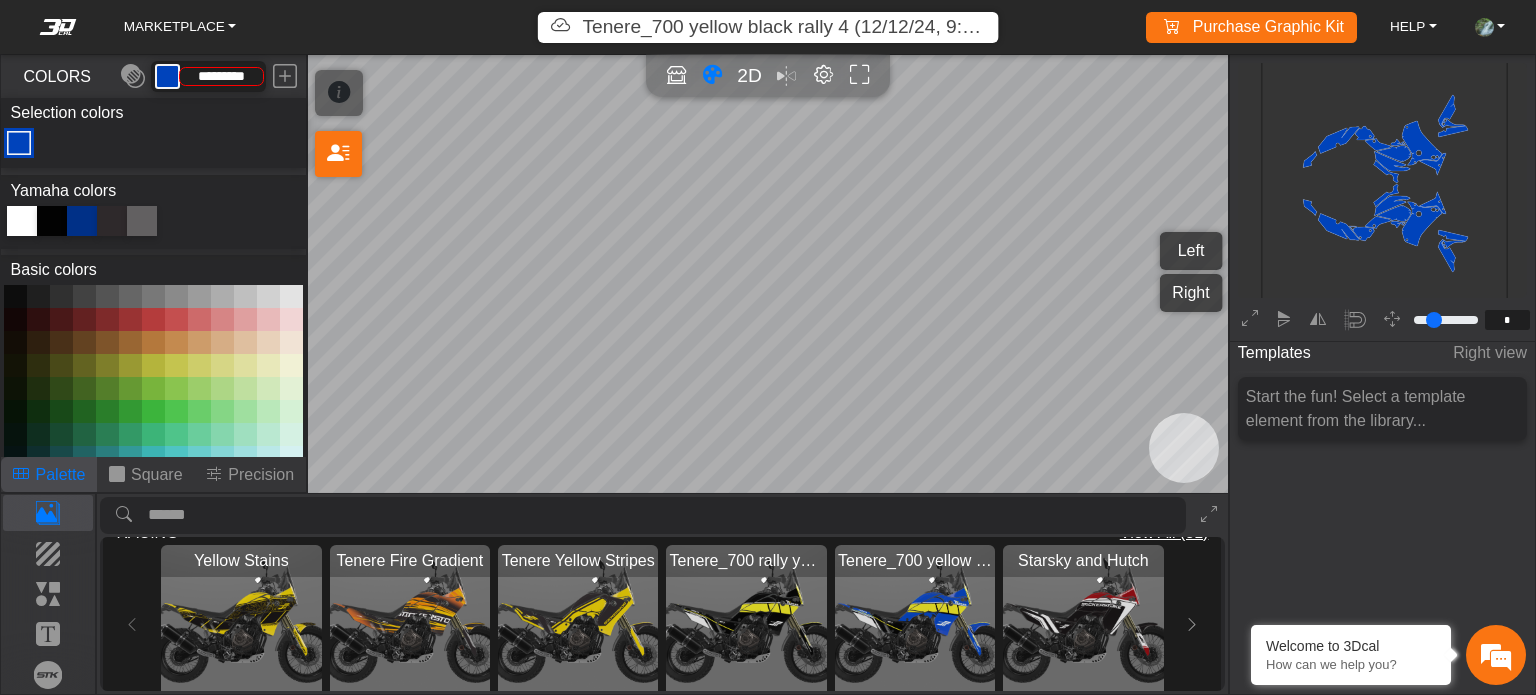 click at bounding box center (22, 221) 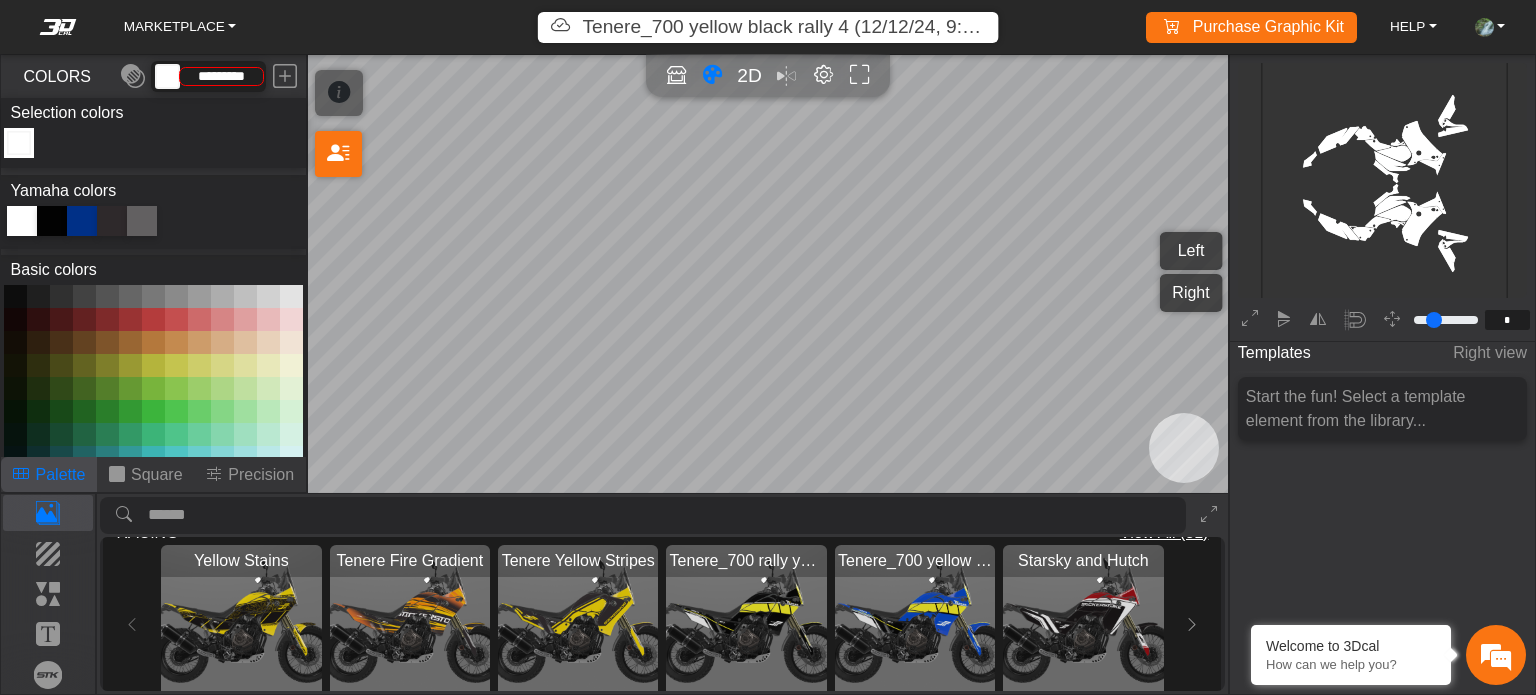 click at bounding box center (52, 221) 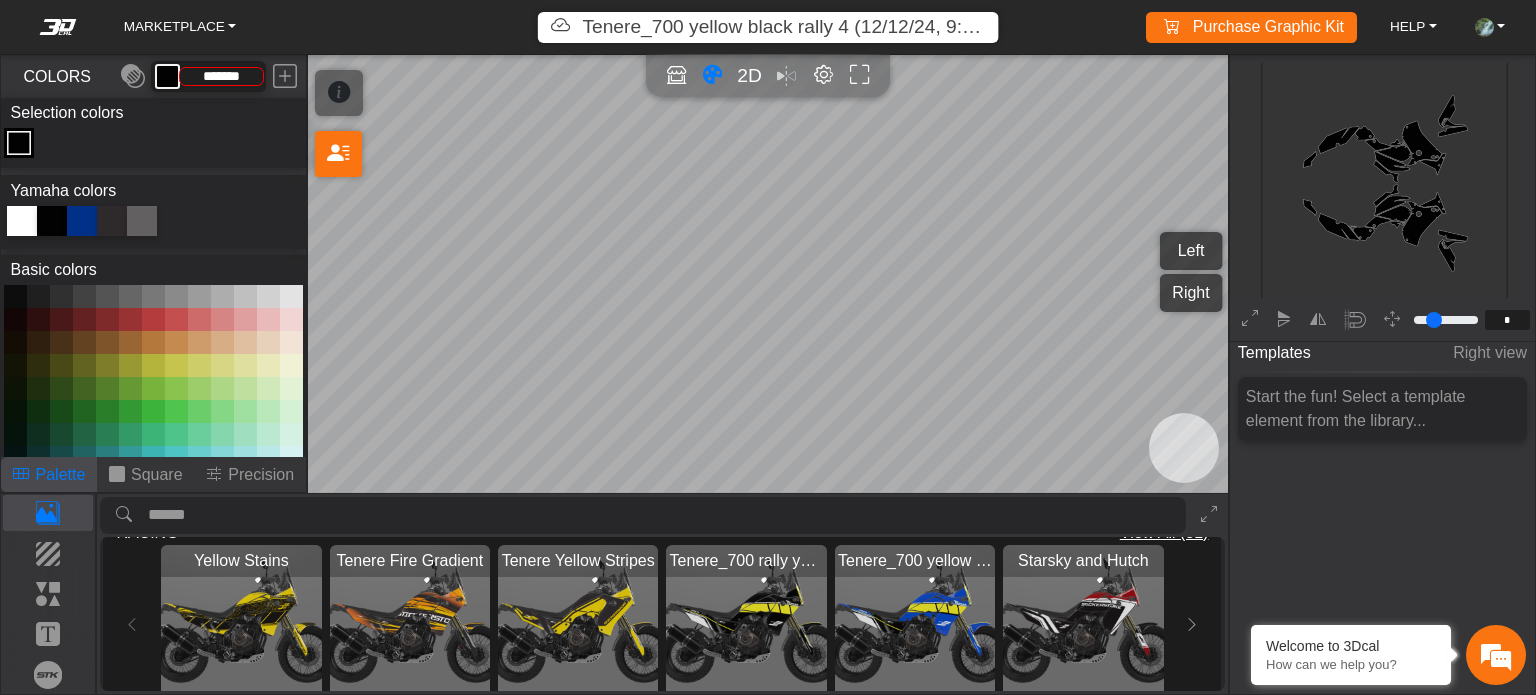 click at bounding box center (142, 221) 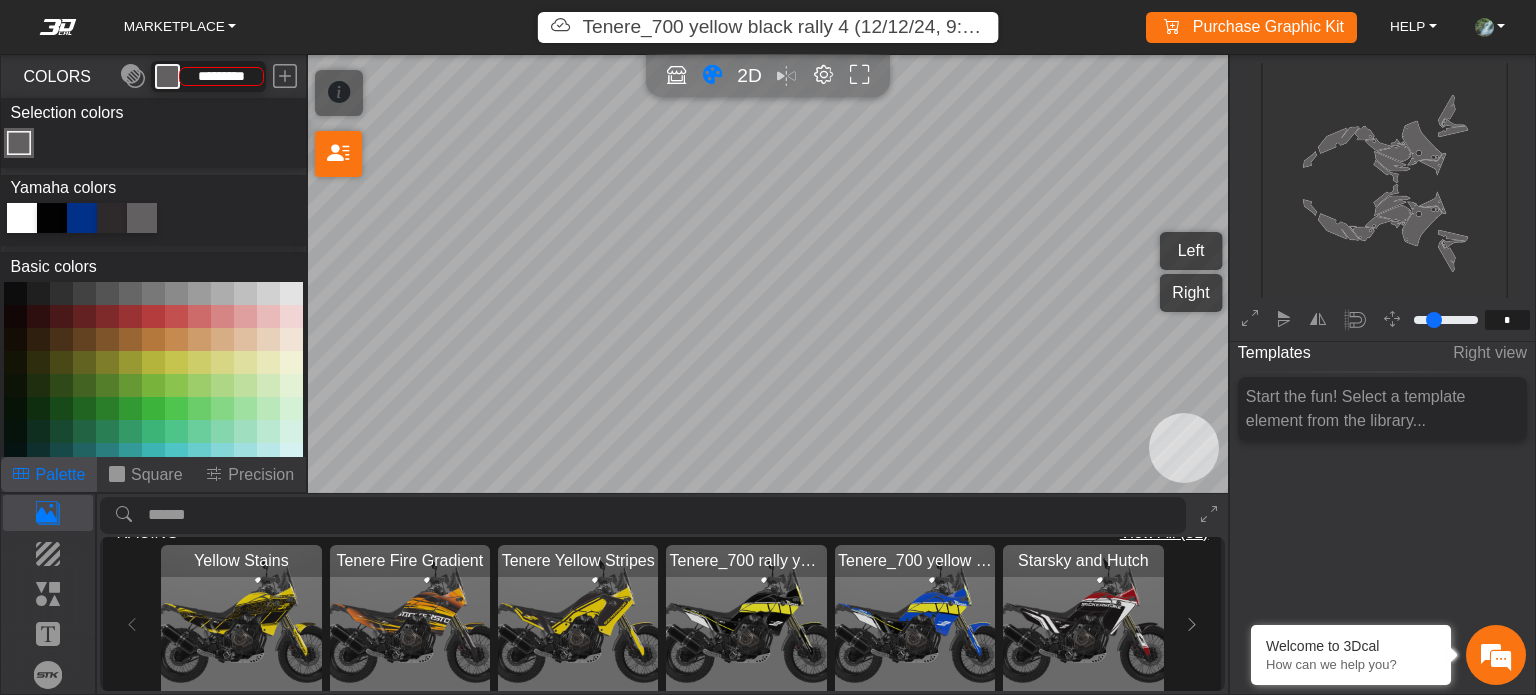 scroll, scrollTop: 0, scrollLeft: 0, axis: both 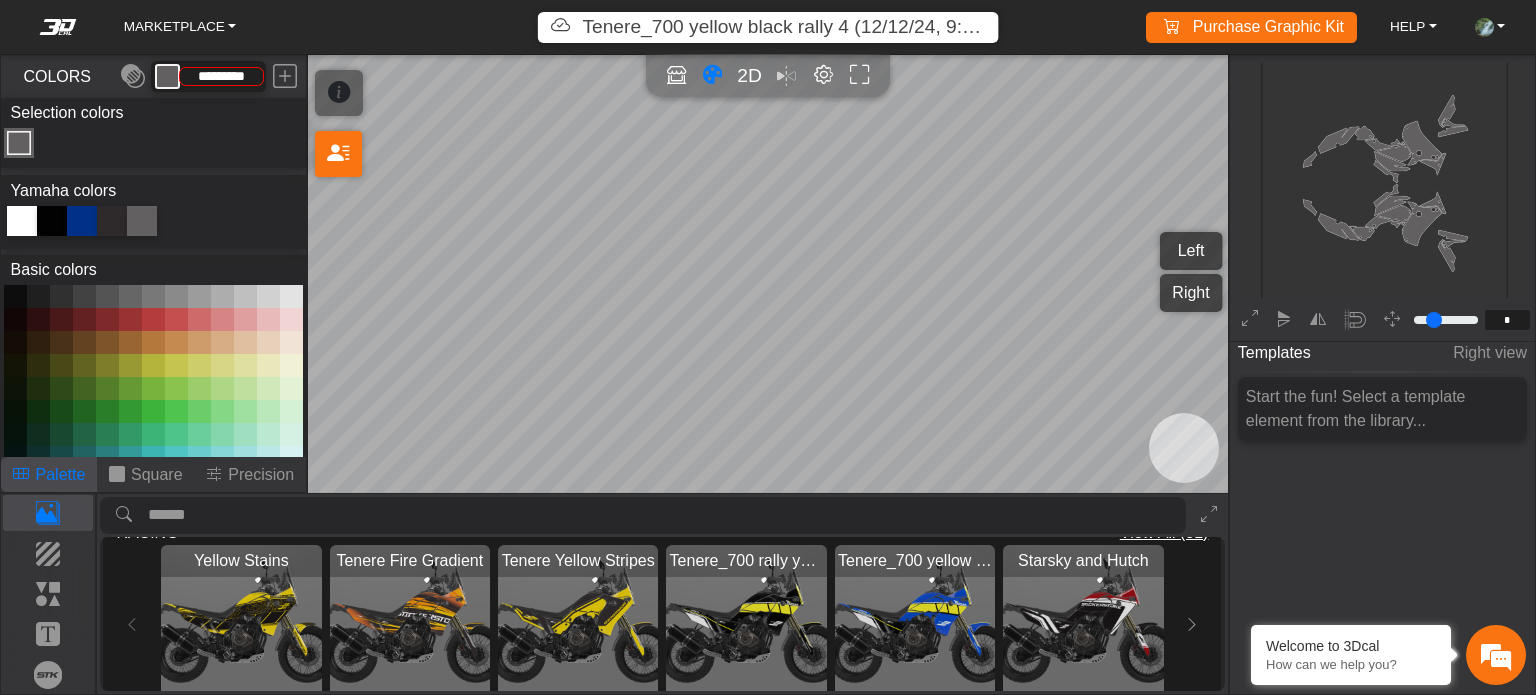 click at bounding box center (82, 221) 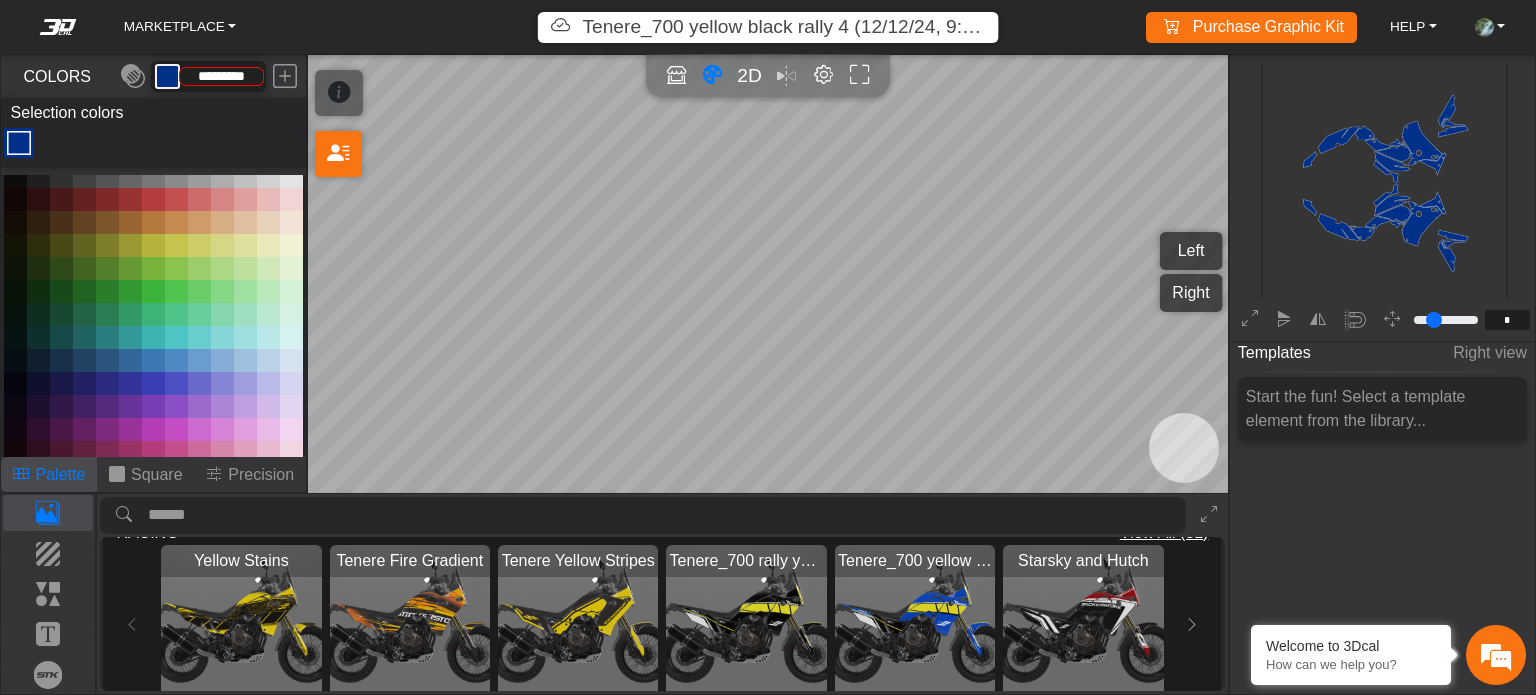scroll, scrollTop: 133, scrollLeft: 0, axis: vertical 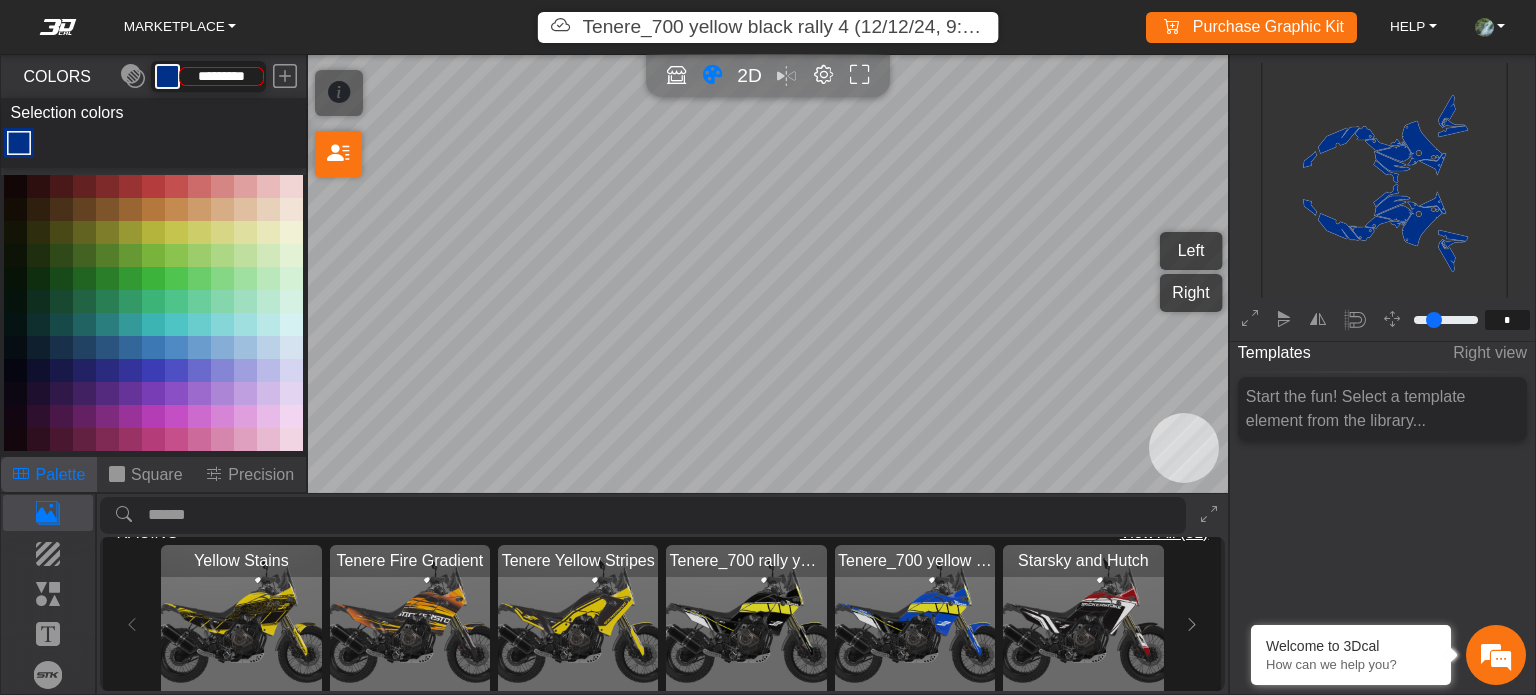 click at bounding box center [176, 324] 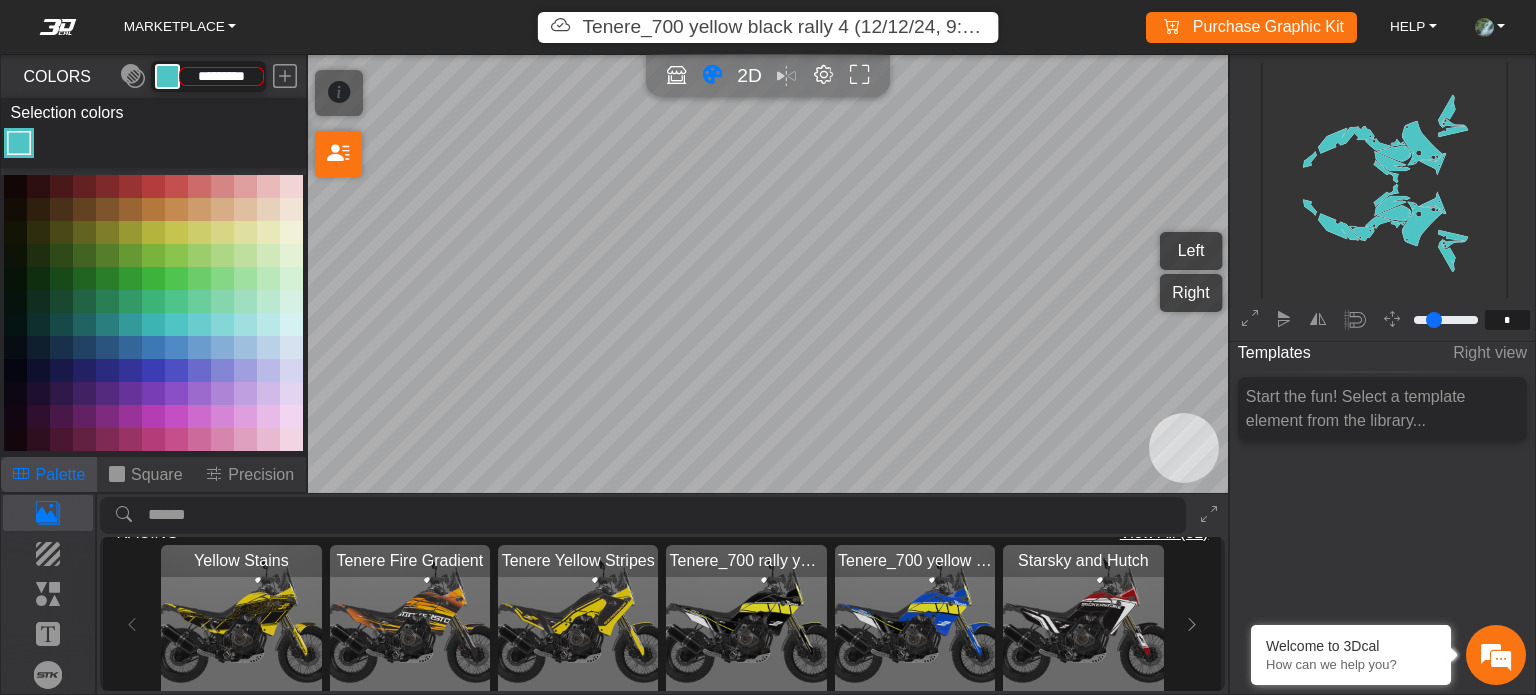 click at bounding box center (153, 324) 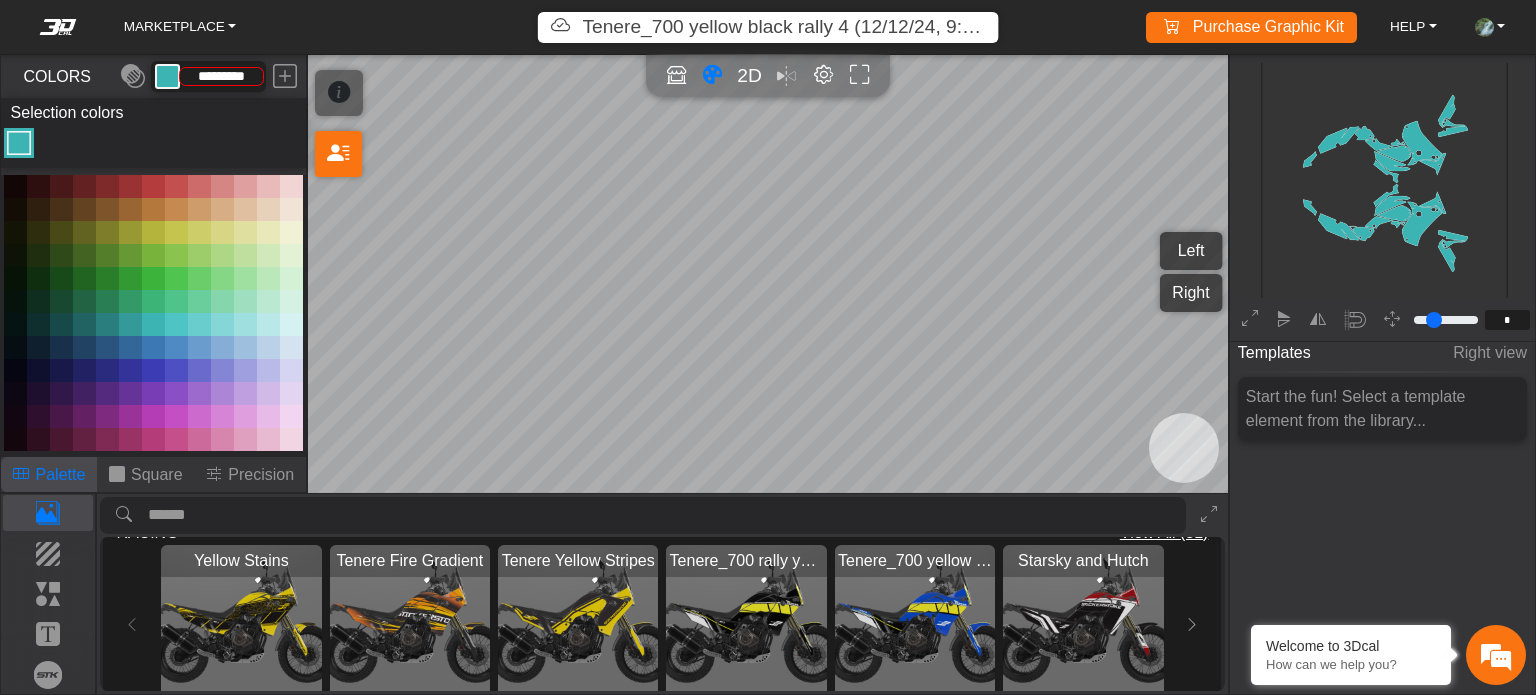 click at bounding box center [130, 324] 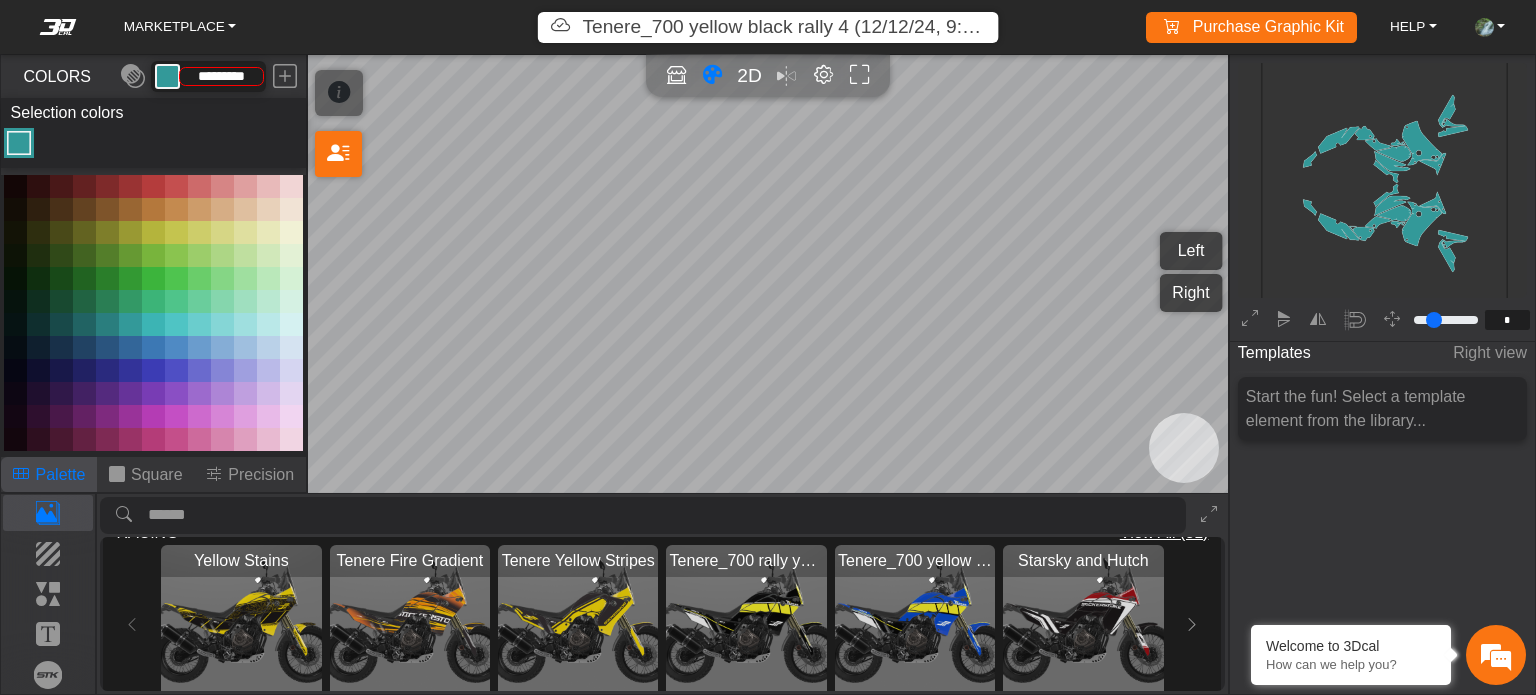 click at bounding box center (176, 347) 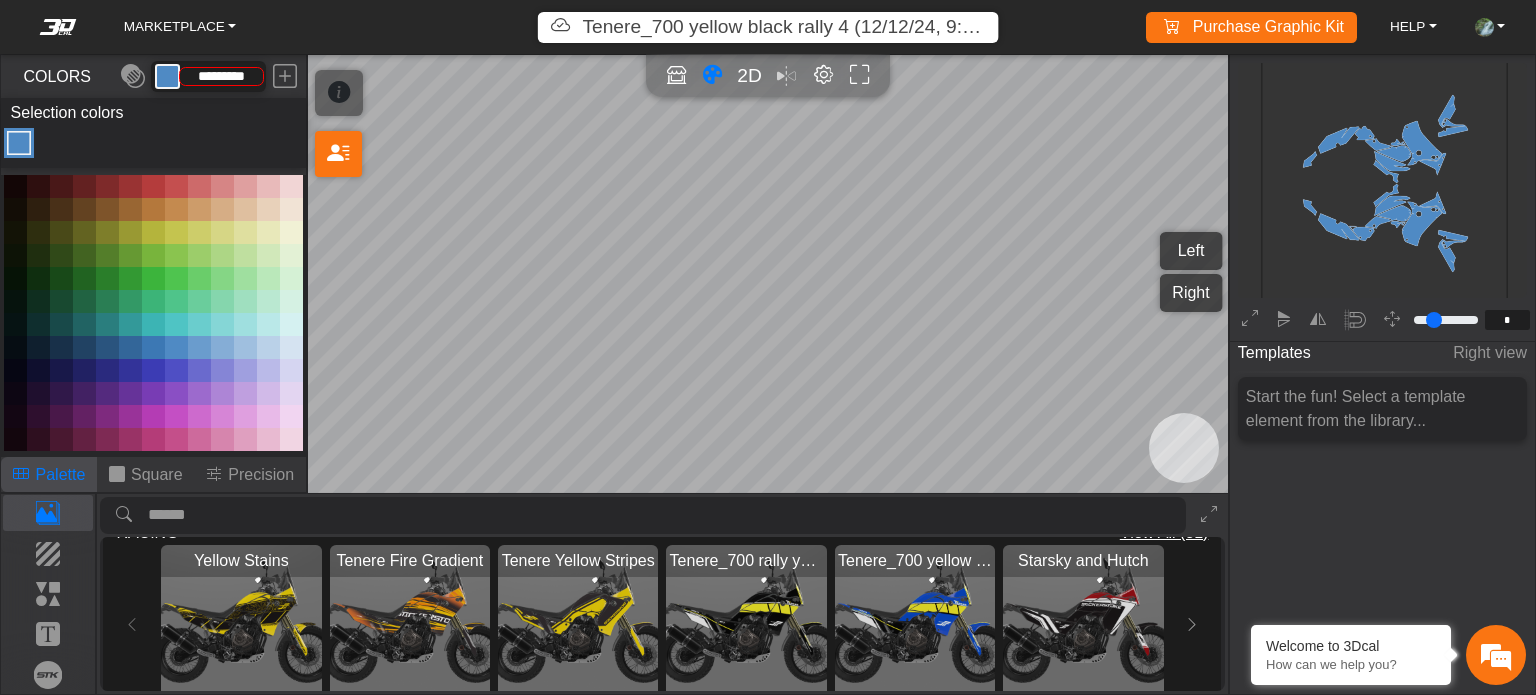 click at bounding box center [153, 347] 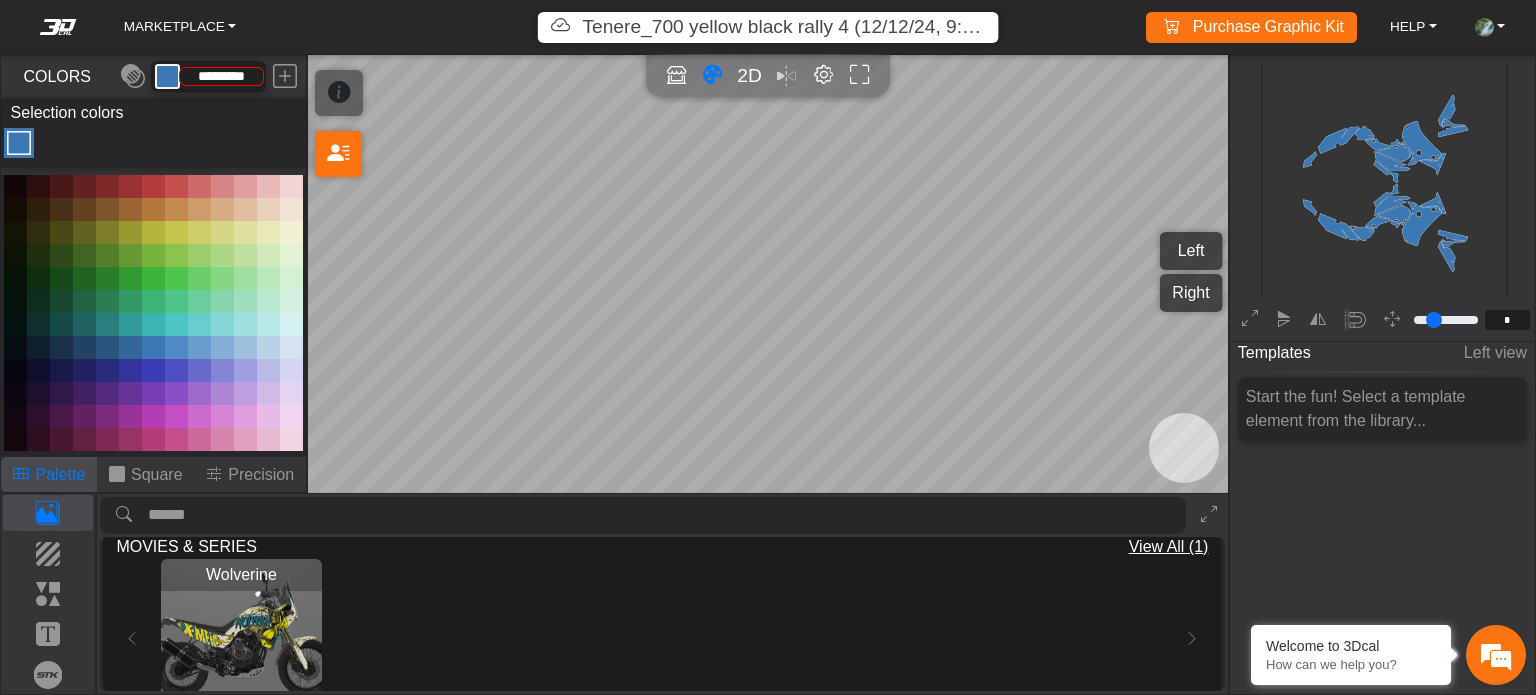 scroll, scrollTop: 1256, scrollLeft: 0, axis: vertical 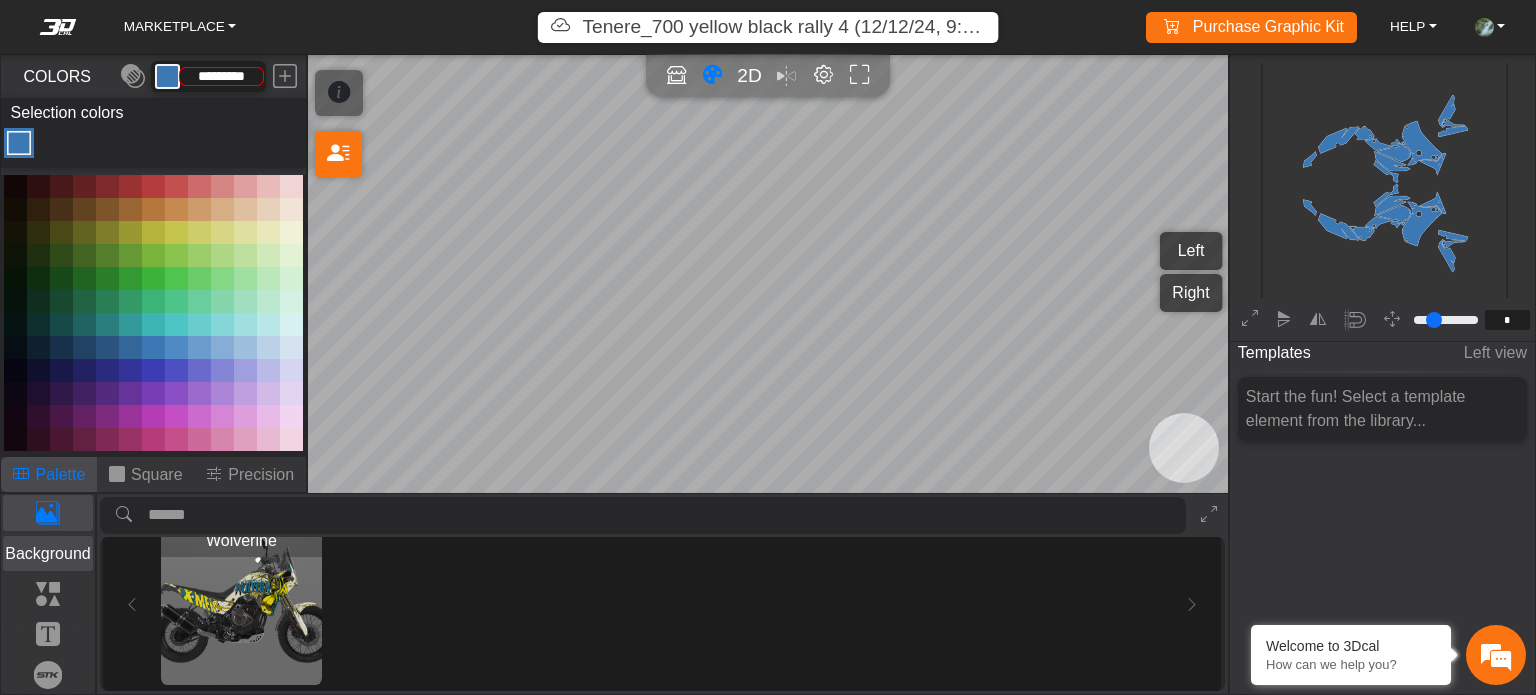 click on "Background" at bounding box center (48, 554) 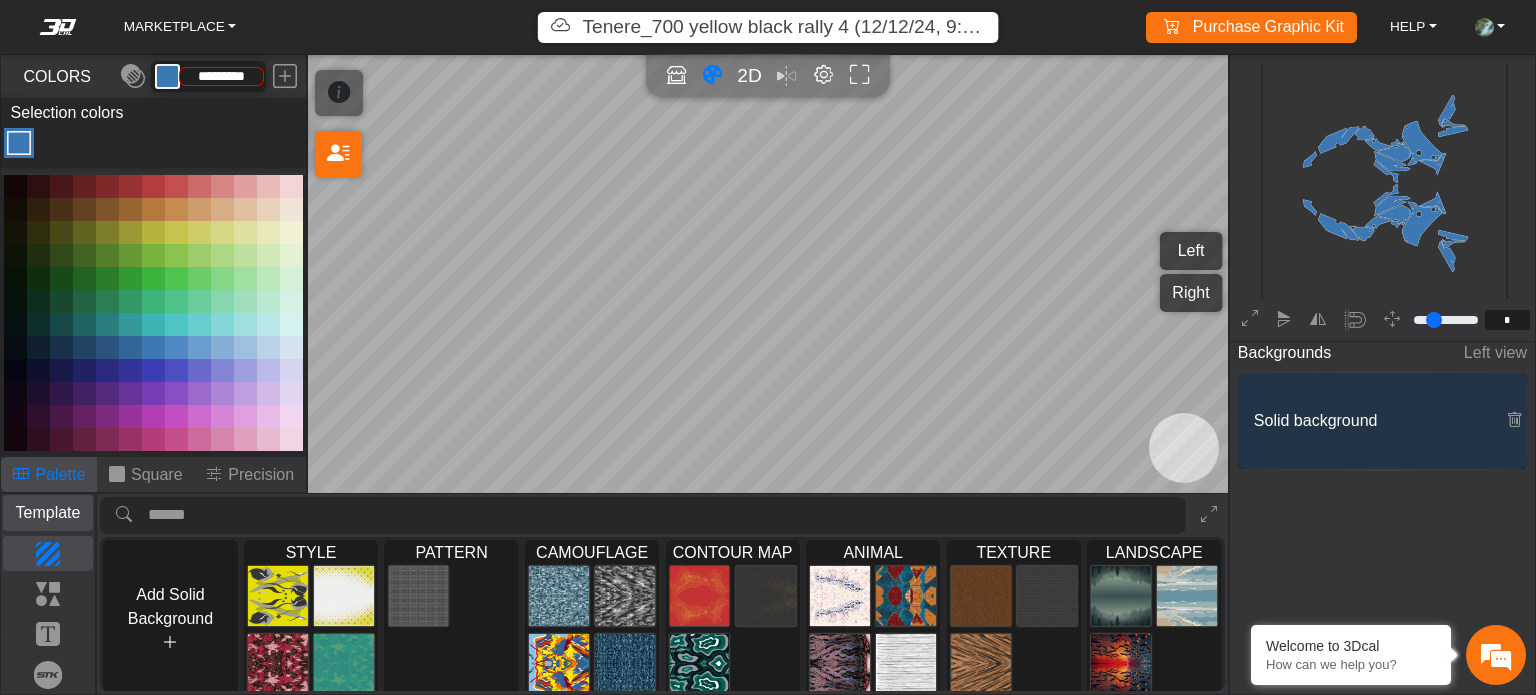 click on "Template" at bounding box center [48, 513] 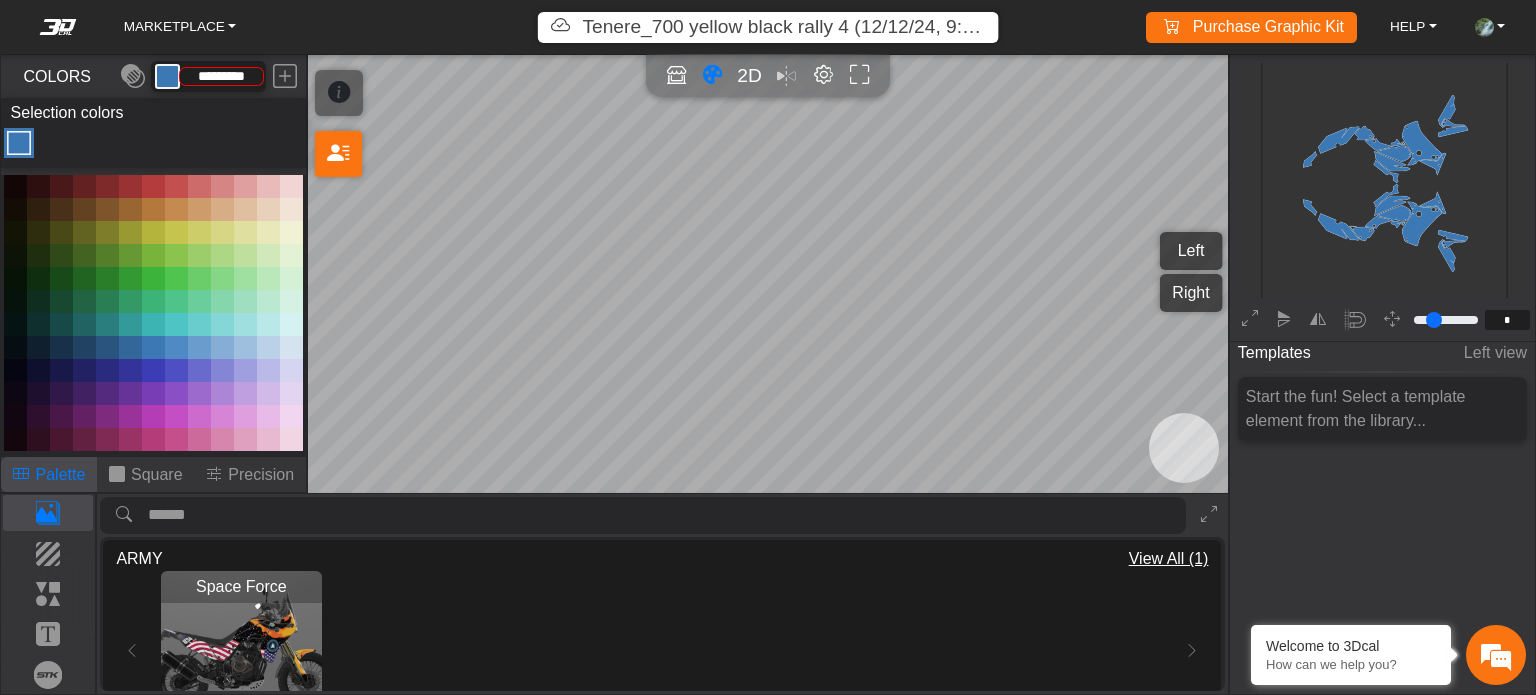 click on "*********" at bounding box center [221, 76] 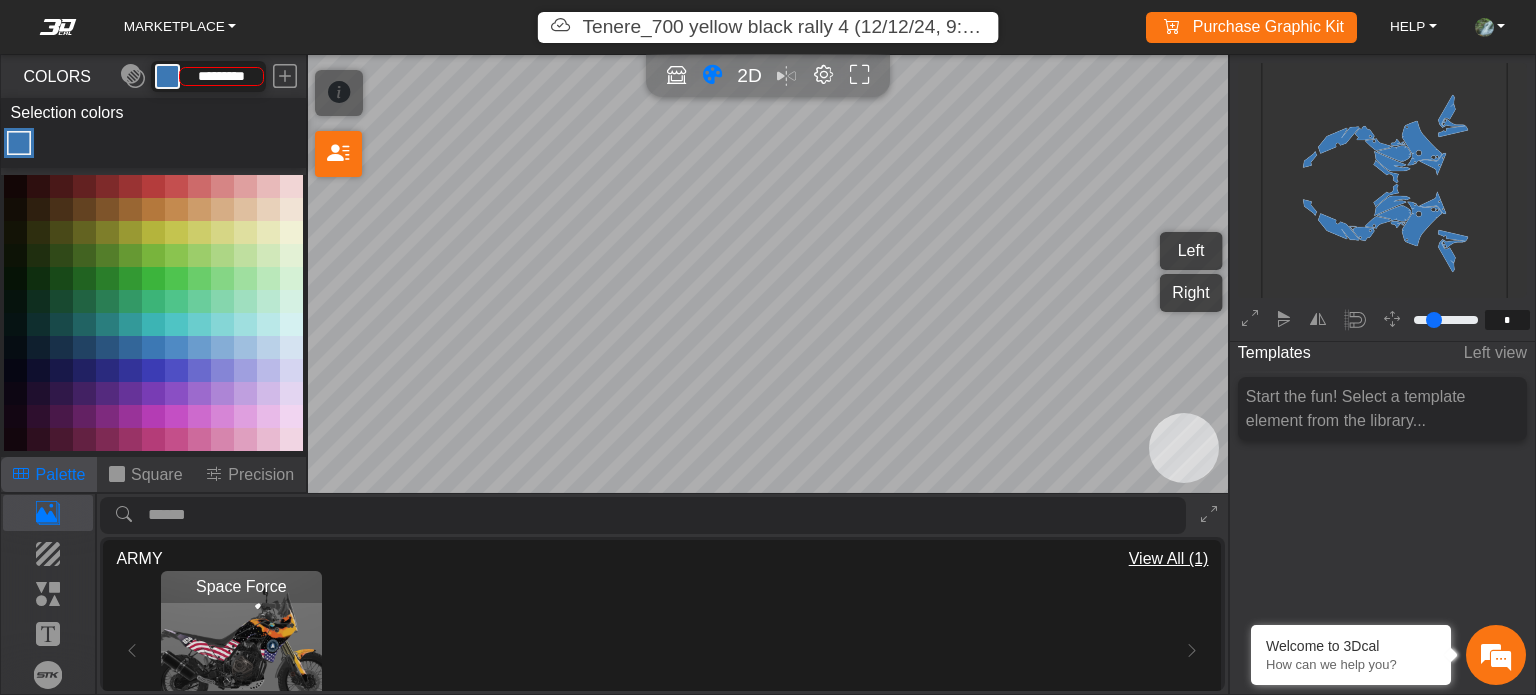 click on "Tenere_700 yellow black rally 4 (12/12/24, 9:56 AM)" at bounding box center (783, 27) 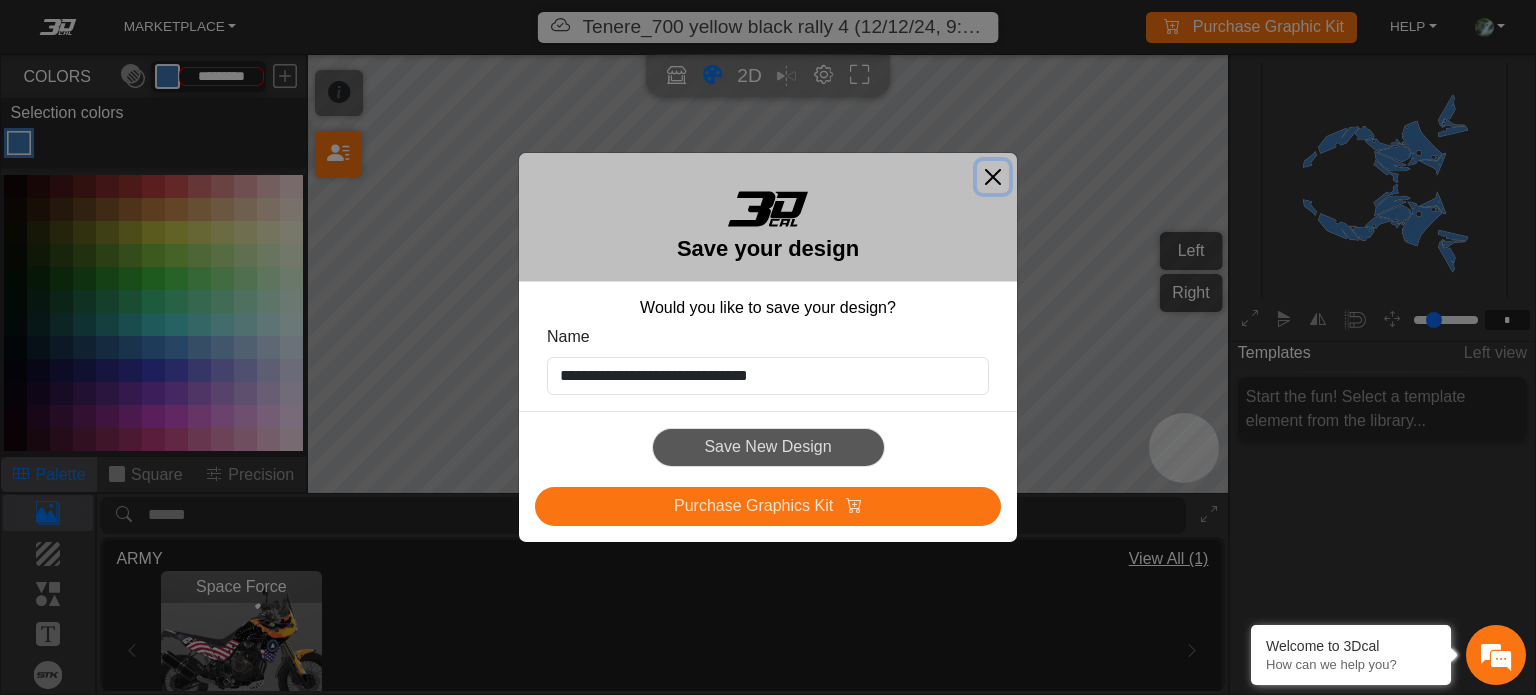 click at bounding box center [993, 177] 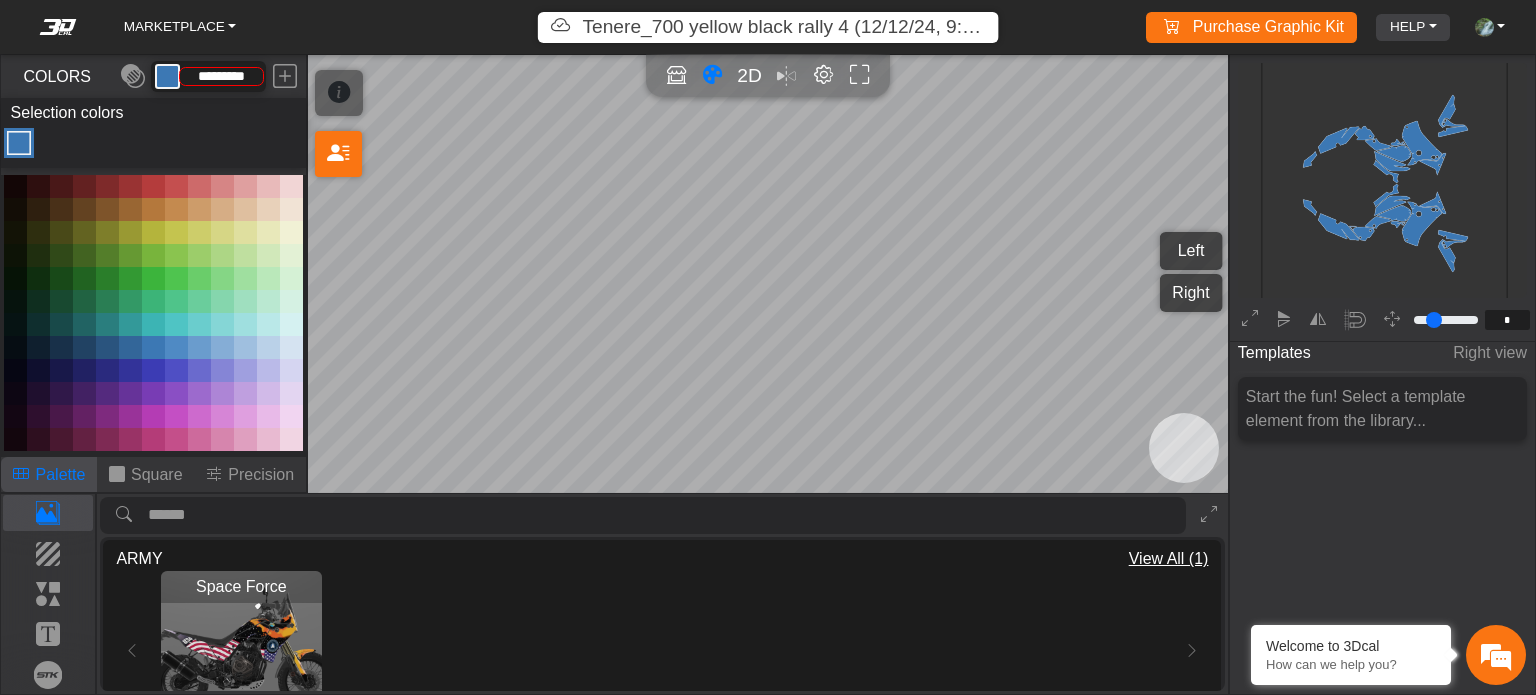 click on "HELP" at bounding box center [1413, 27] 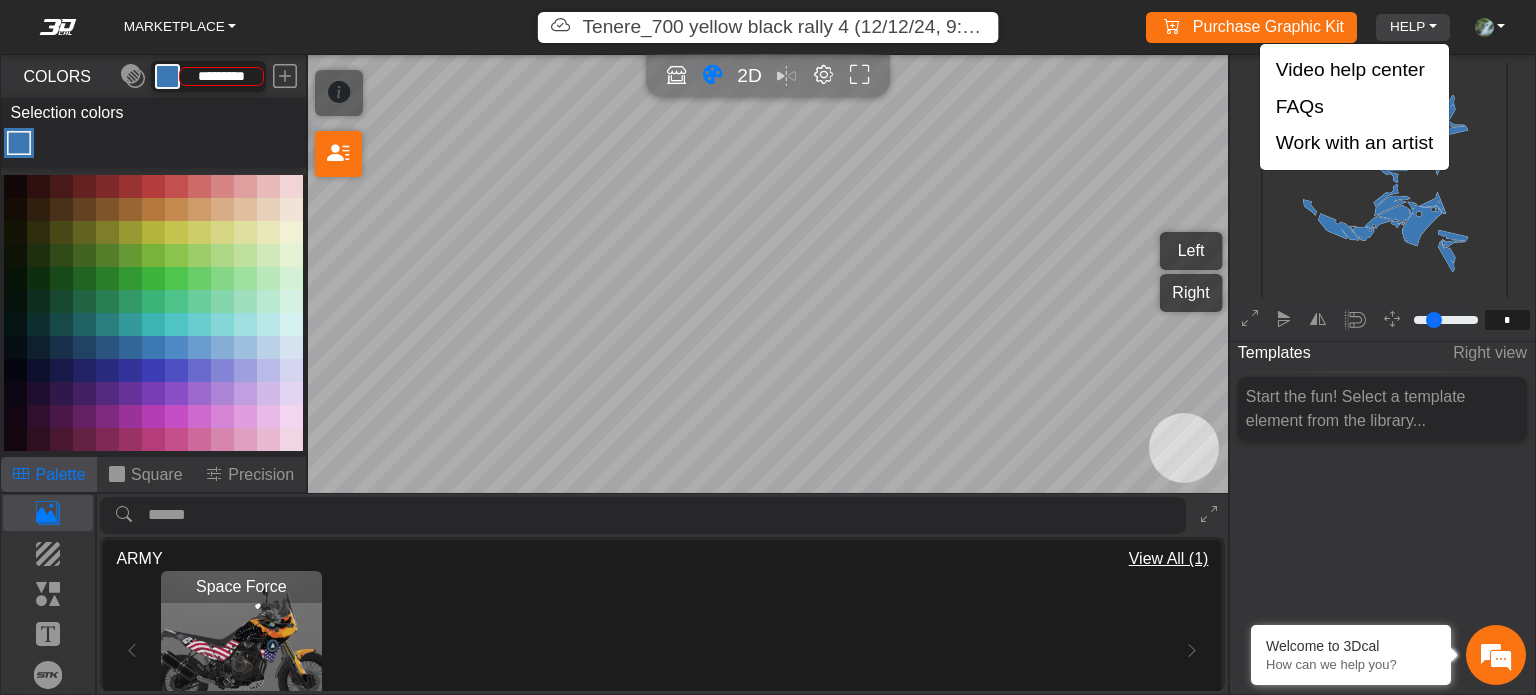 click on "HELP" at bounding box center [1413, 27] 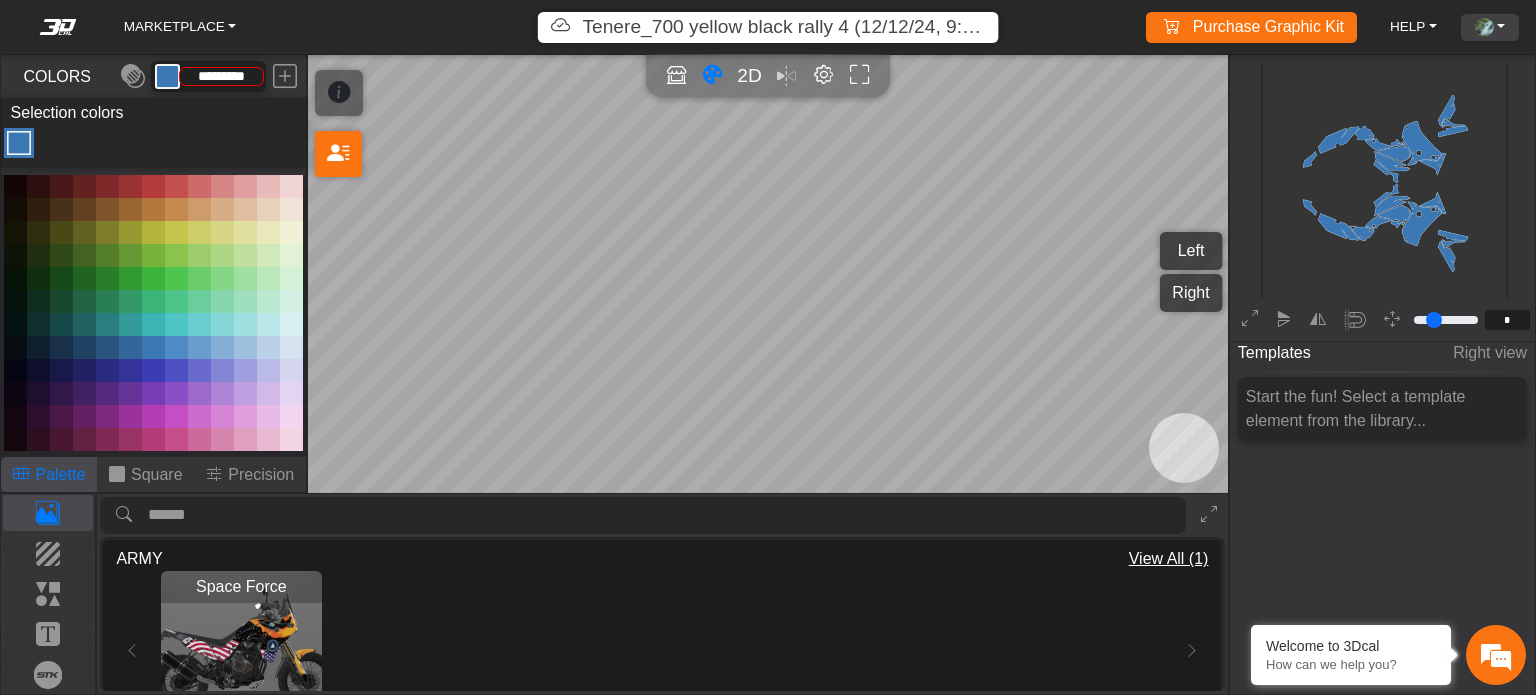 click on "ACCOUNT" at bounding box center (1490, 27) 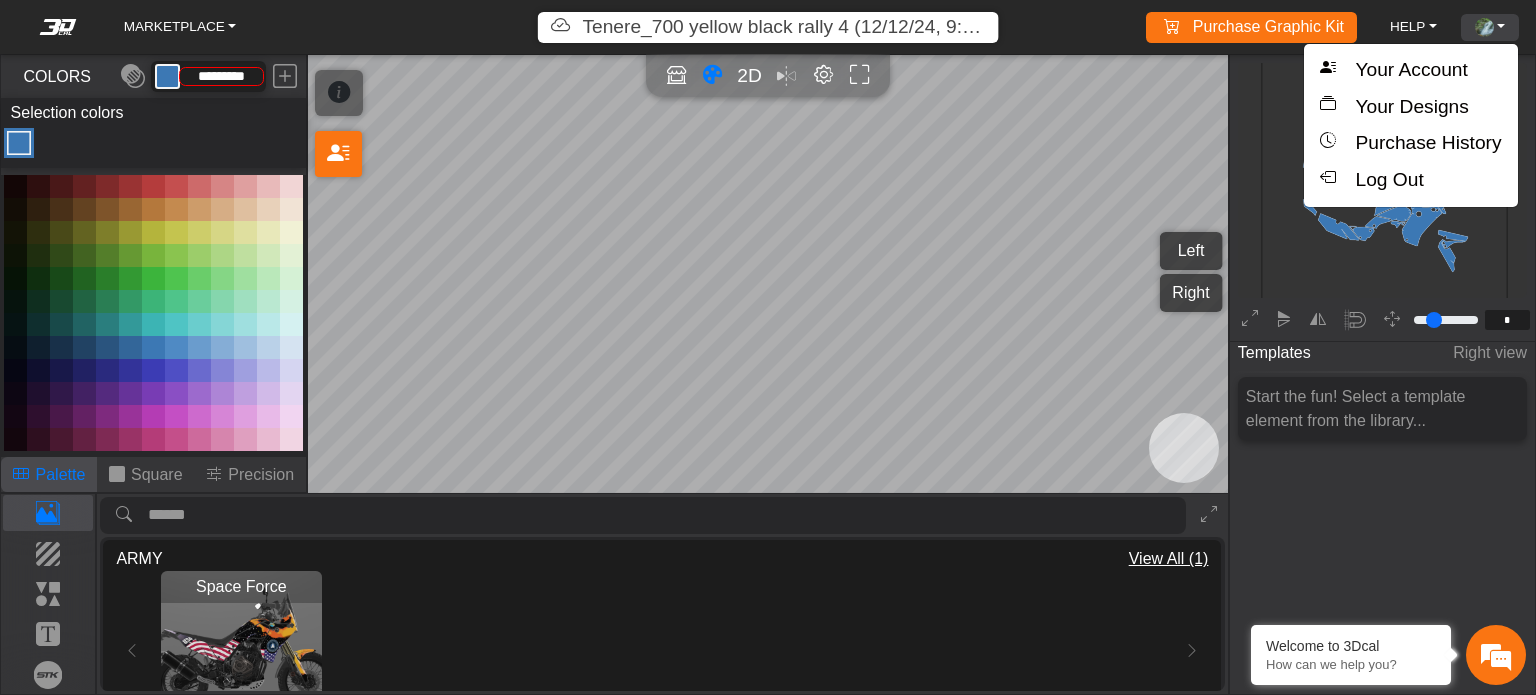 click on "ACCOUNT" at bounding box center [1490, 27] 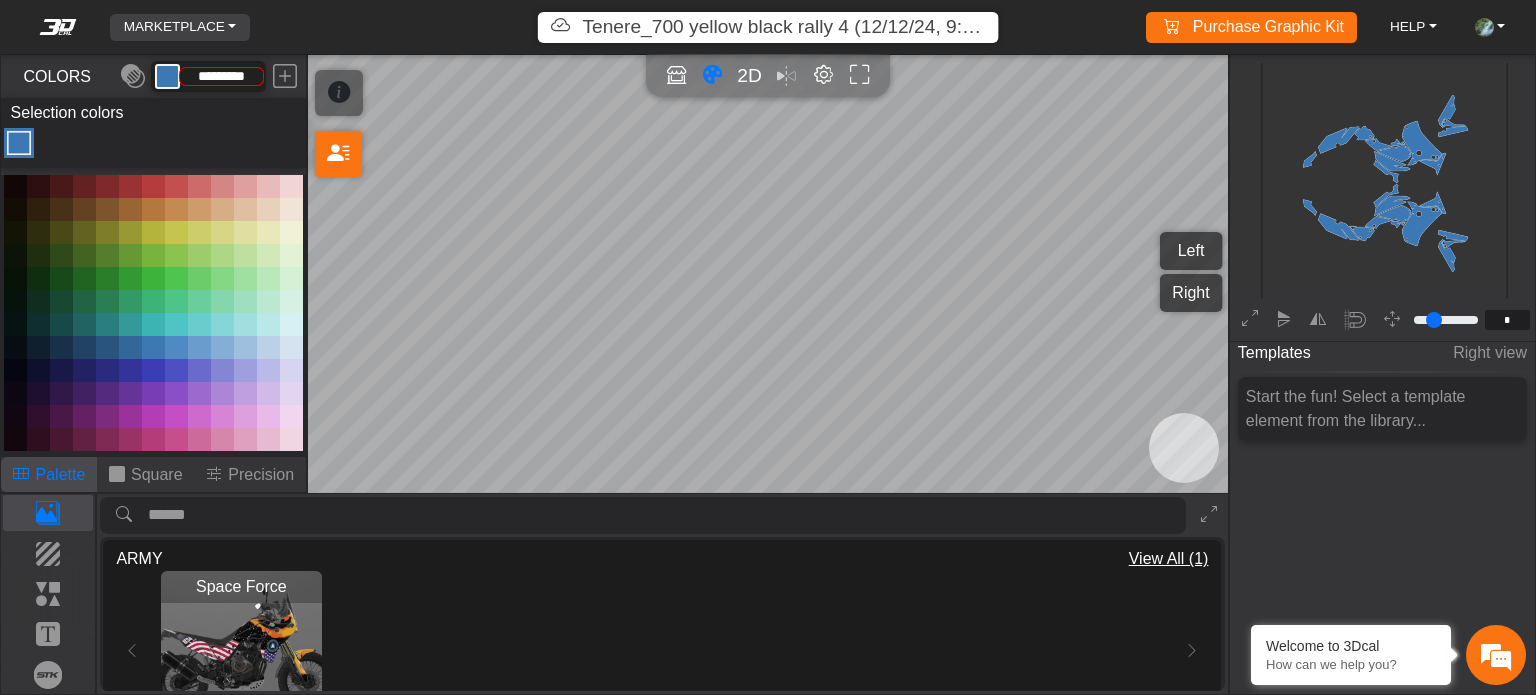 click on "MARKETPLACE" at bounding box center [180, 27] 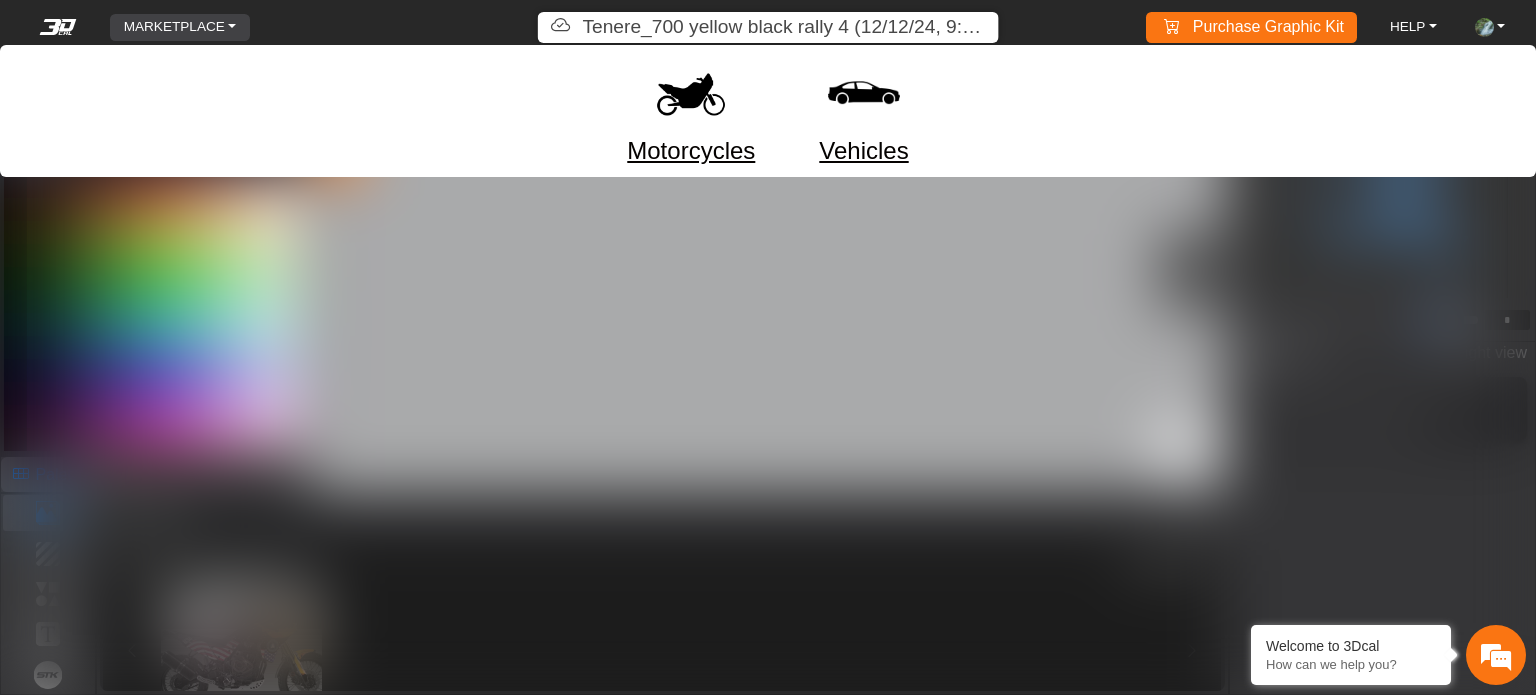 click on "MARKETPLACE" at bounding box center [180, 27] 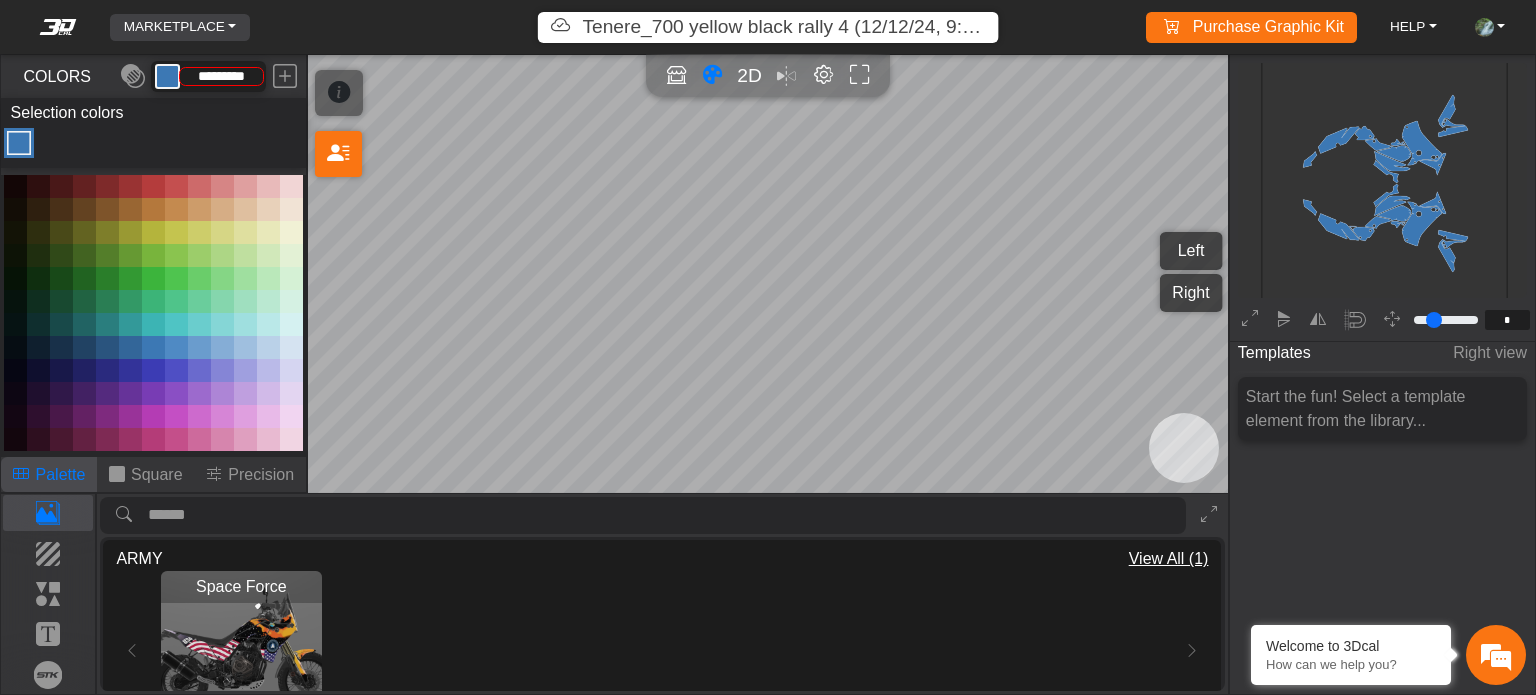click on "MARKETPLACE" at bounding box center (180, 27) 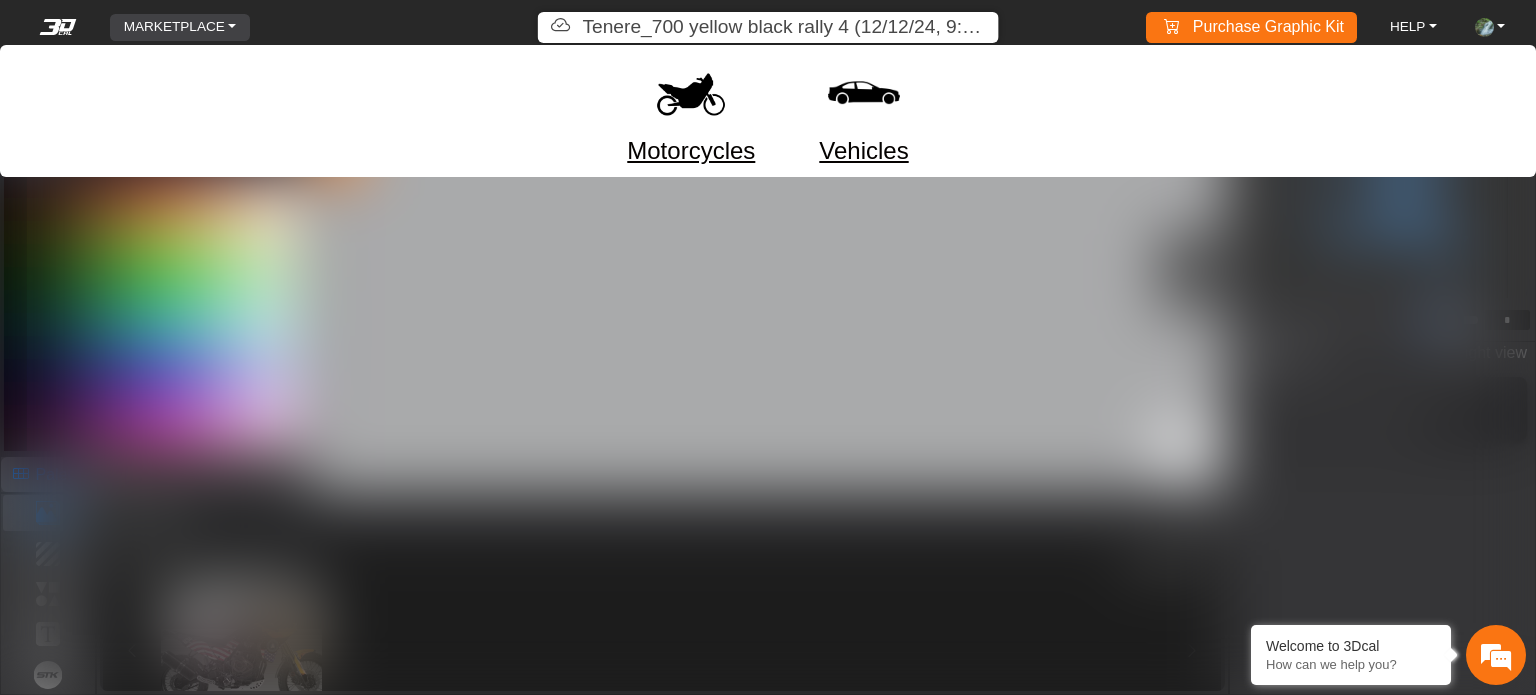 click on "Motorcycles" at bounding box center (691, 151) 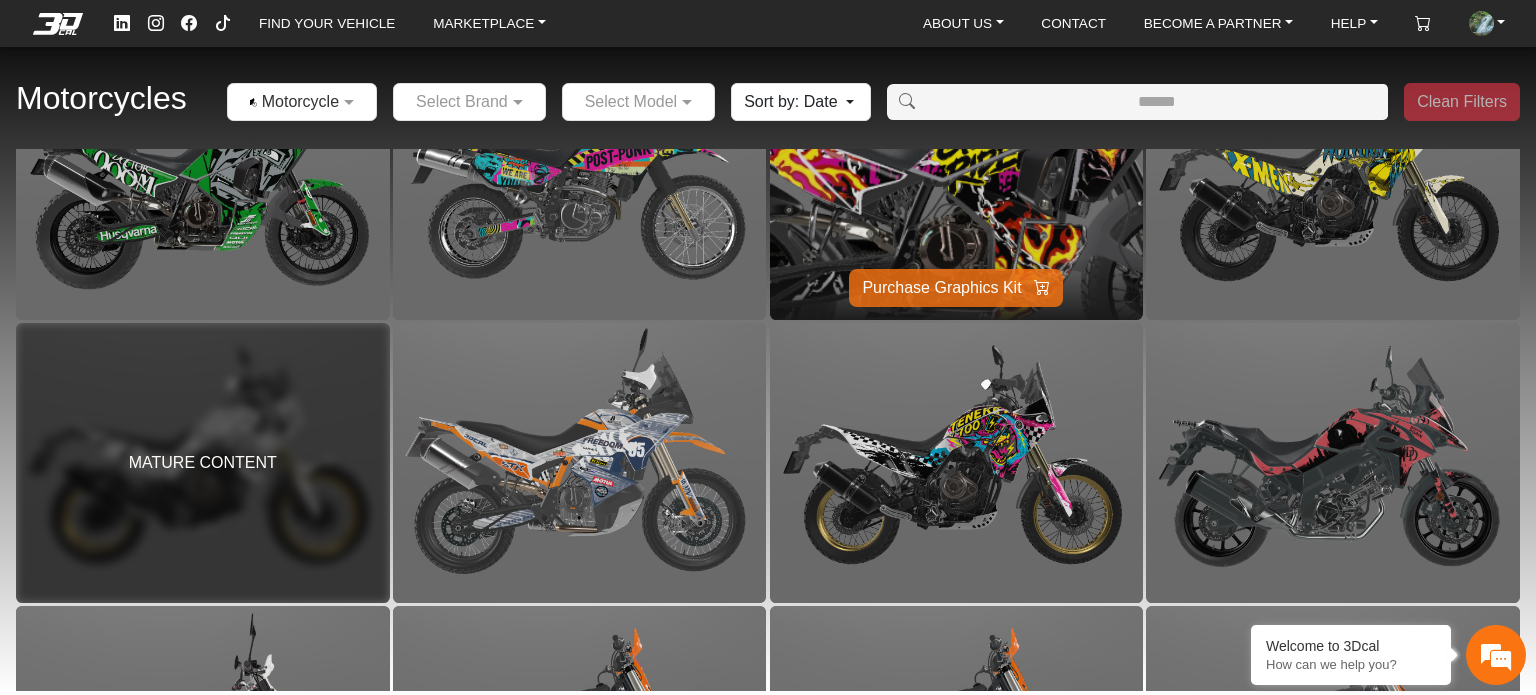 scroll, scrollTop: 2967, scrollLeft: 0, axis: vertical 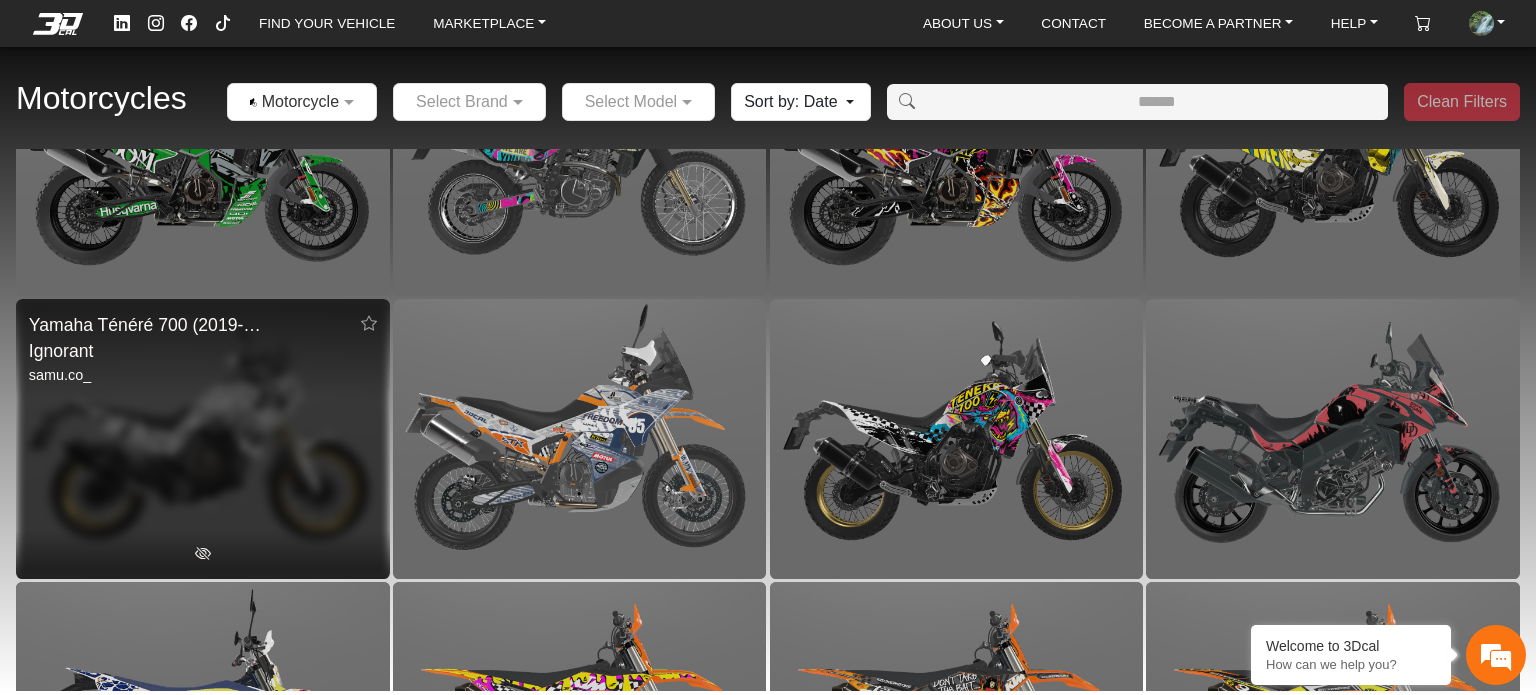 click on "MATURE CONTENT" at bounding box center (203, 439) 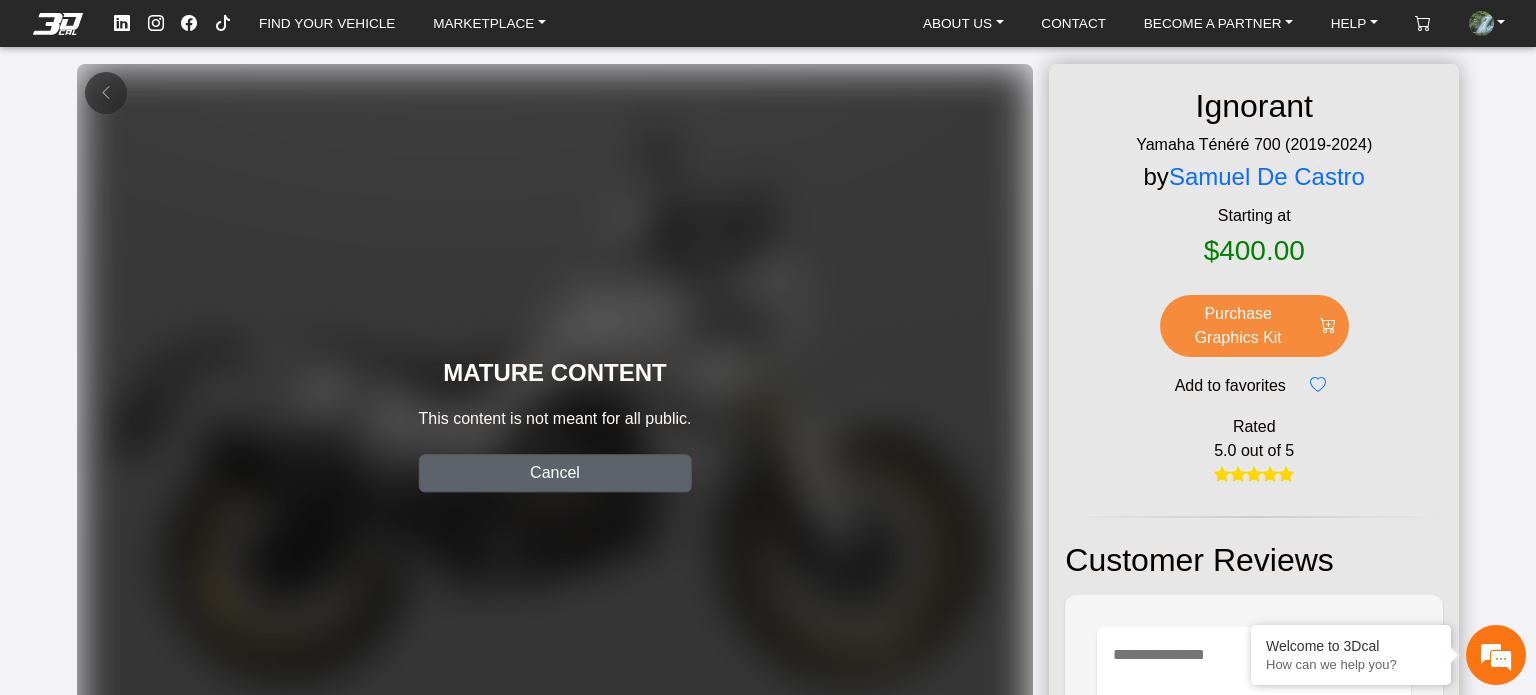 click on "Cancel" 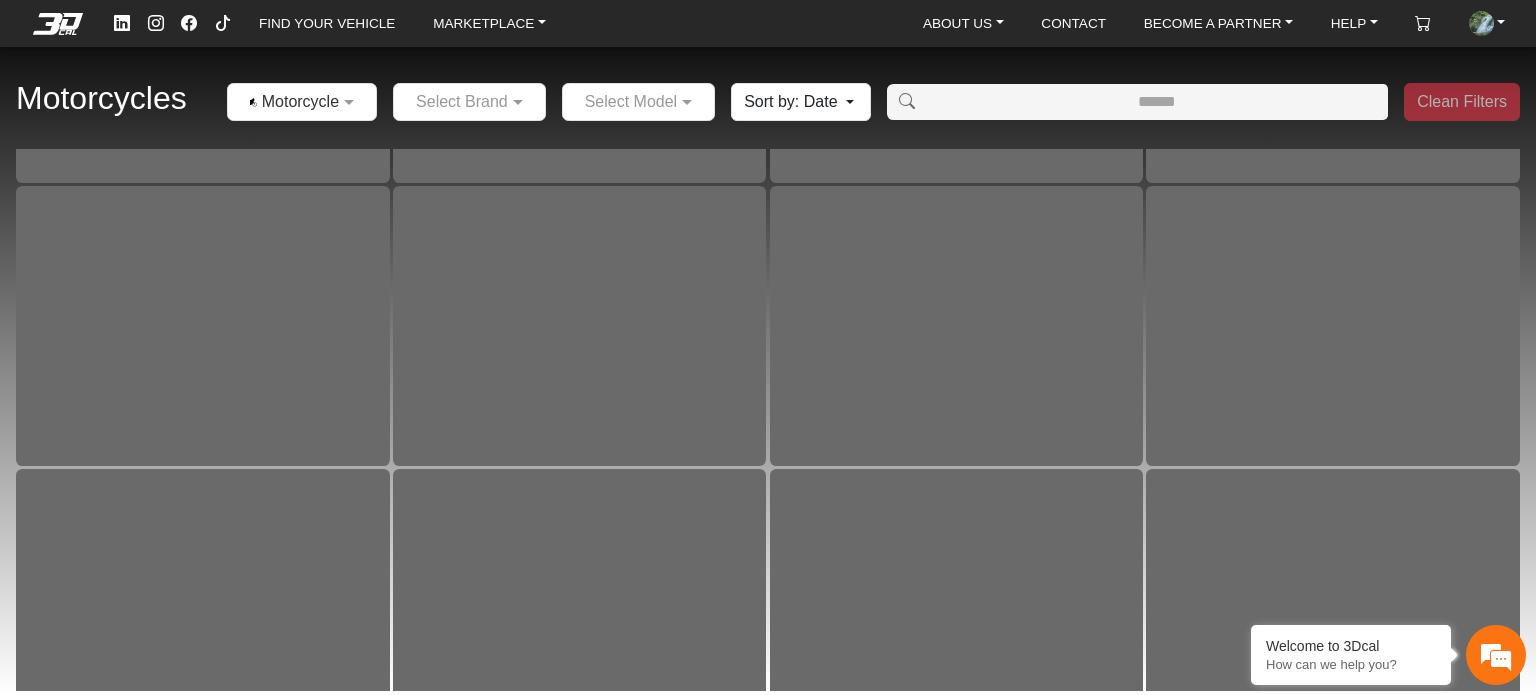 scroll, scrollTop: 16121, scrollLeft: 0, axis: vertical 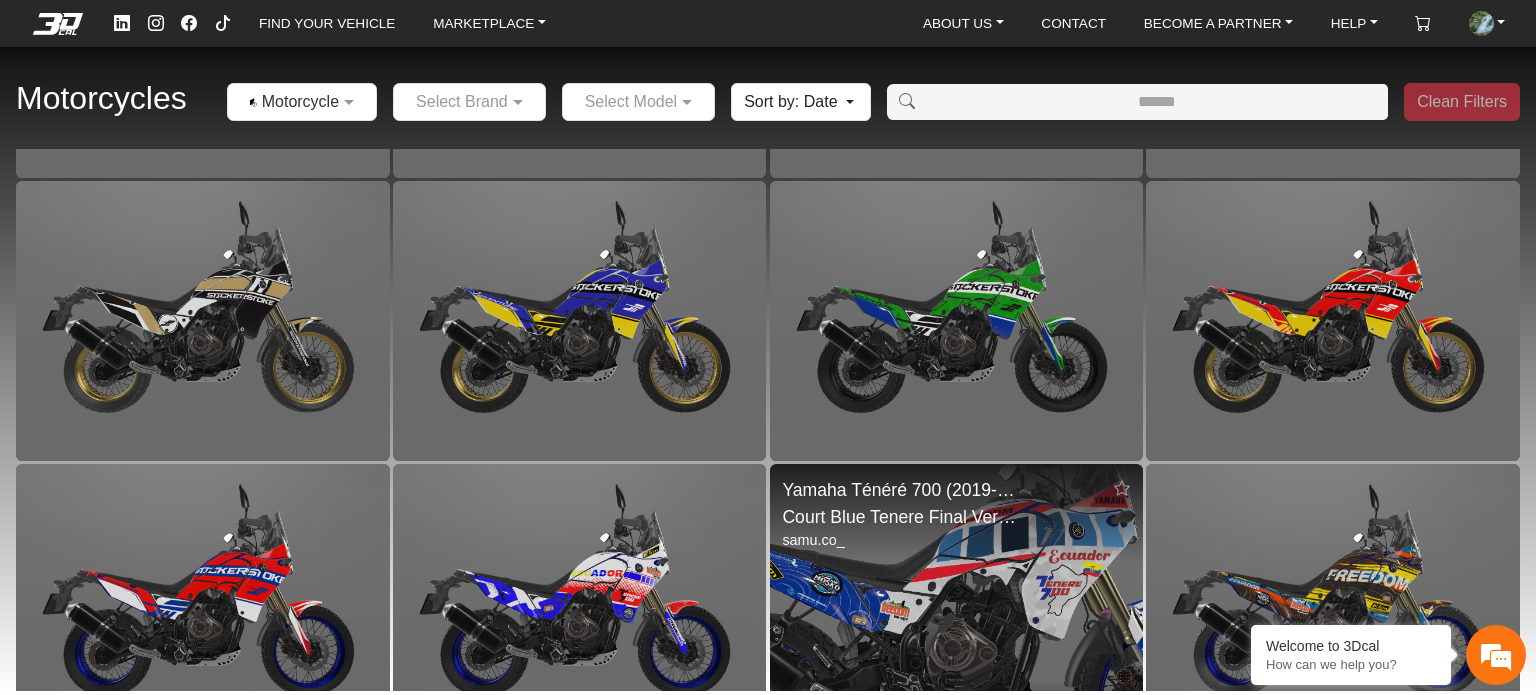 click at bounding box center [956, 604] 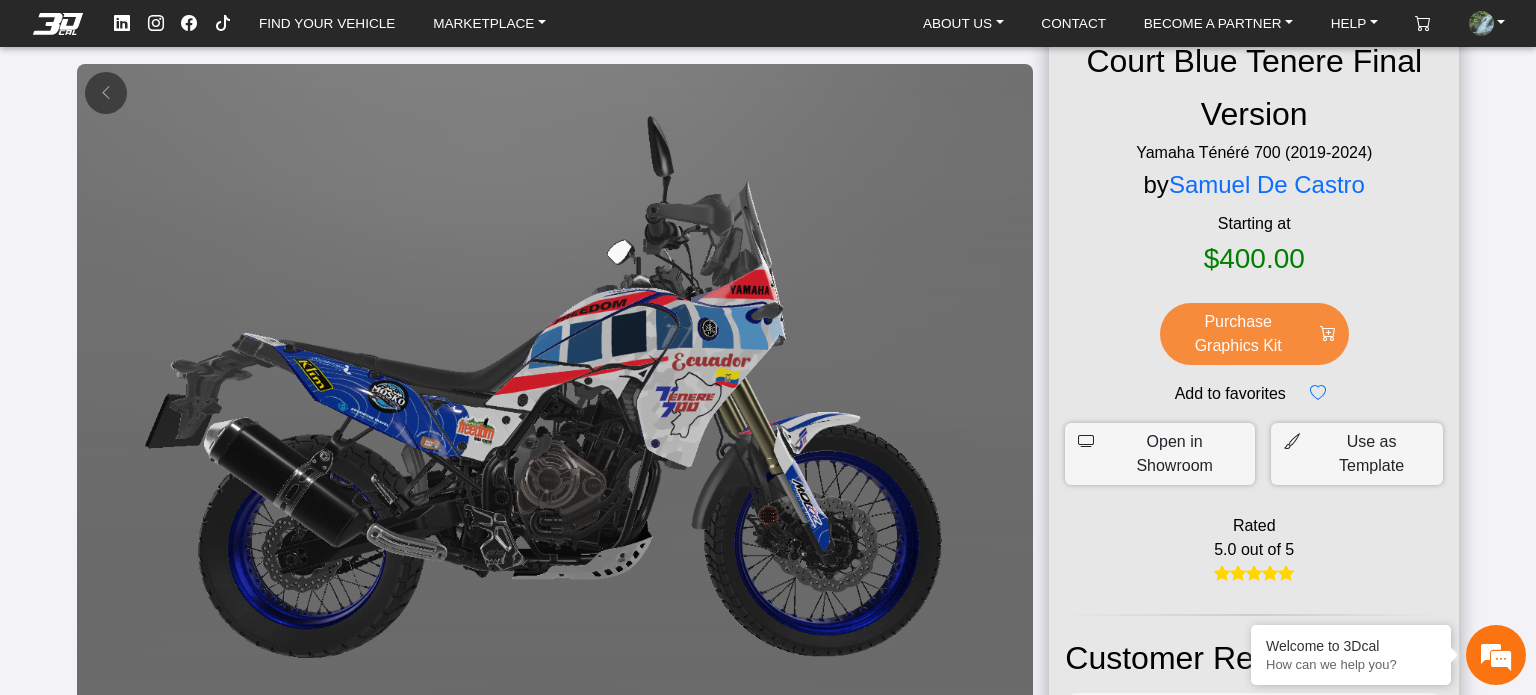 scroll, scrollTop: 0, scrollLeft: 0, axis: both 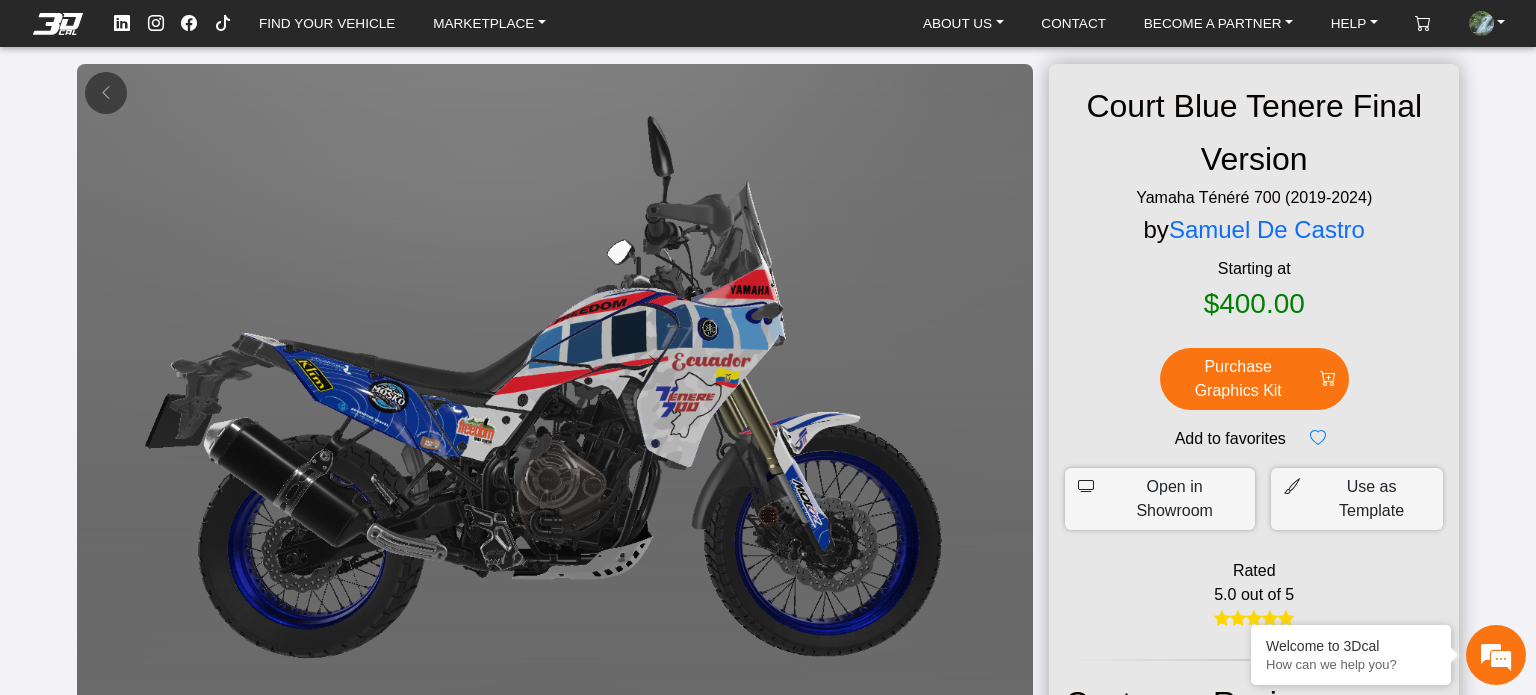 click on "Purchase Graphics Kit" 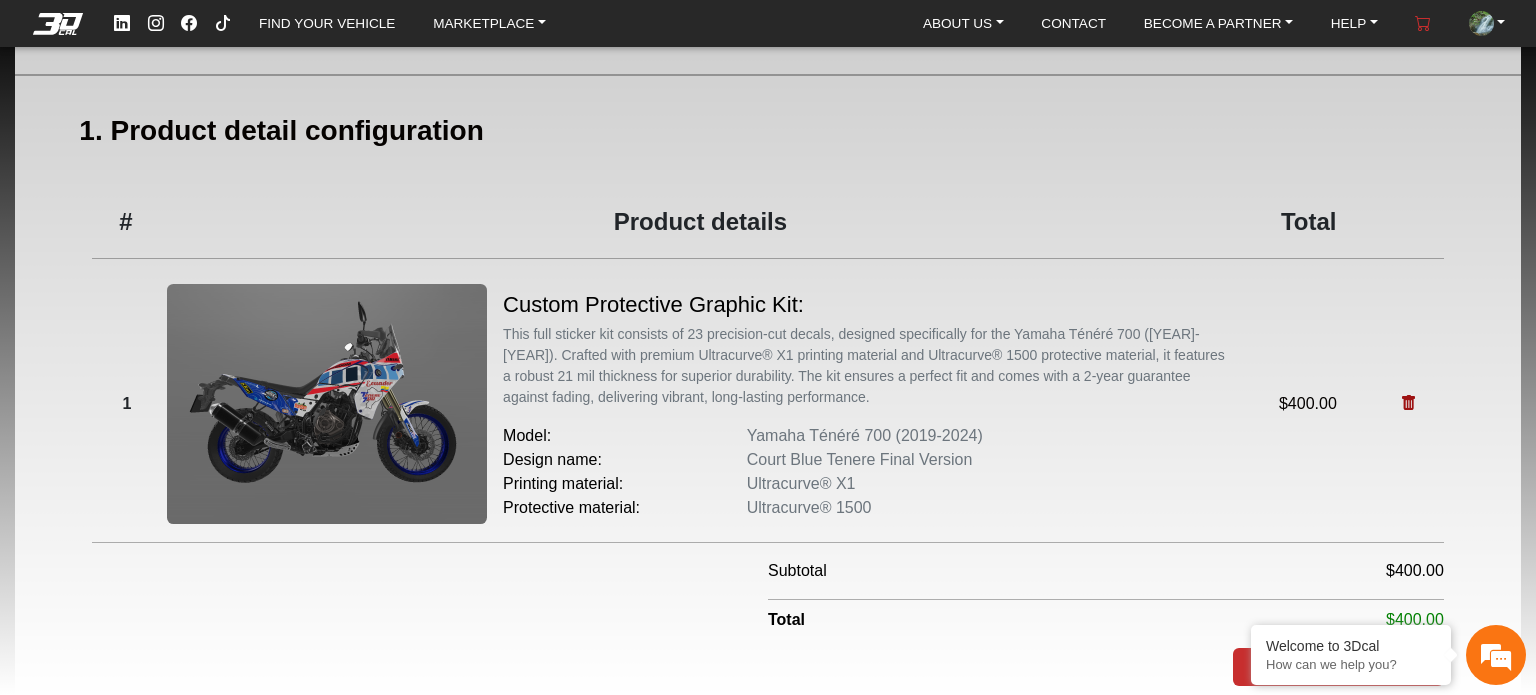 scroll, scrollTop: 100, scrollLeft: 0, axis: vertical 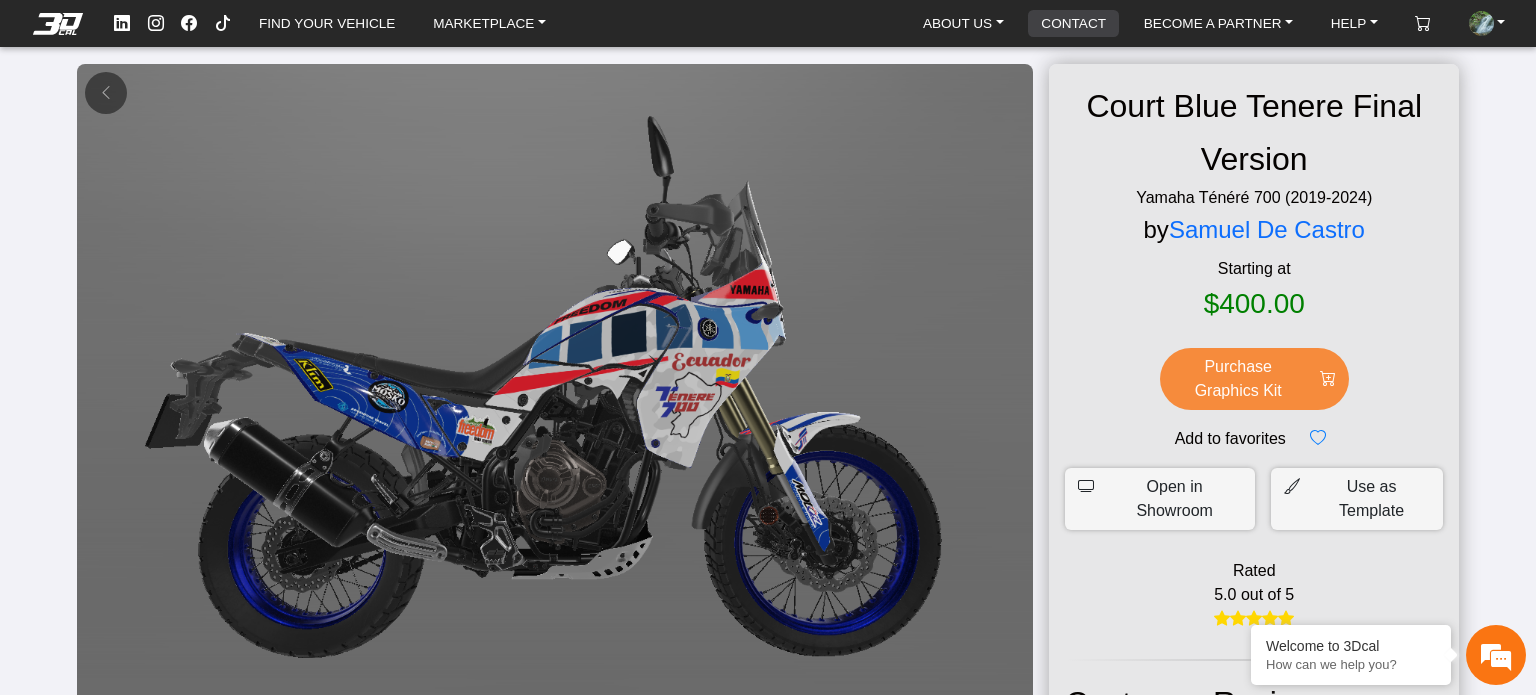 click on "CONTACT" at bounding box center [1073, 23] 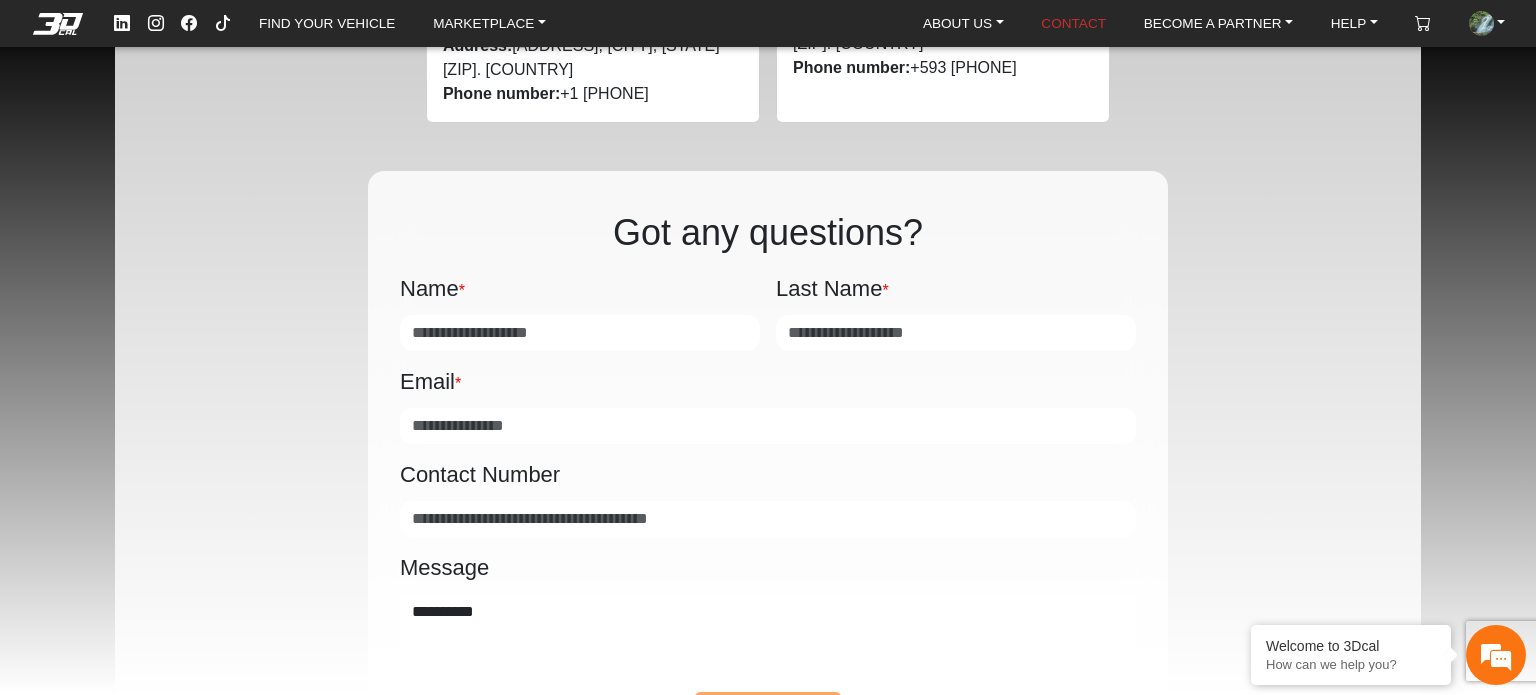 scroll, scrollTop: 400, scrollLeft: 0, axis: vertical 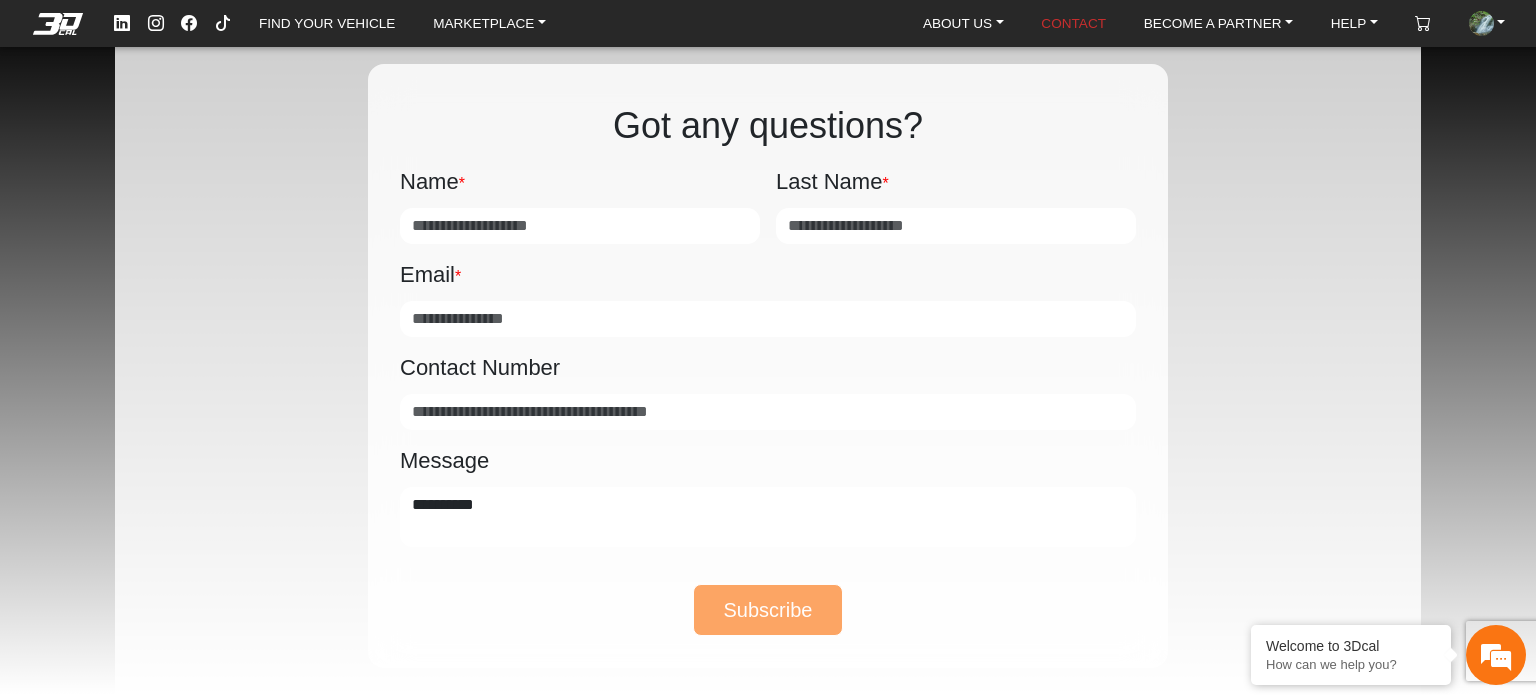click on "Name  *  Input a valid first name" at bounding box center (580, 204) 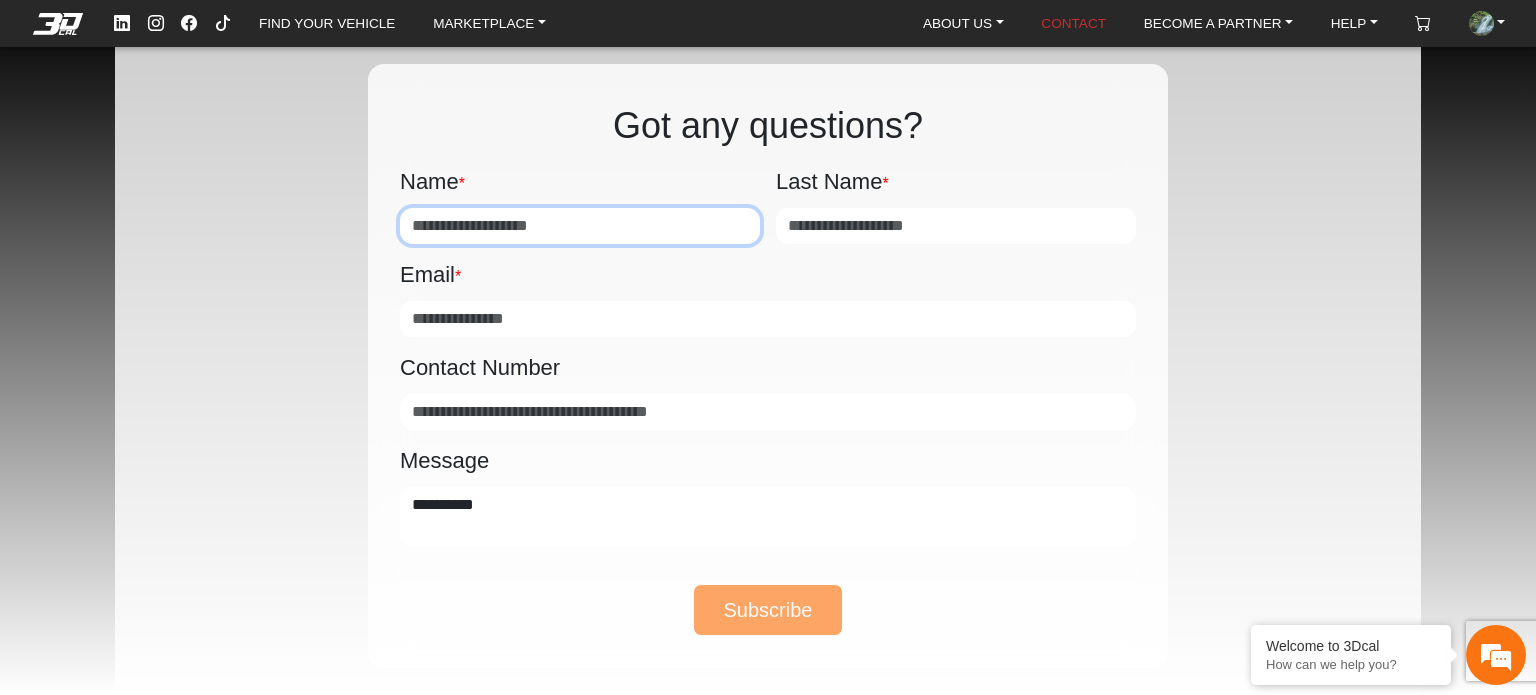 click at bounding box center (580, 226) 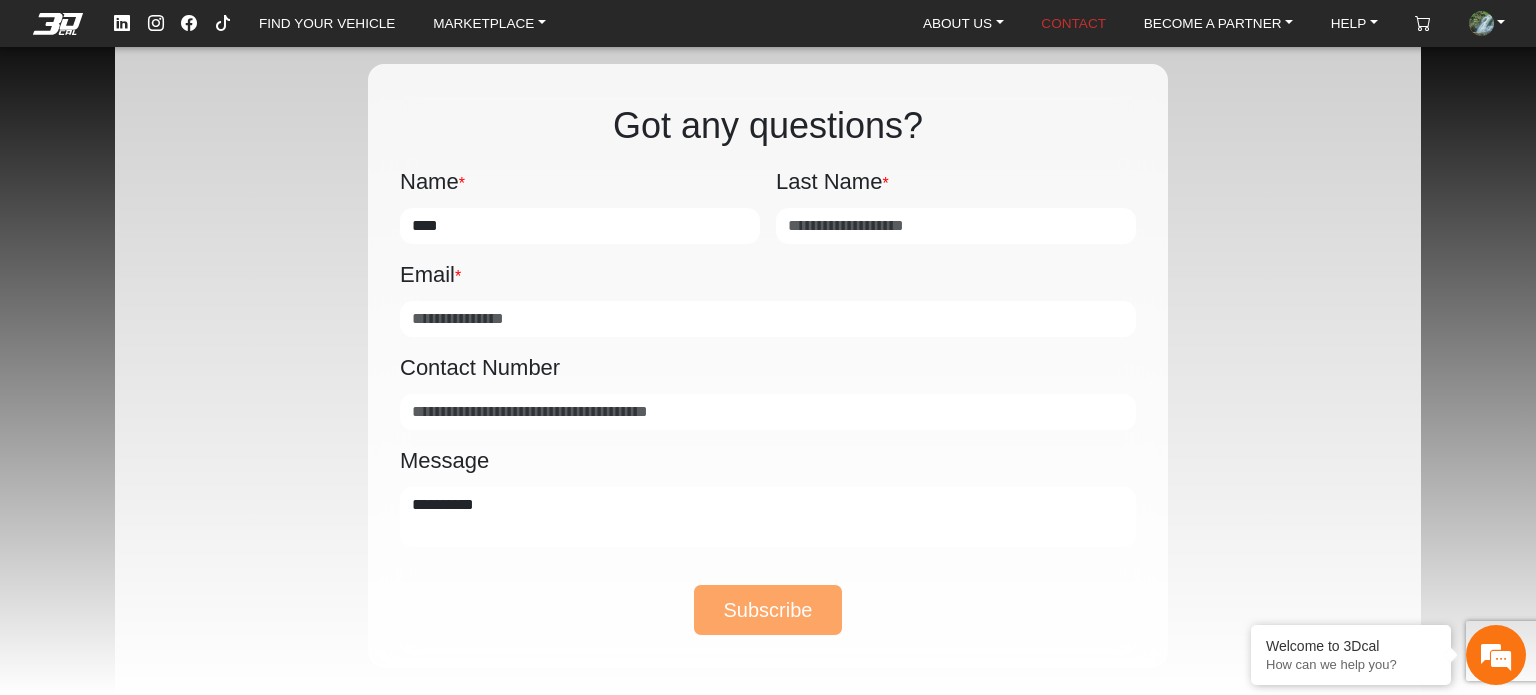 type on "******" 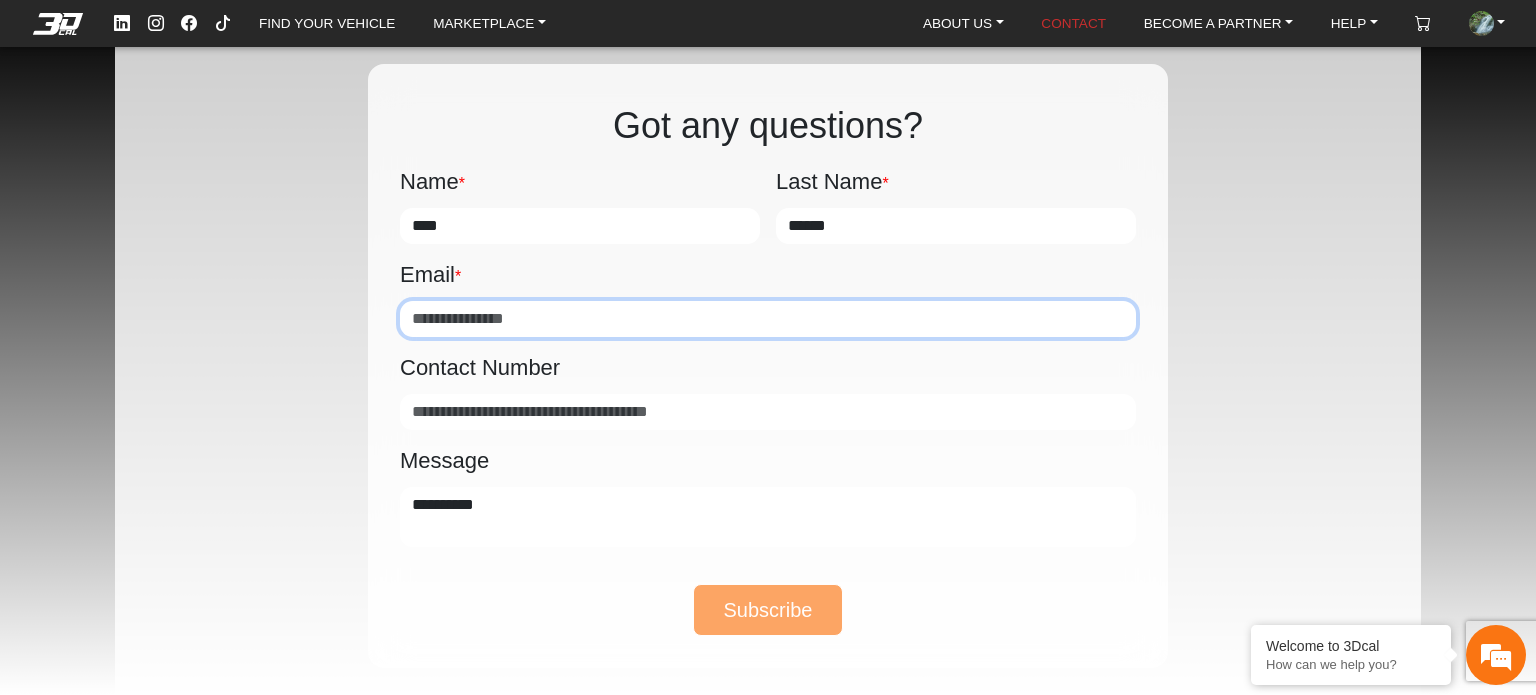 type on "**********" 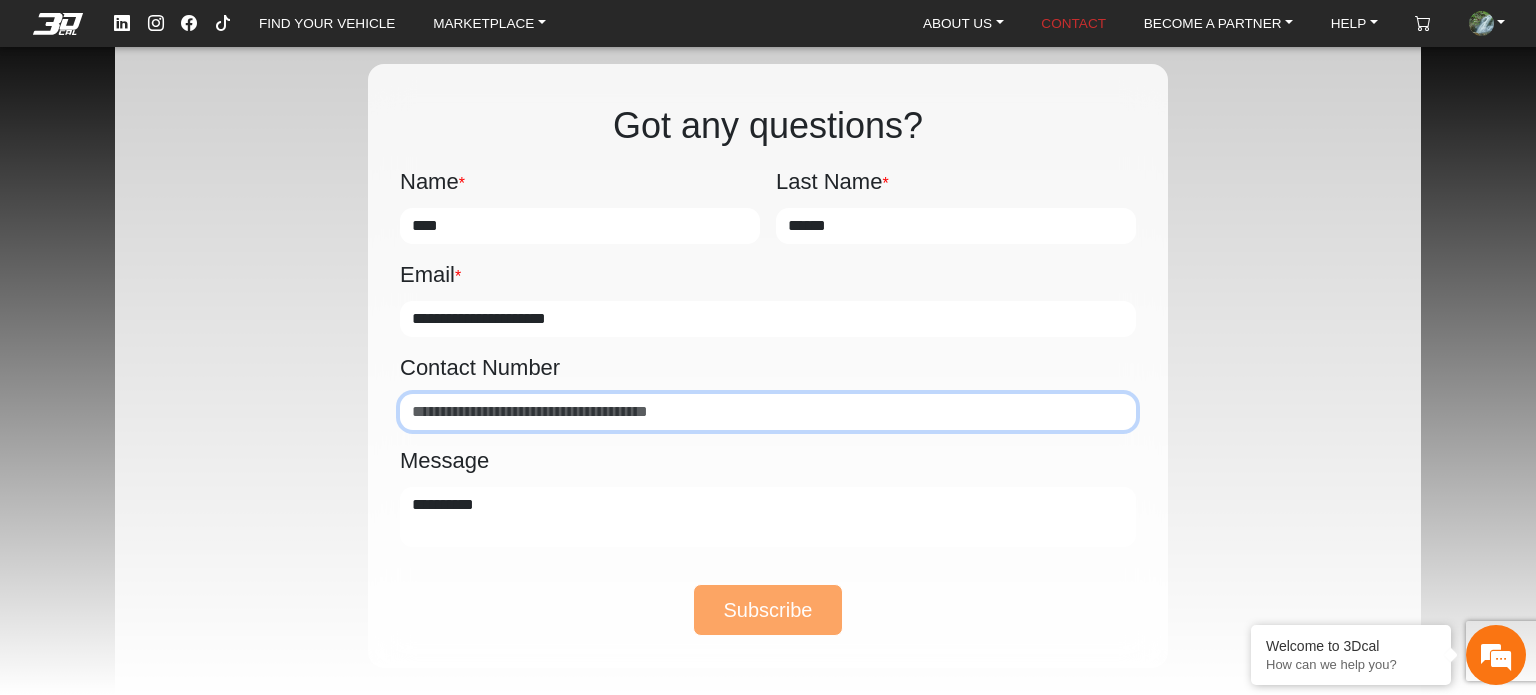 type on "**********" 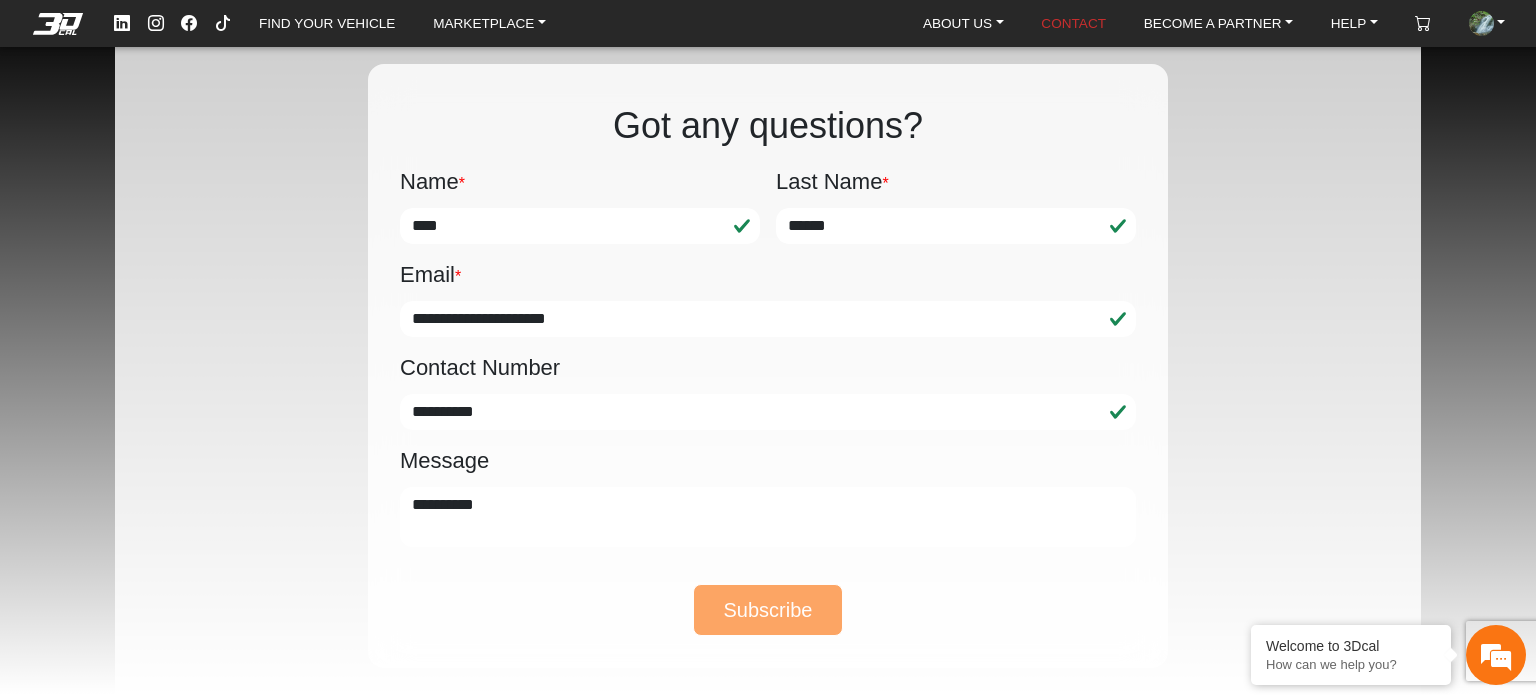 click on "**********" at bounding box center [768, 366] 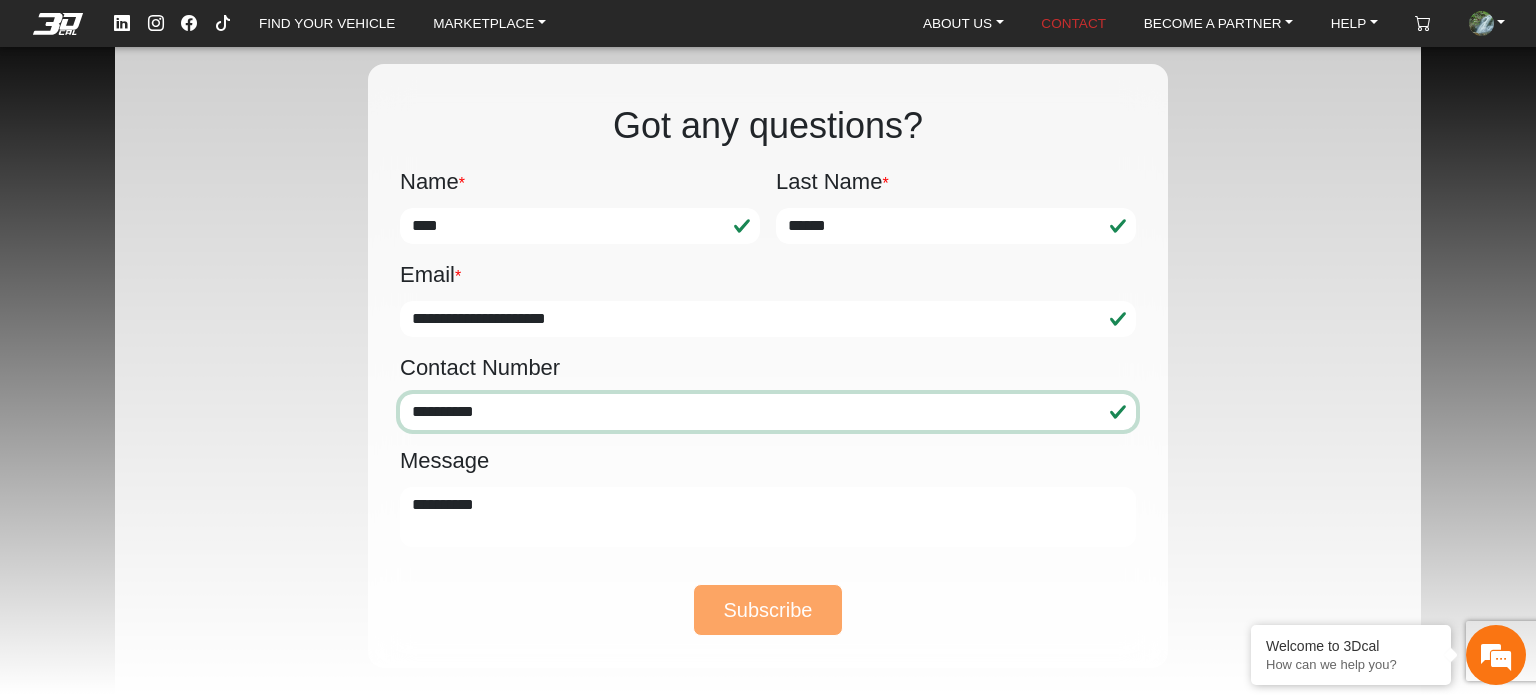 drag, startPoint x: 498, startPoint y: 439, endPoint x: 359, endPoint y: 441, distance: 139.01439 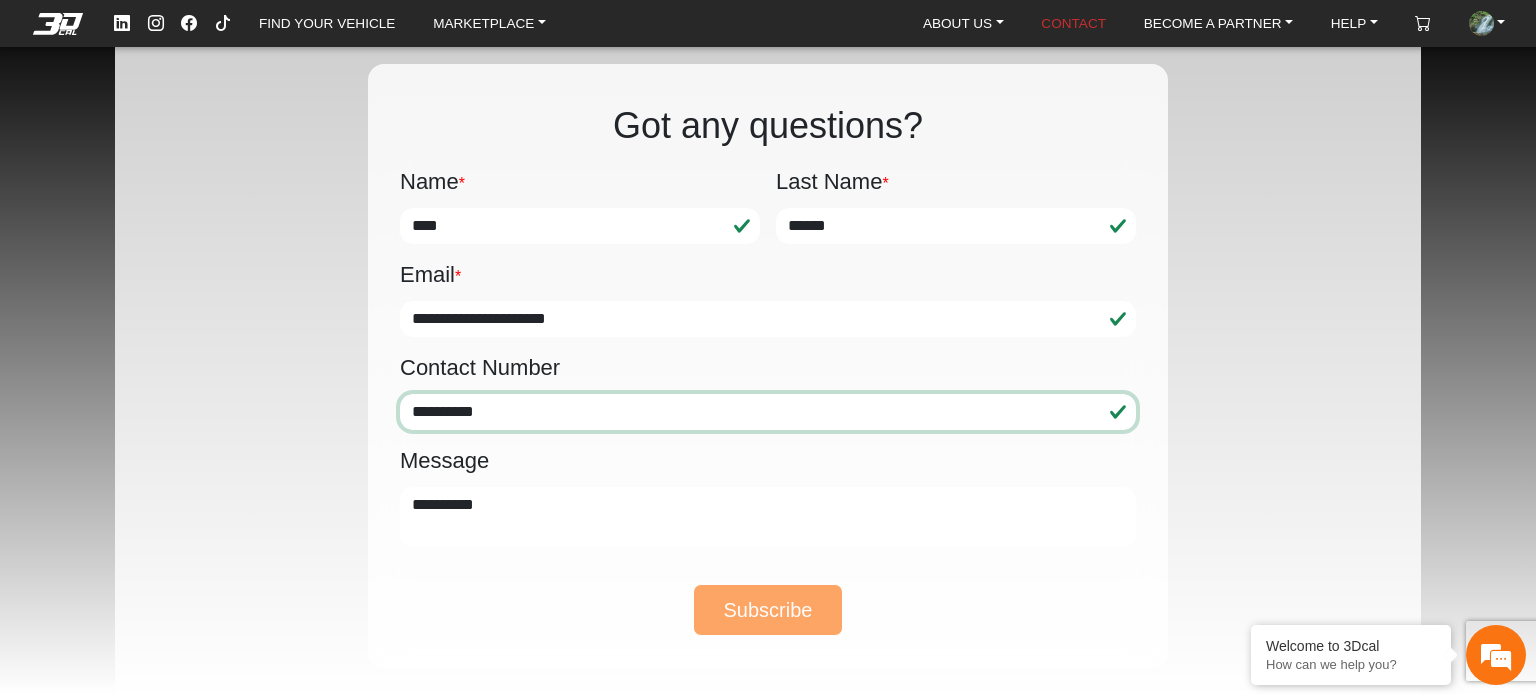 click on "**********" at bounding box center [768, 366] 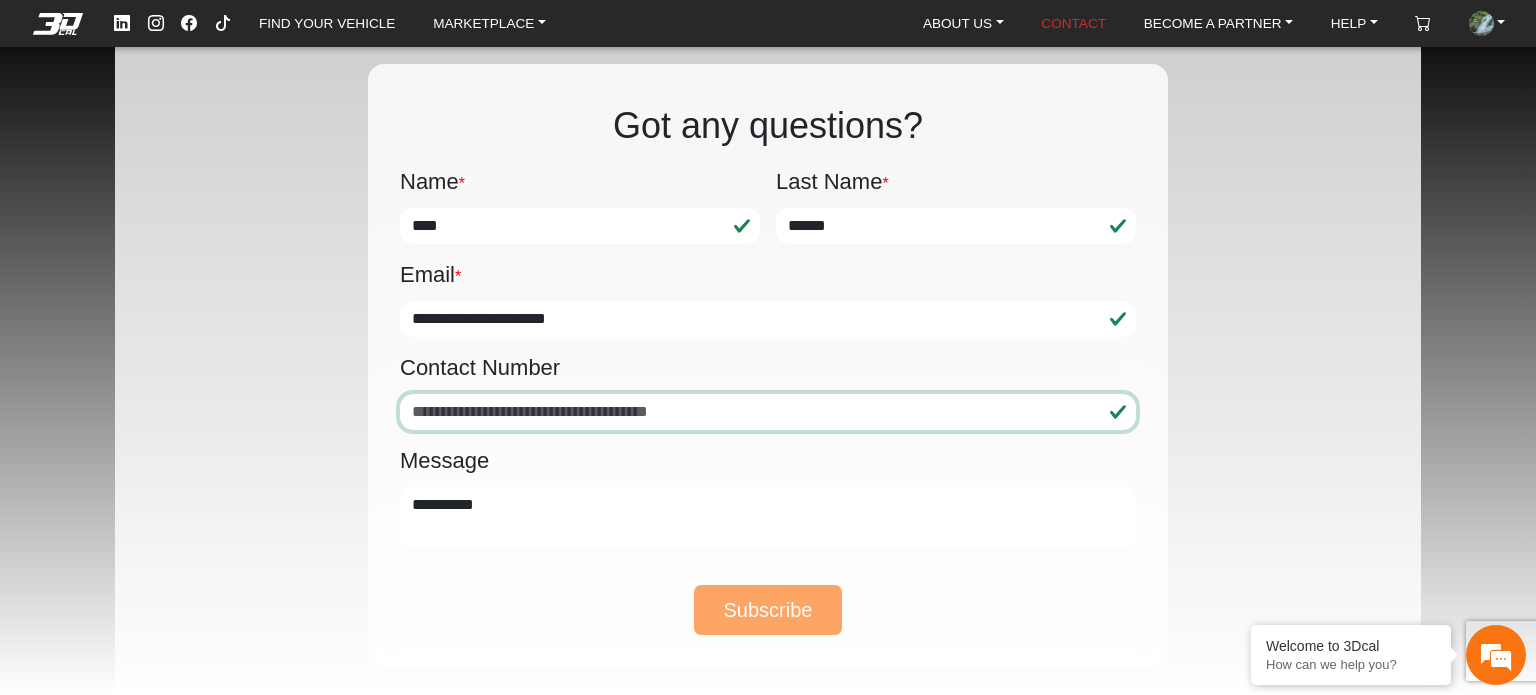 type 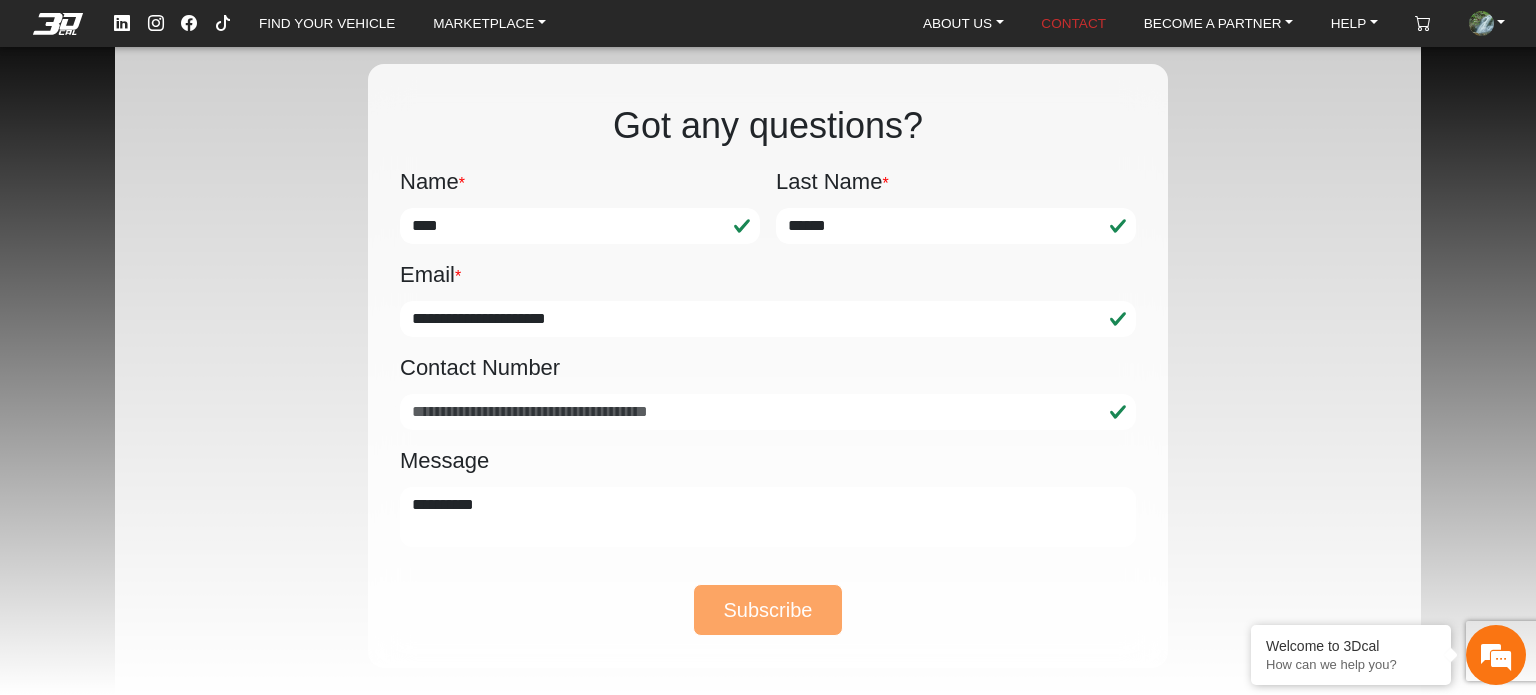 click on "Message" at bounding box center (768, 461) 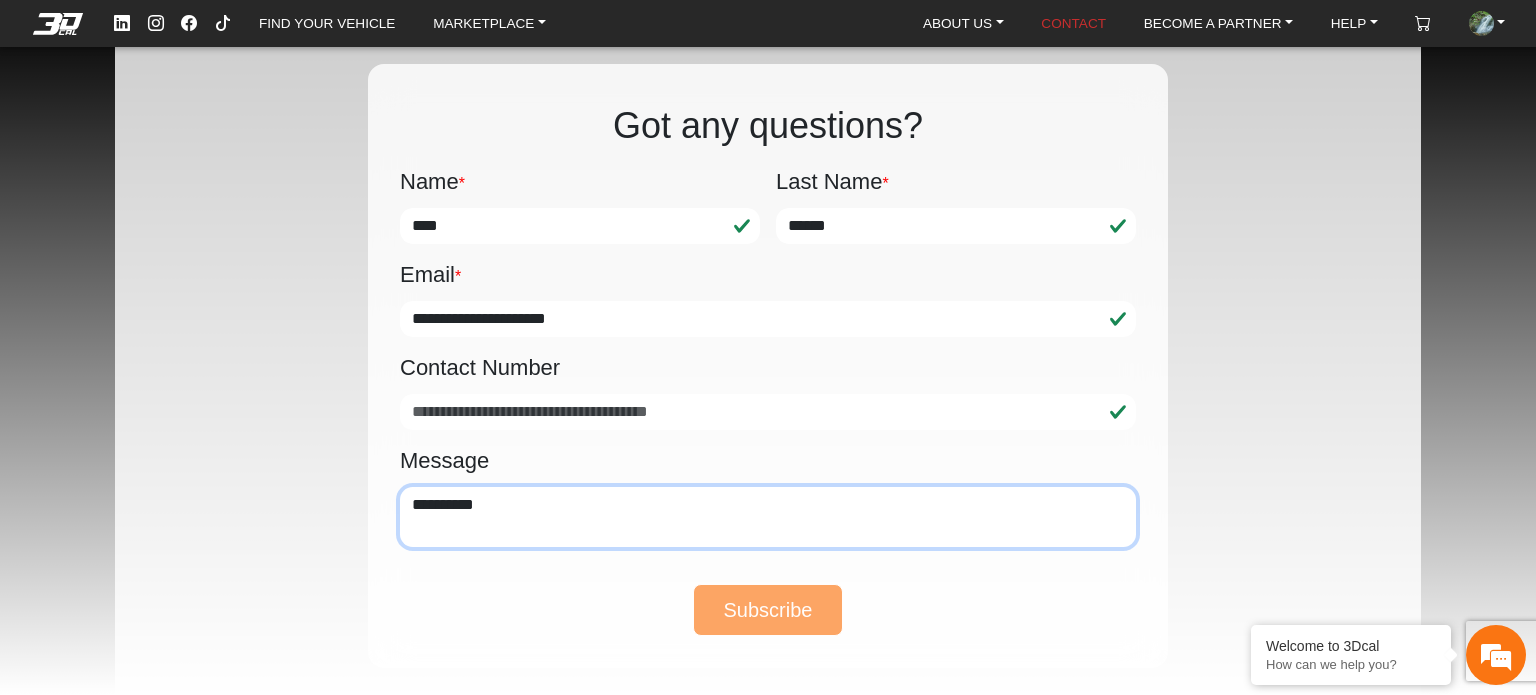 click at bounding box center [768, 517] 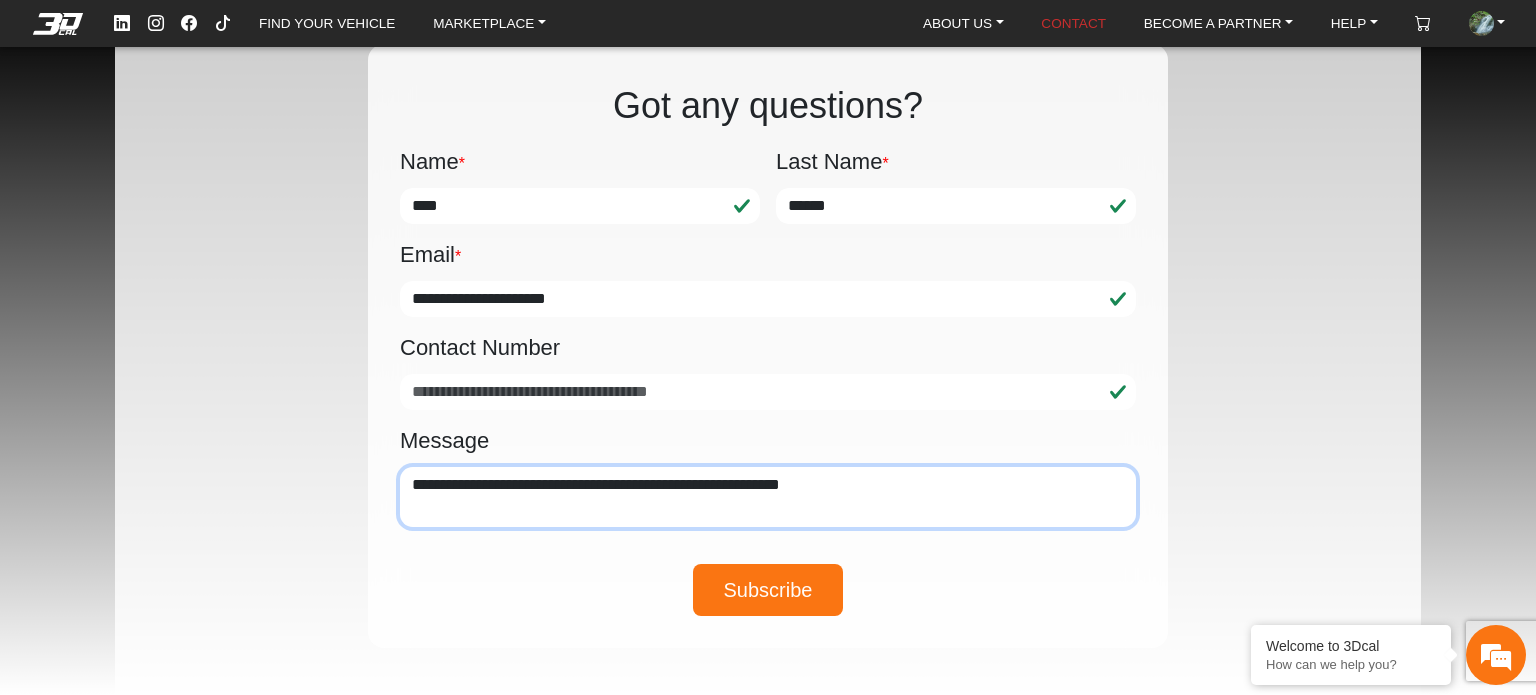 scroll, scrollTop: 433, scrollLeft: 0, axis: vertical 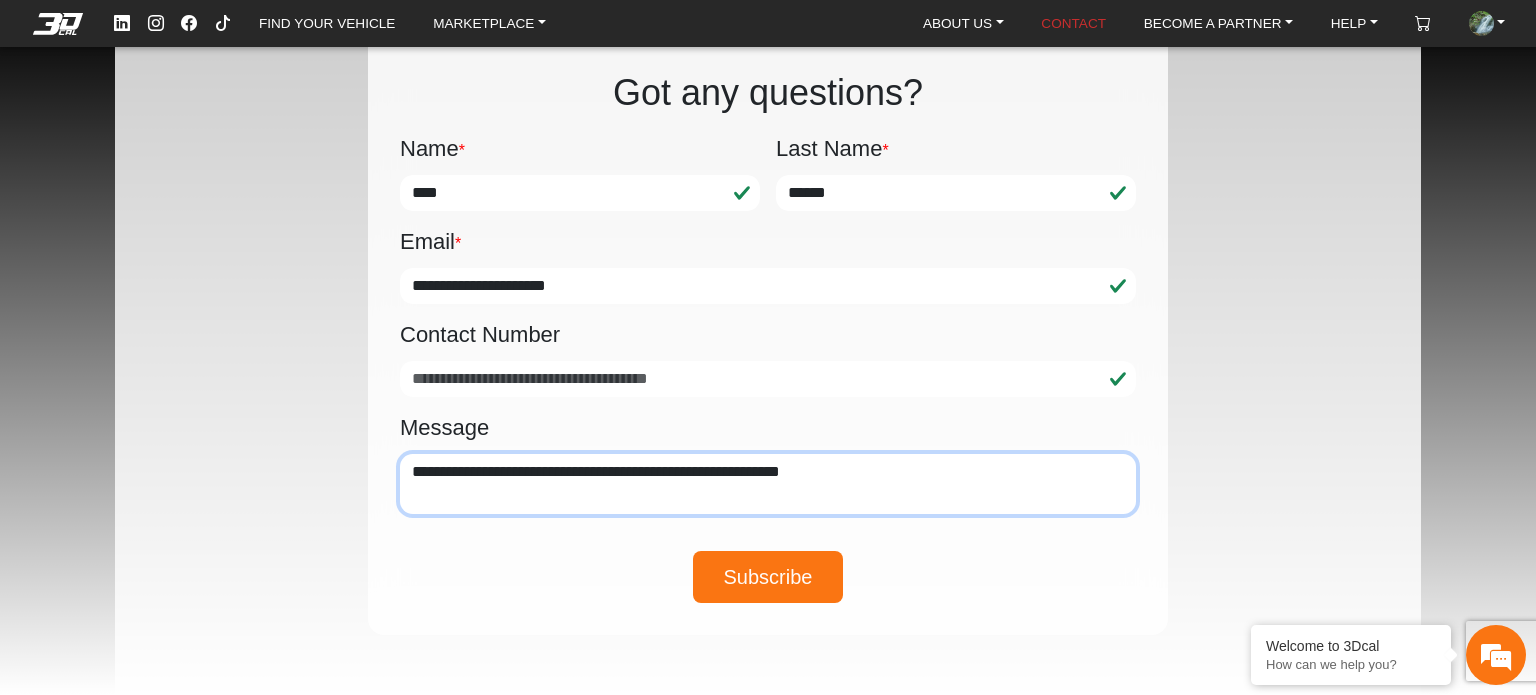 type on "**********" 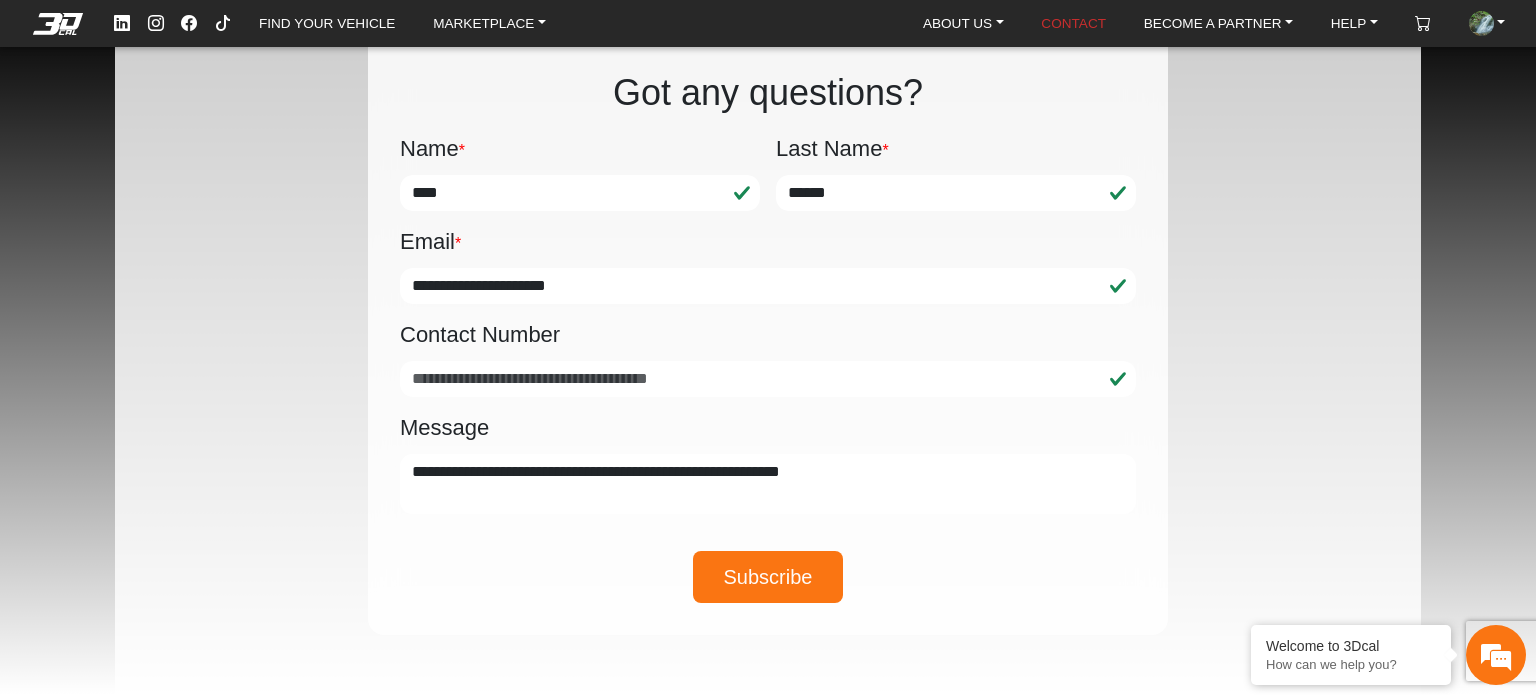 click on "Subscribe" at bounding box center [768, 577] 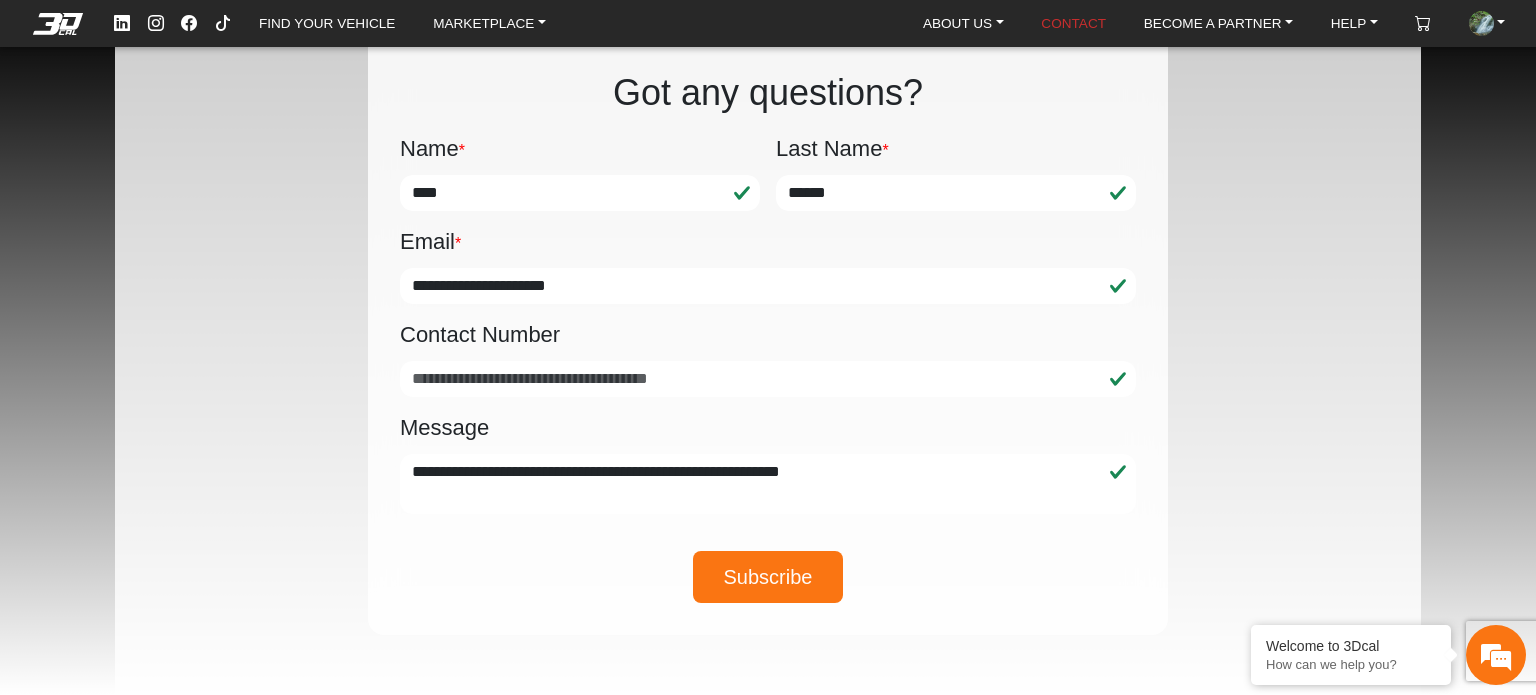 type 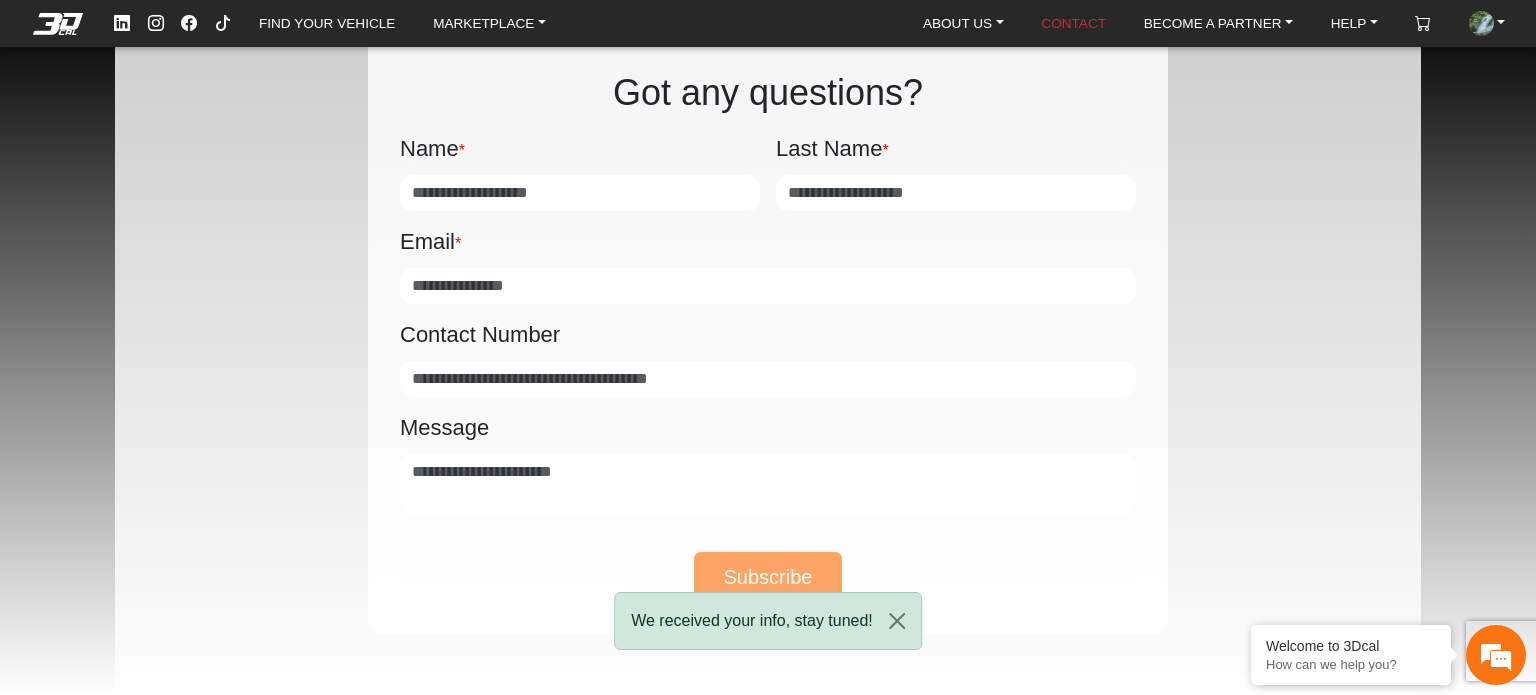 click on "**********" at bounding box center (768, 333) 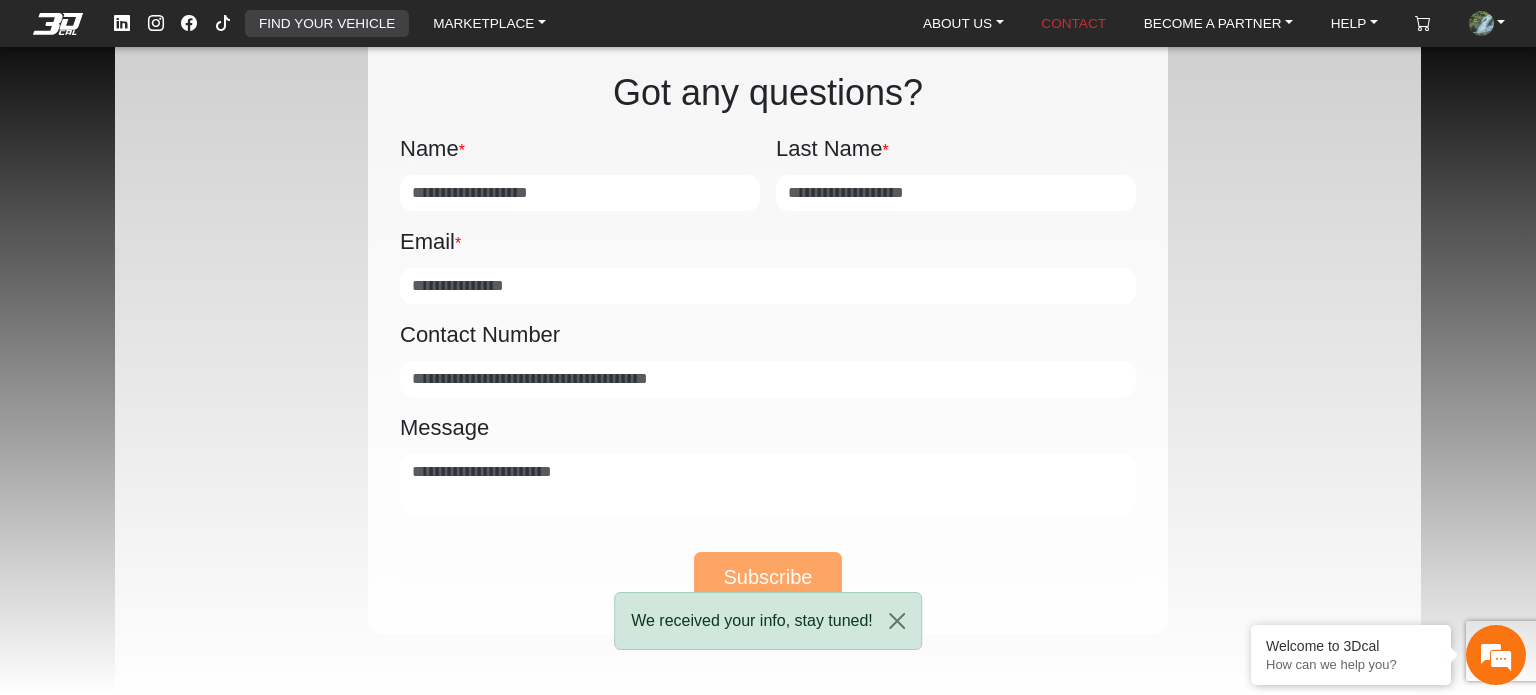 click on "FIND YOUR VEHICLE" at bounding box center [327, 23] 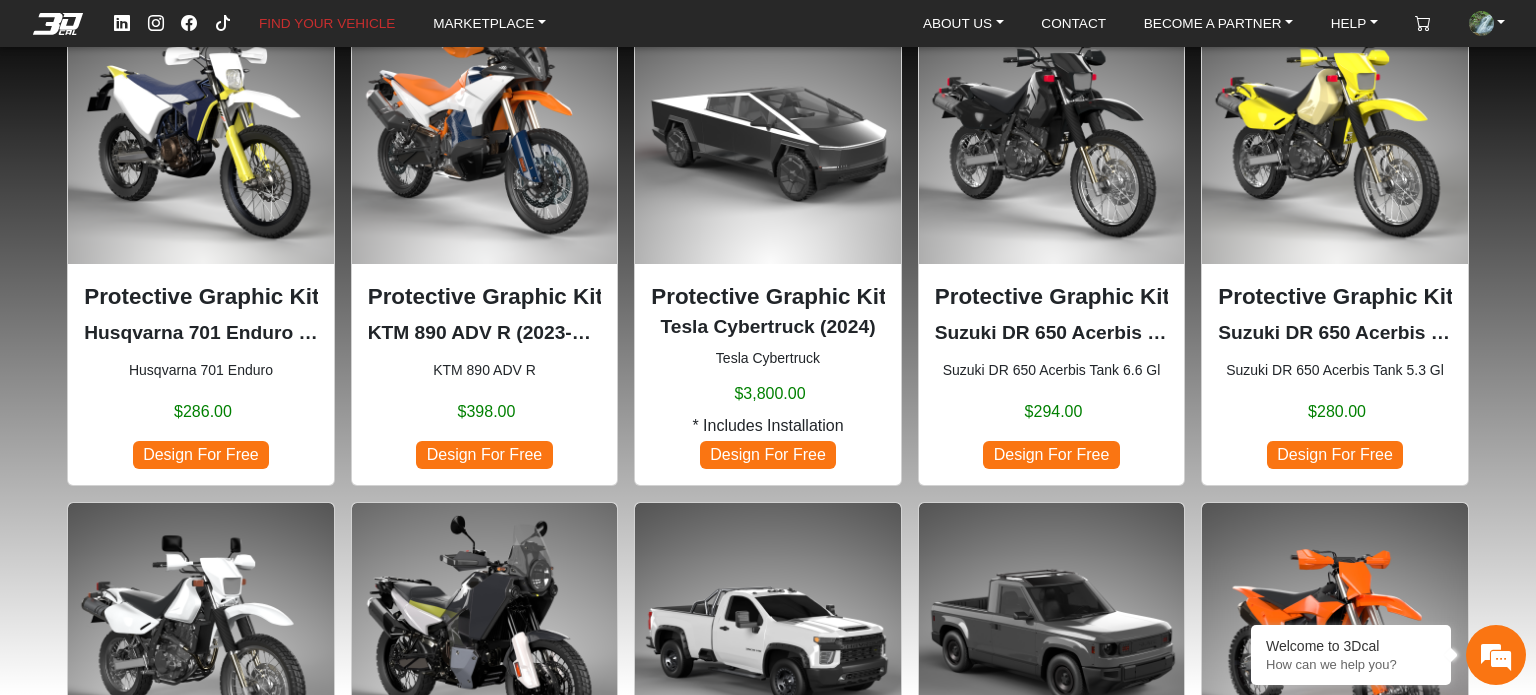 scroll, scrollTop: 0, scrollLeft: 0, axis: both 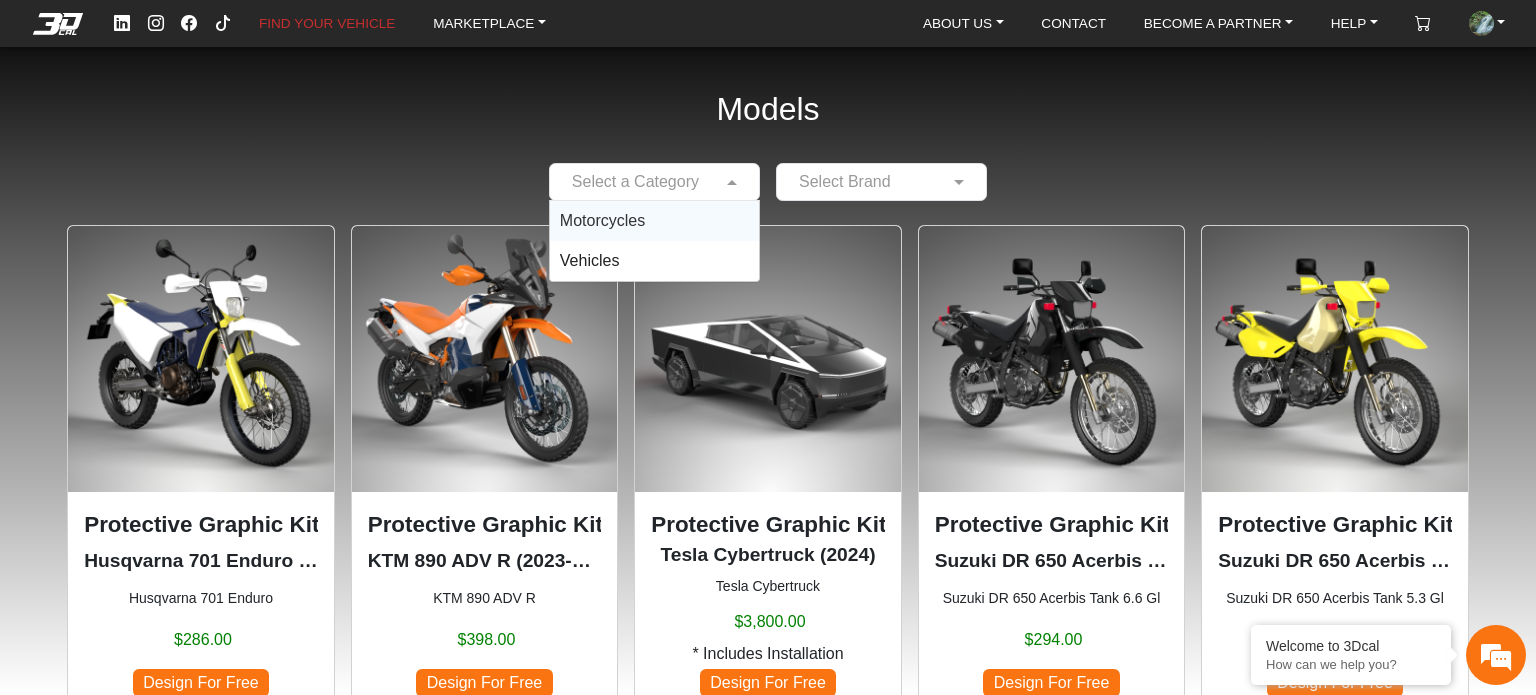 click at bounding box center [634, 182] 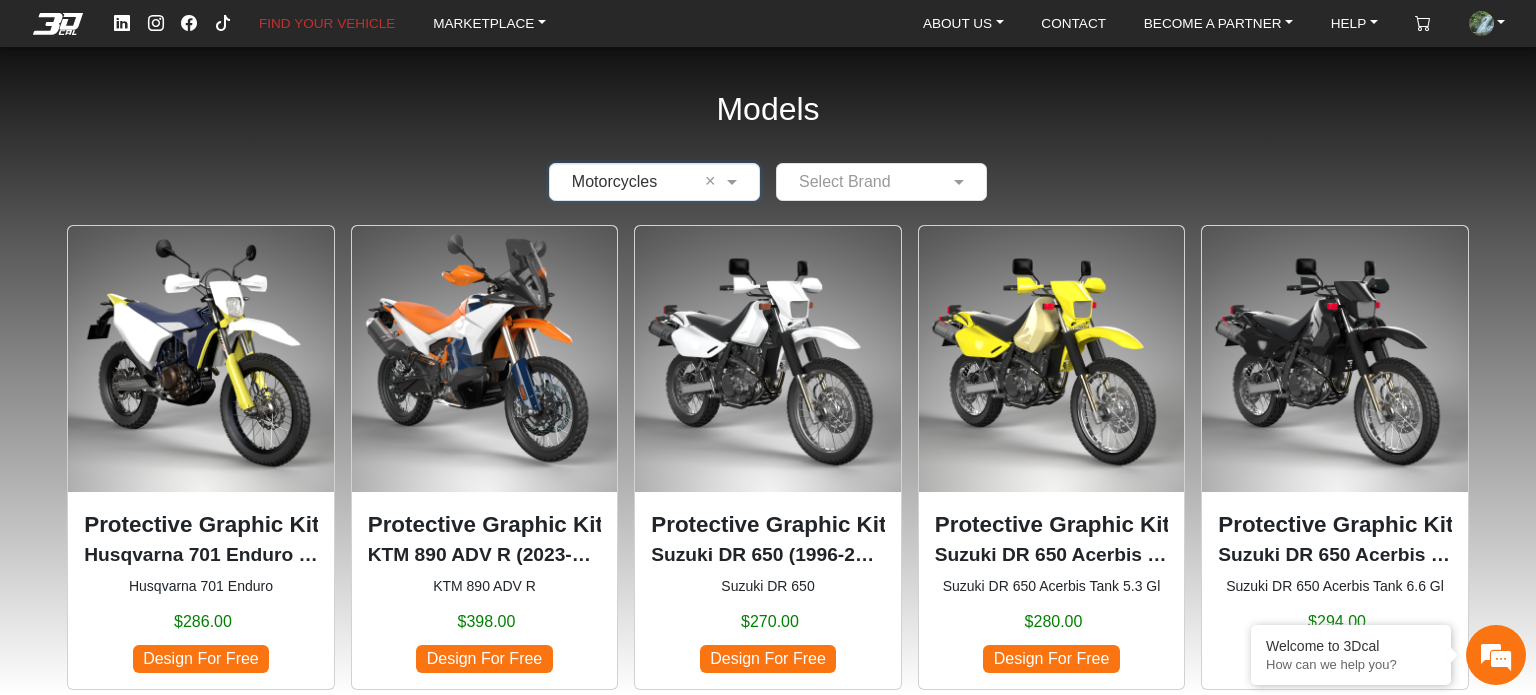 click at bounding box center [861, 182] 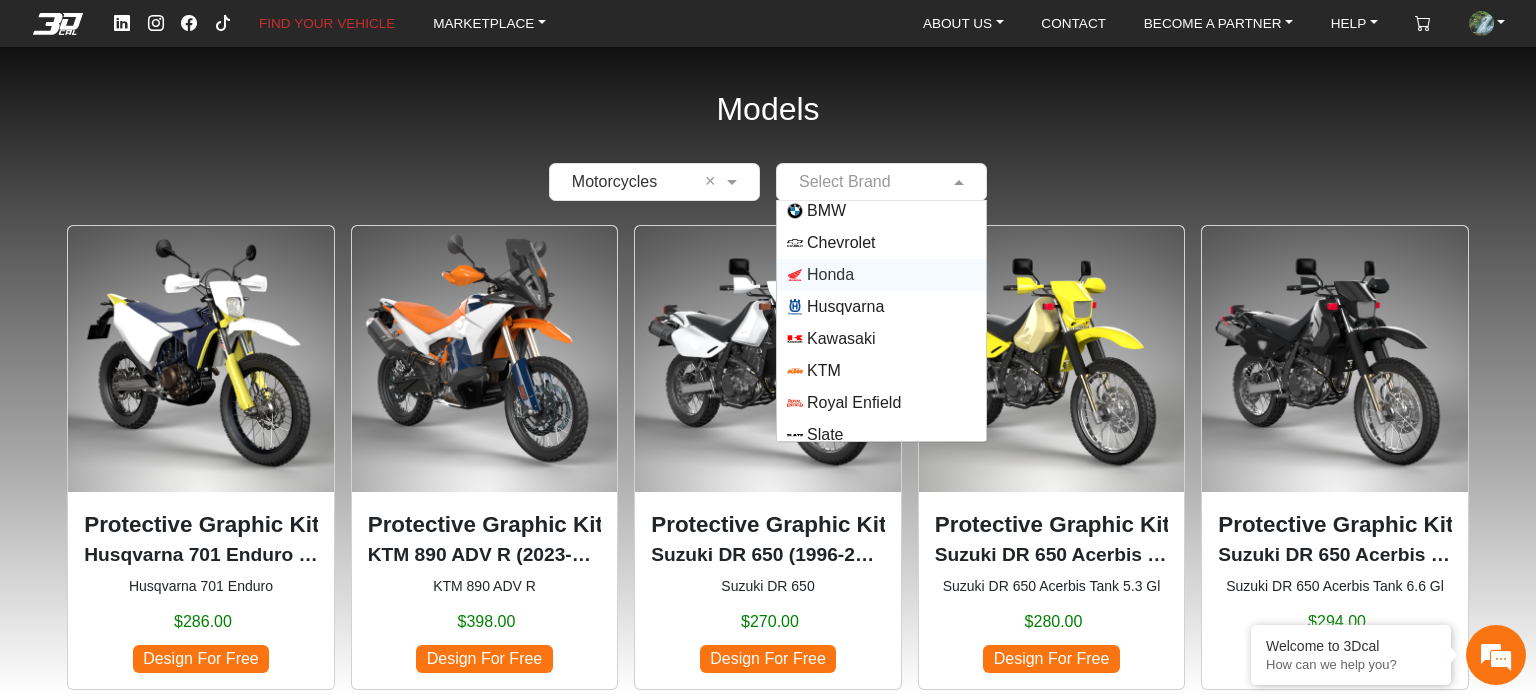 scroll, scrollTop: 144, scrollLeft: 0, axis: vertical 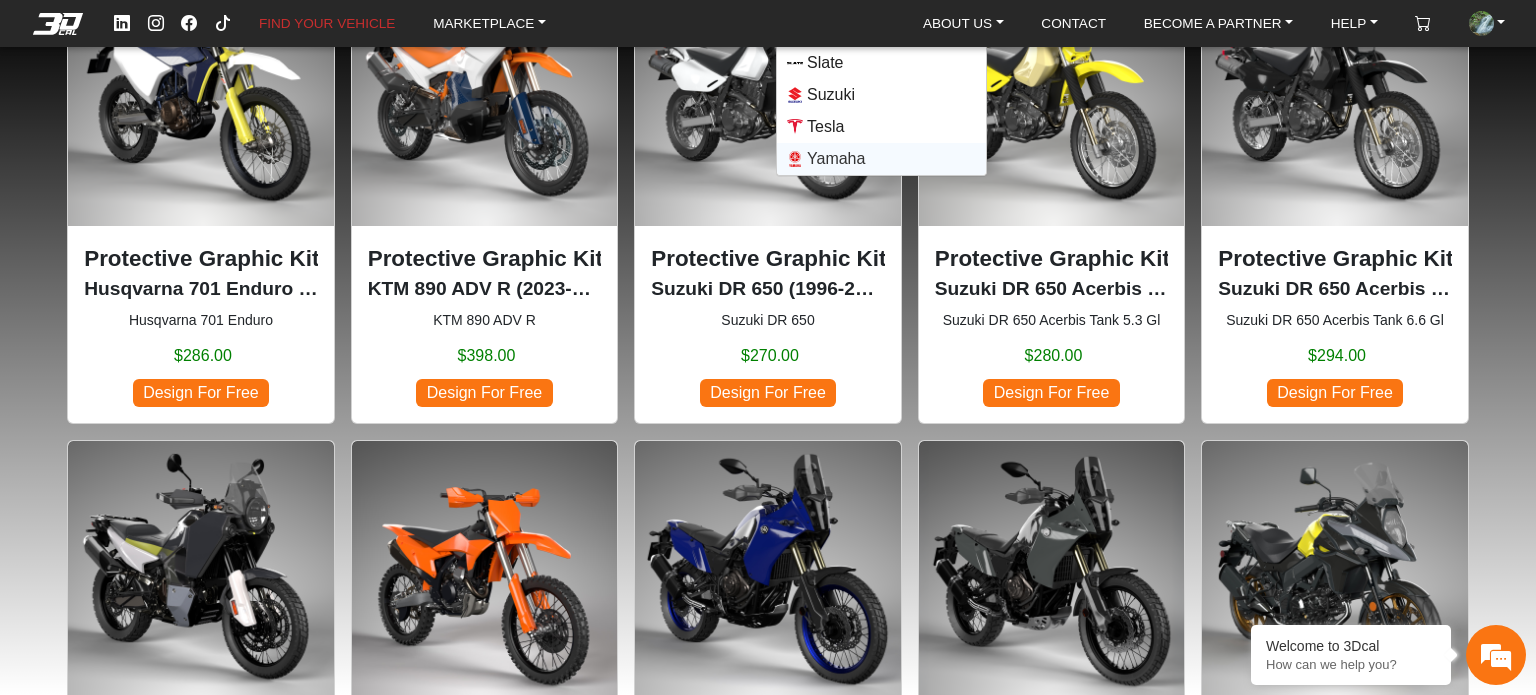 click on "Yamaha" at bounding box center [836, 159] 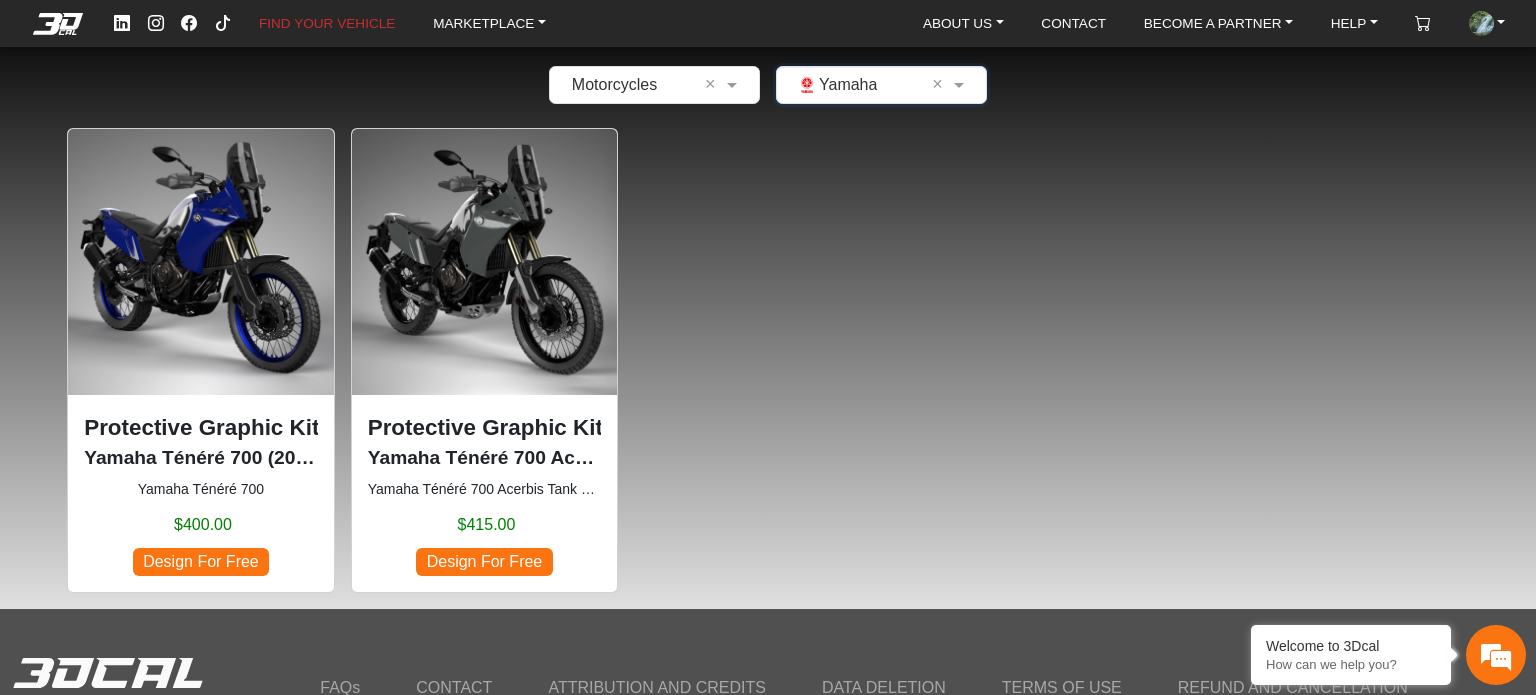 scroll, scrollTop: 100, scrollLeft: 0, axis: vertical 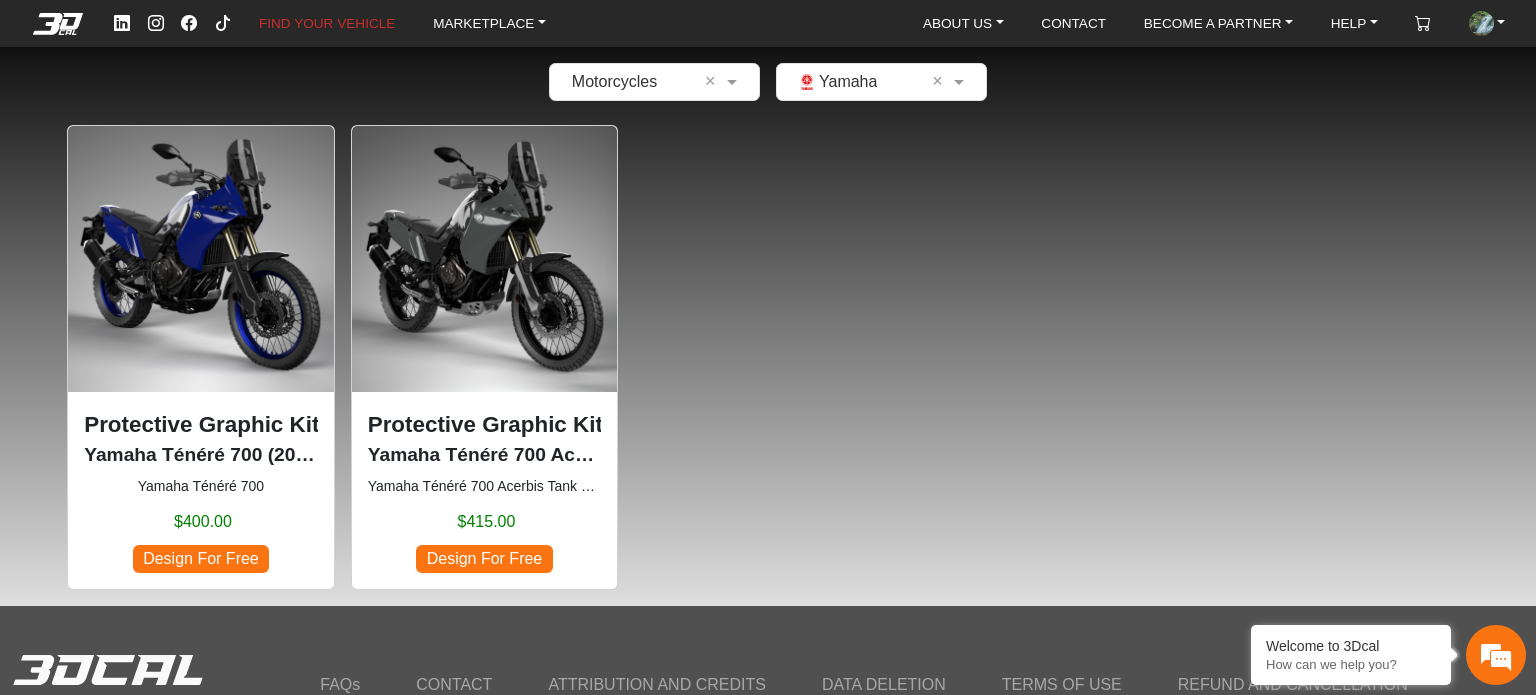 click on "Design For Free" 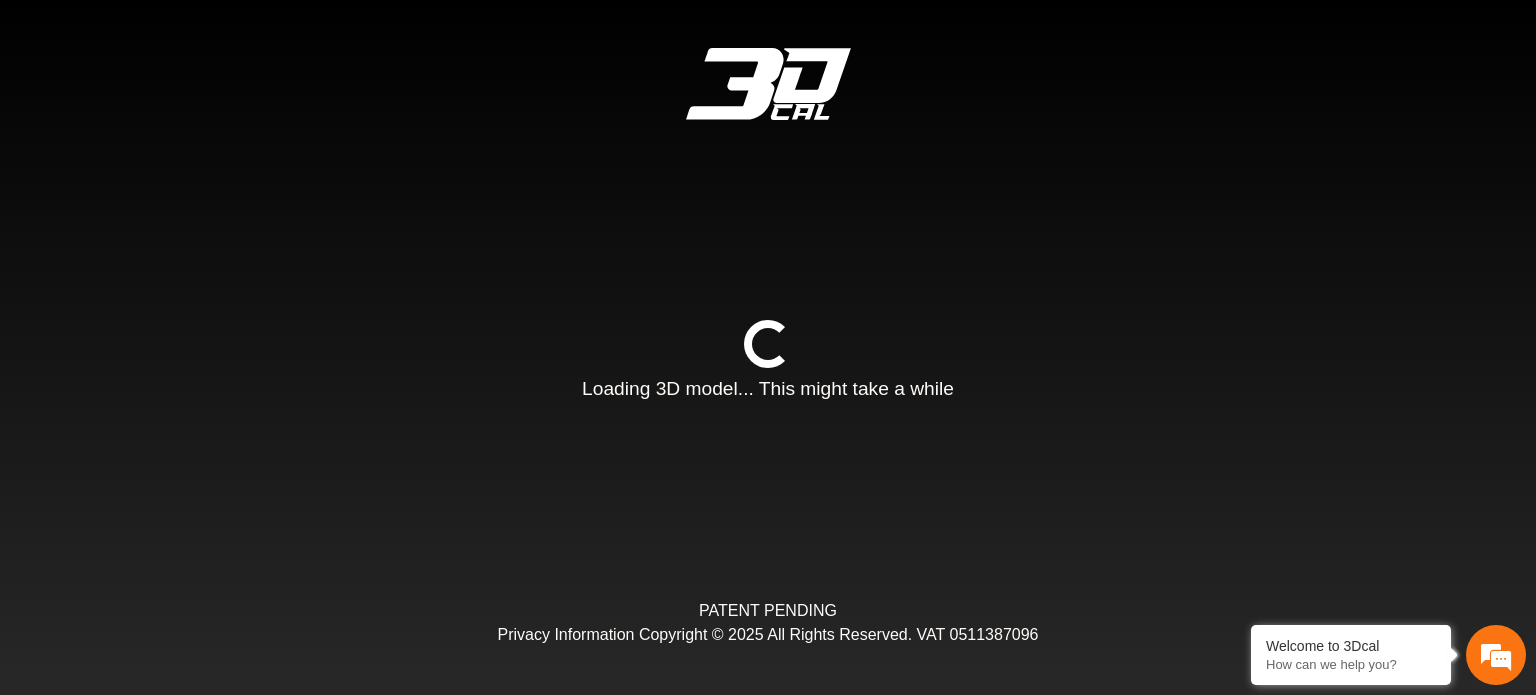 type on "*" 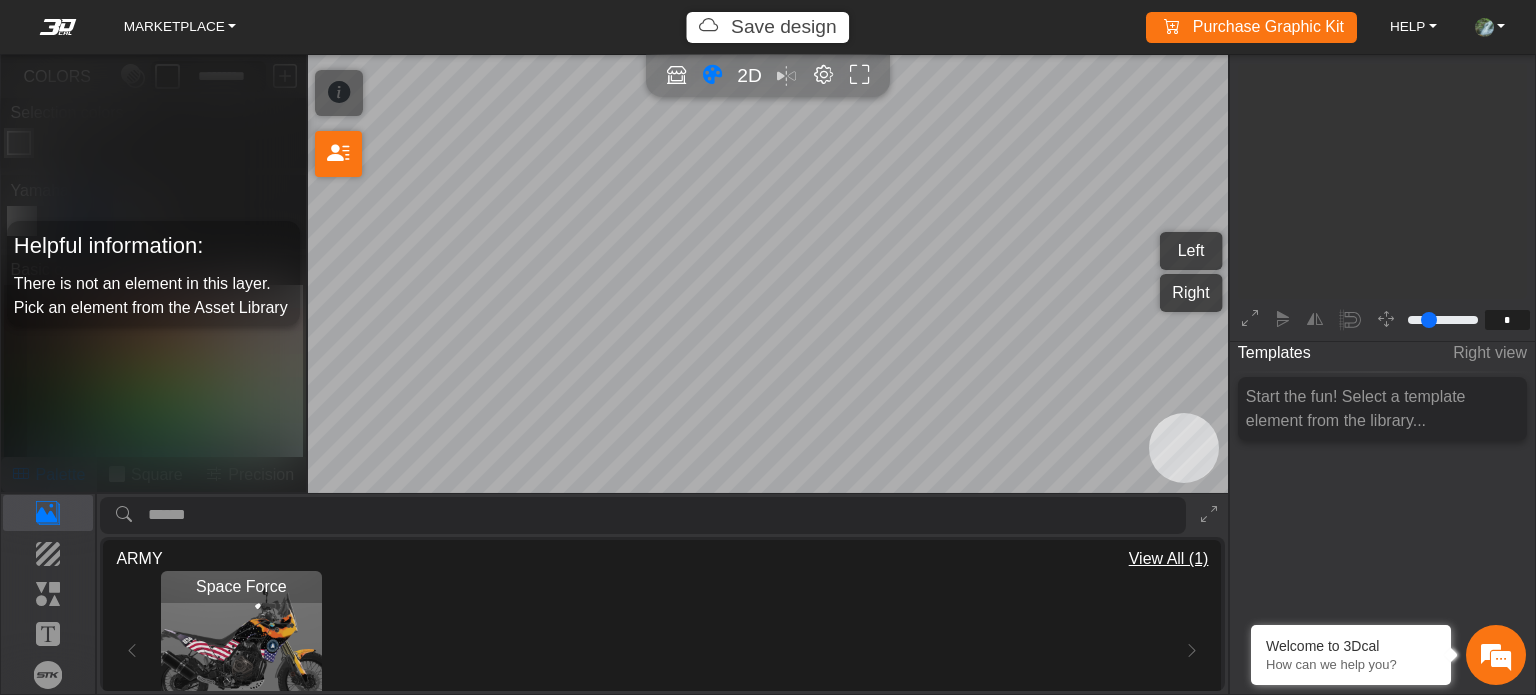 scroll, scrollTop: 251, scrollLeft: 224, axis: both 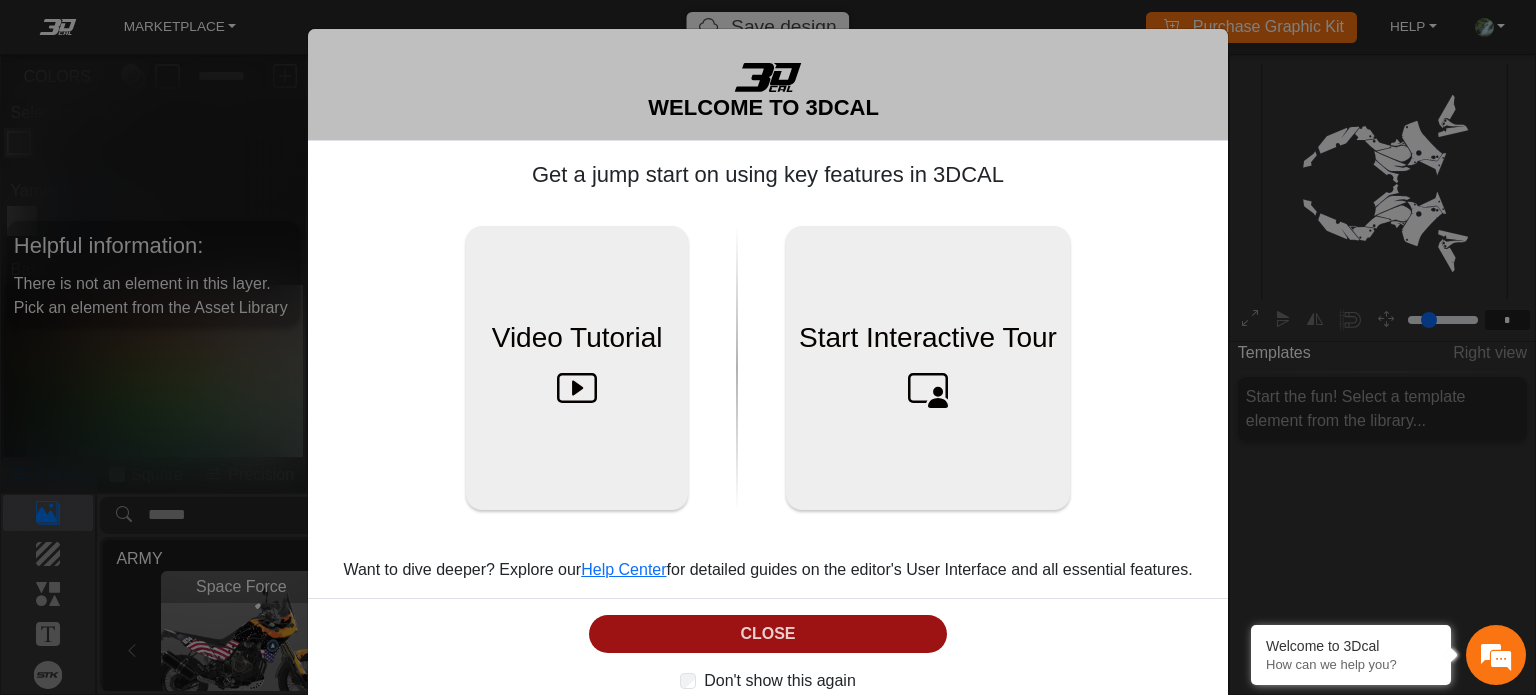 click on "CLOSE" at bounding box center (768, 634) 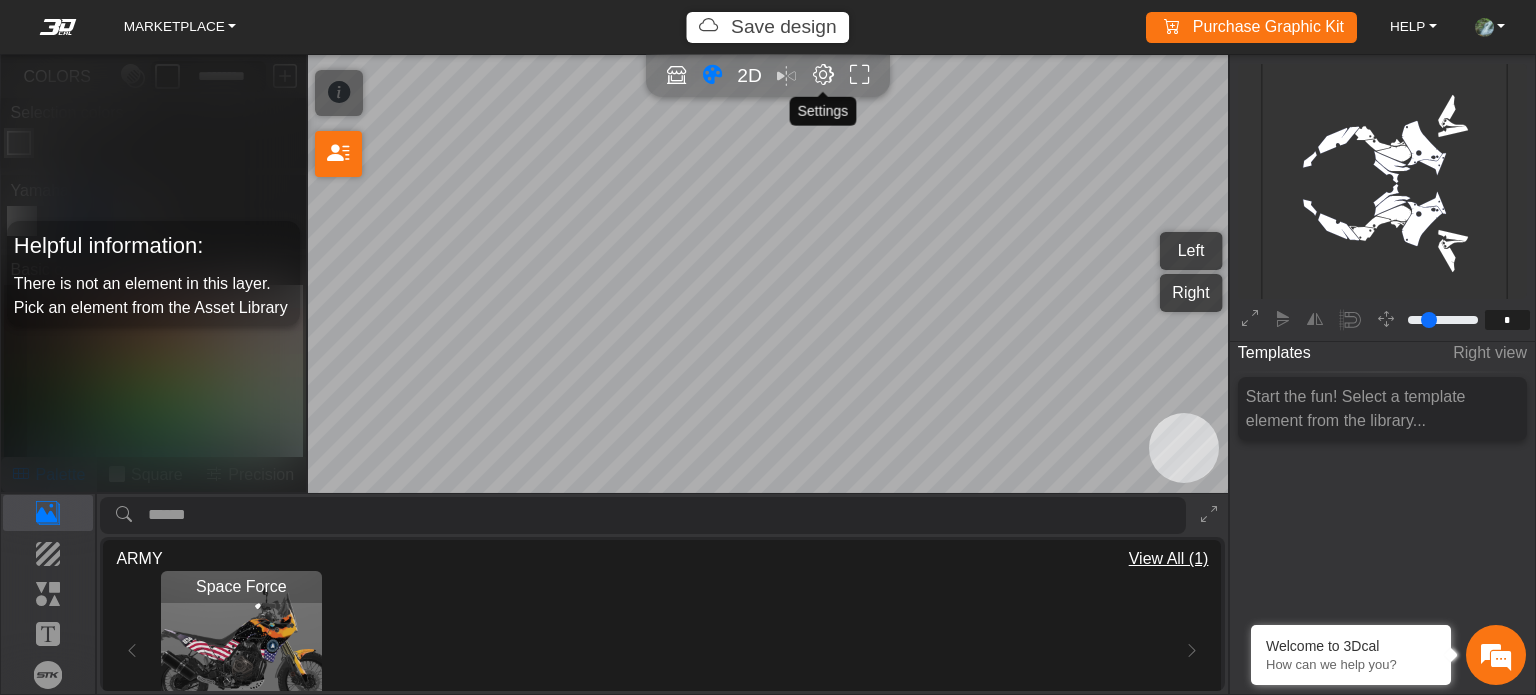 click at bounding box center [823, 75] 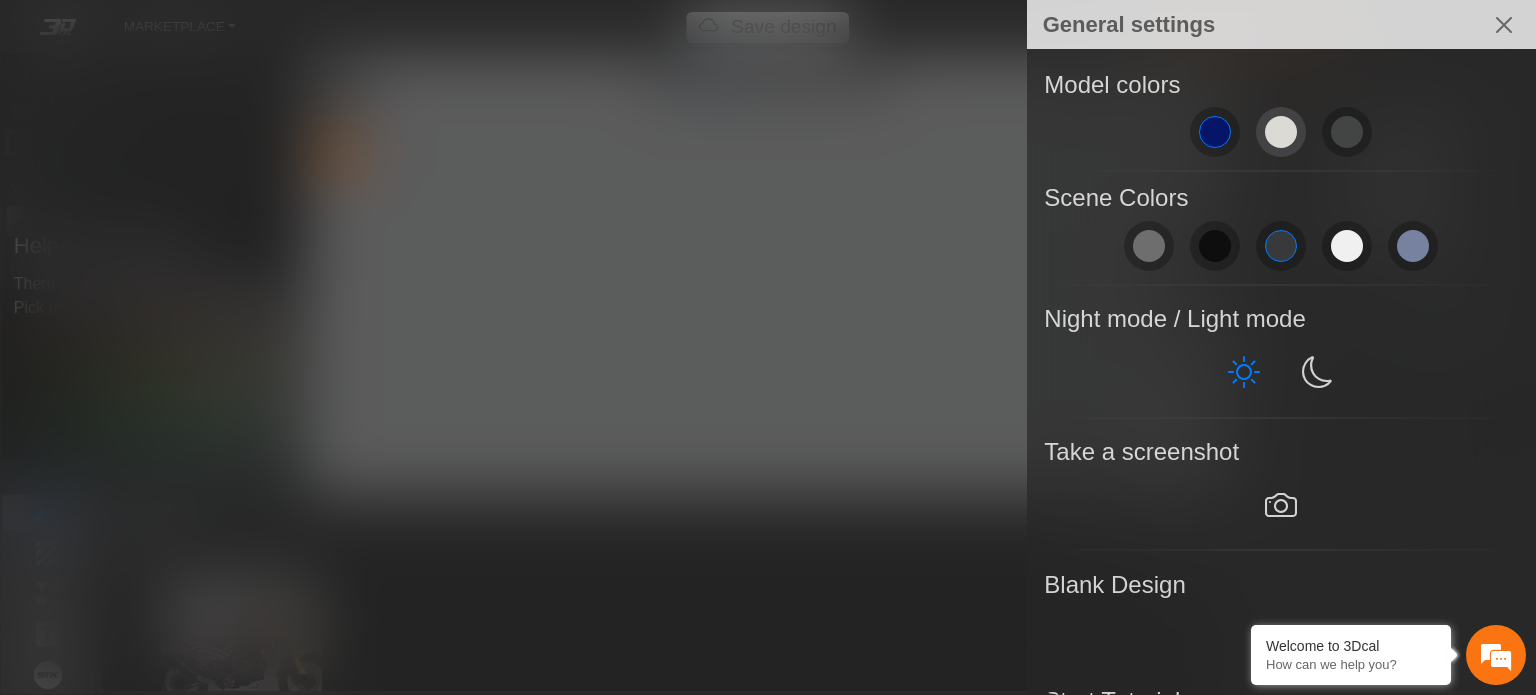 click at bounding box center [1281, 132] 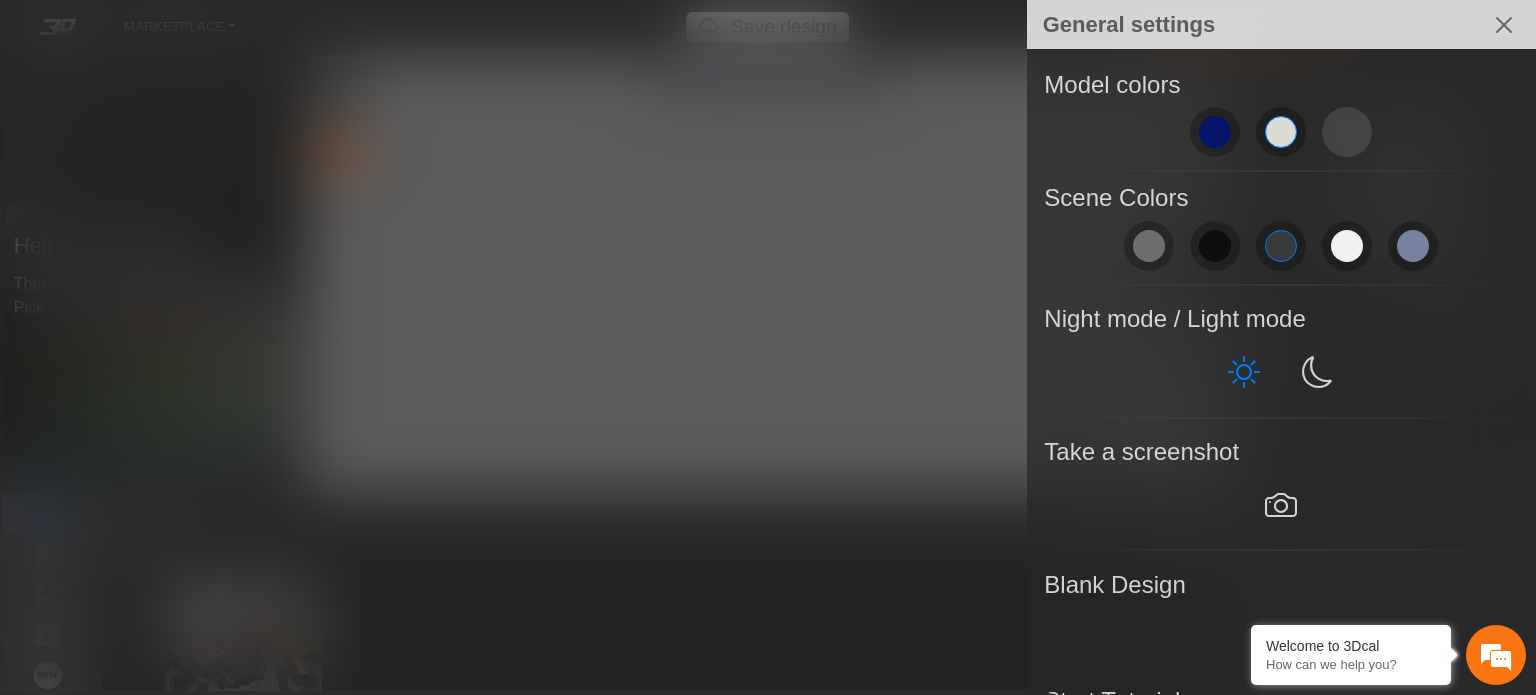 click at bounding box center [1347, 132] 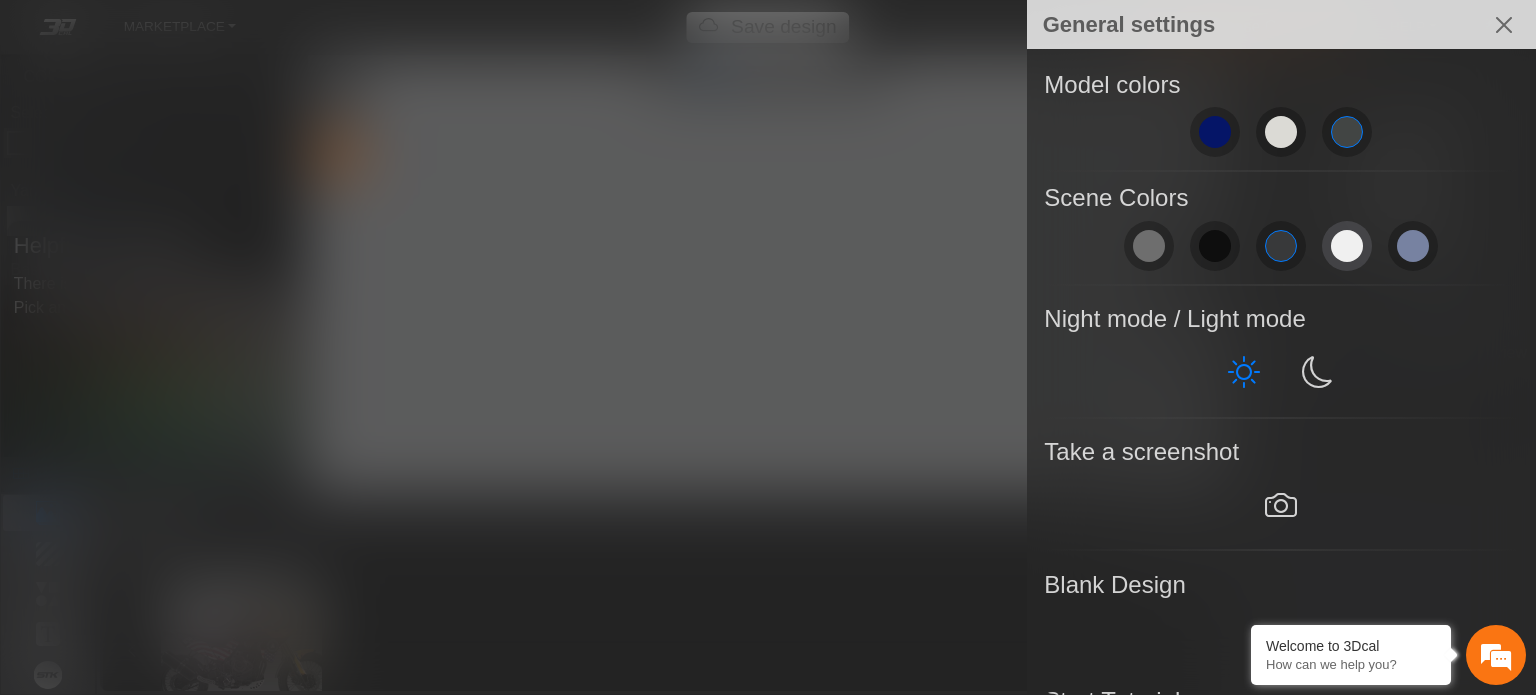click at bounding box center (1347, 246) 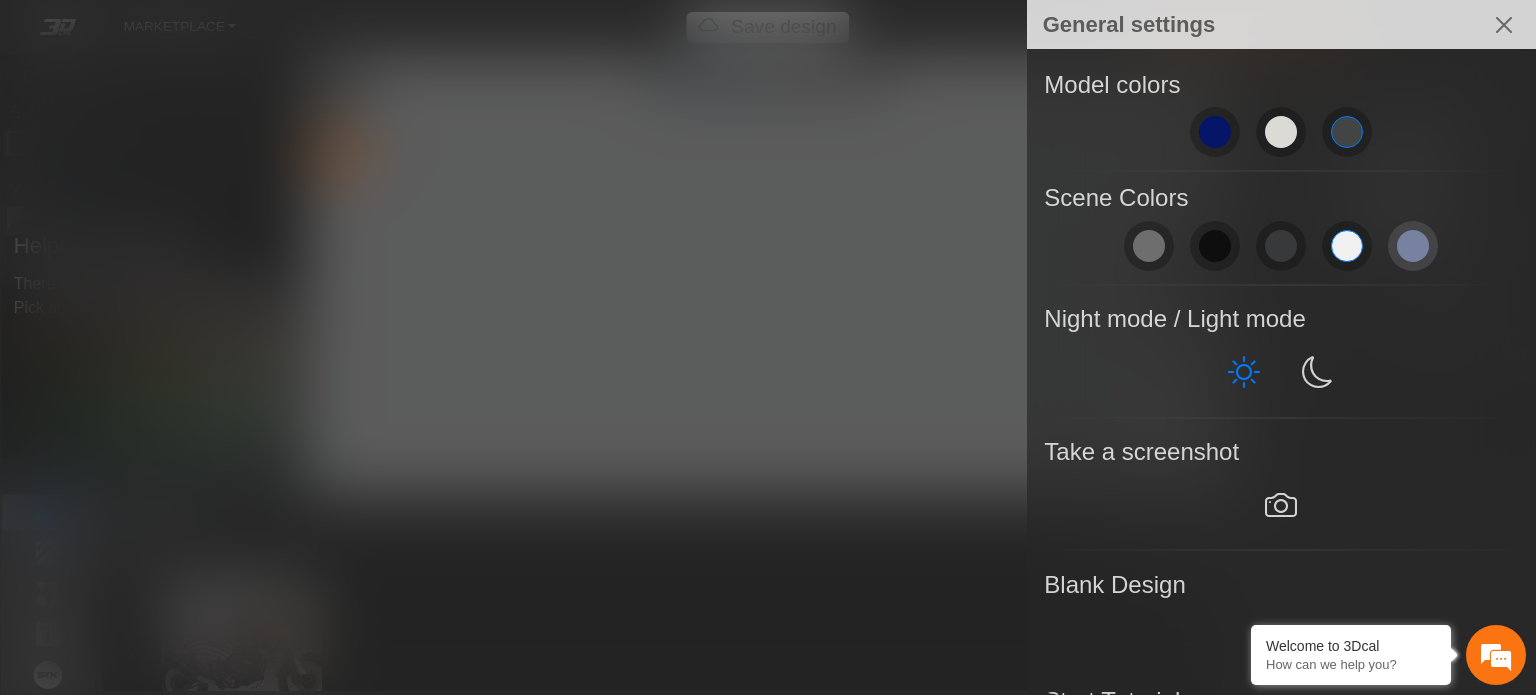 click at bounding box center (1413, 246) 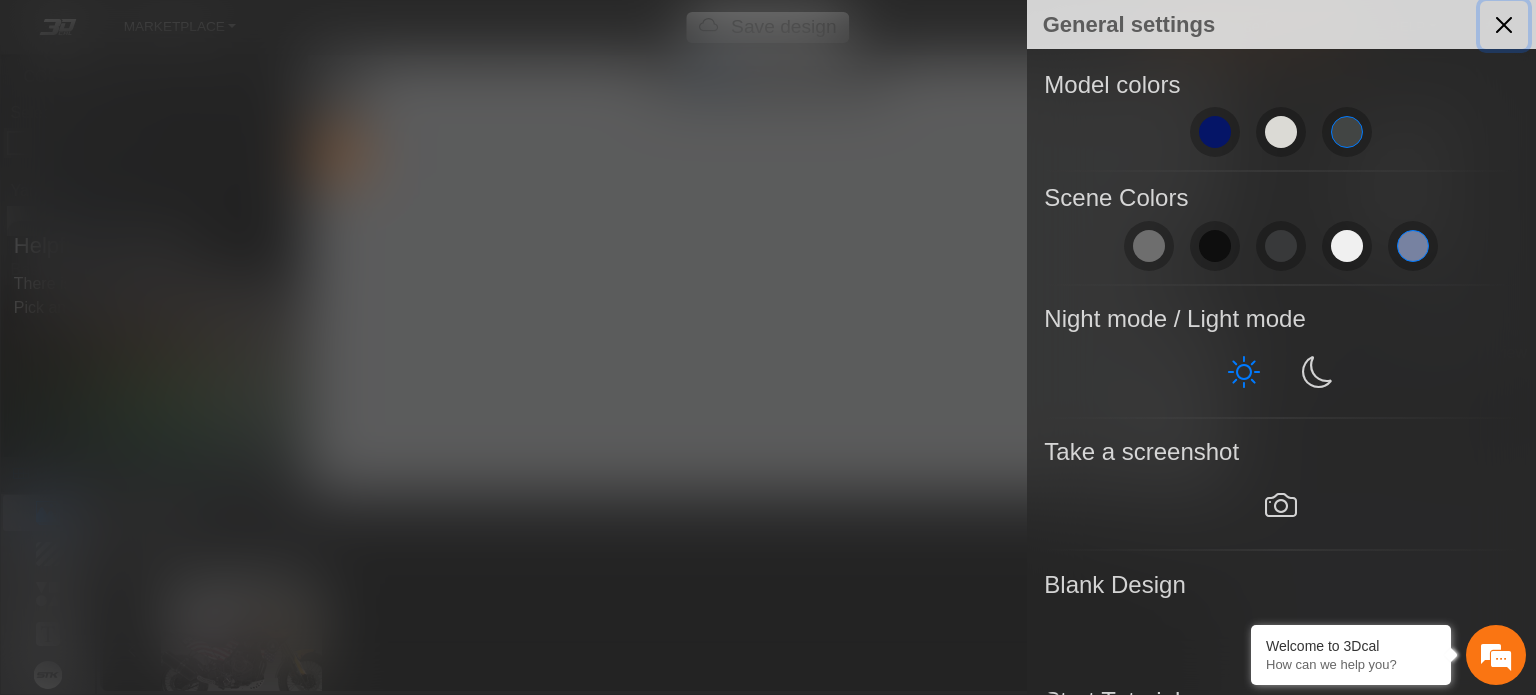 click at bounding box center [1504, 25] 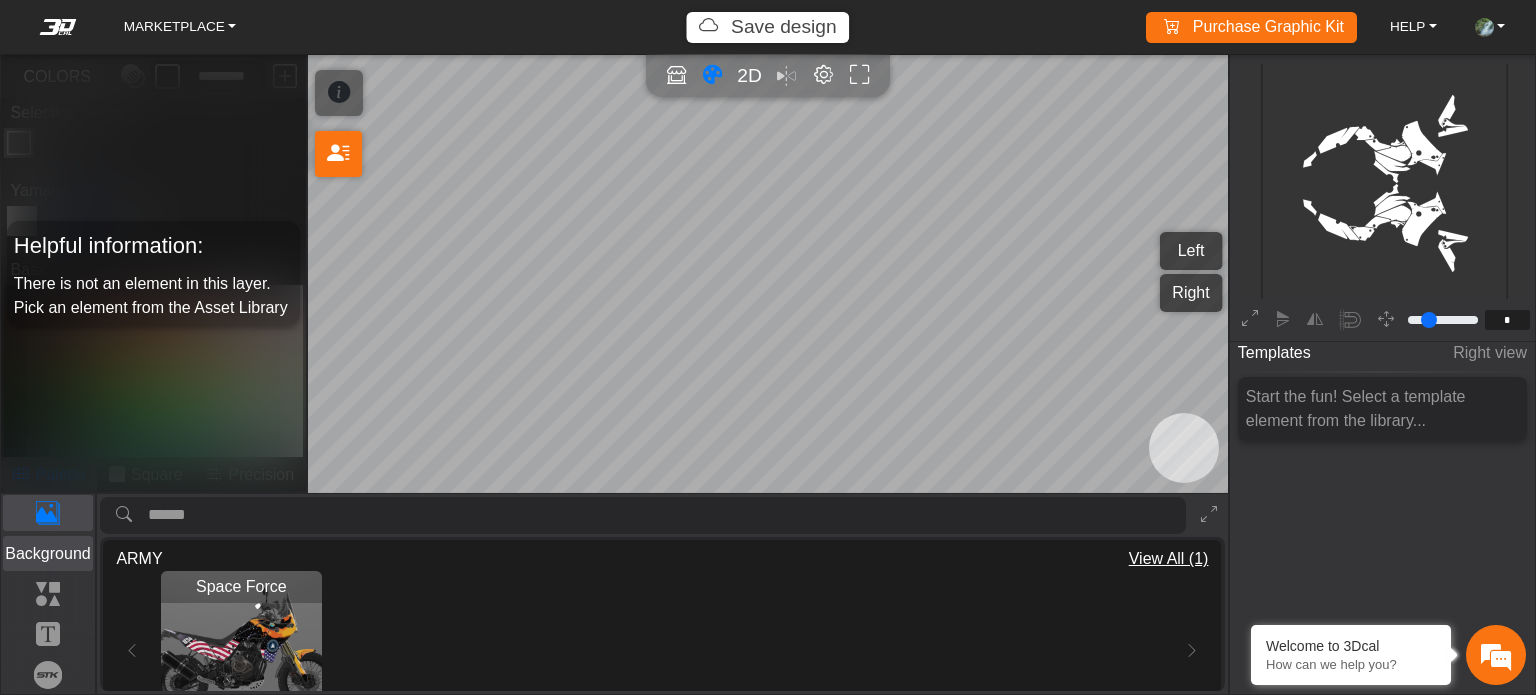 click on "Background" at bounding box center (48, 554) 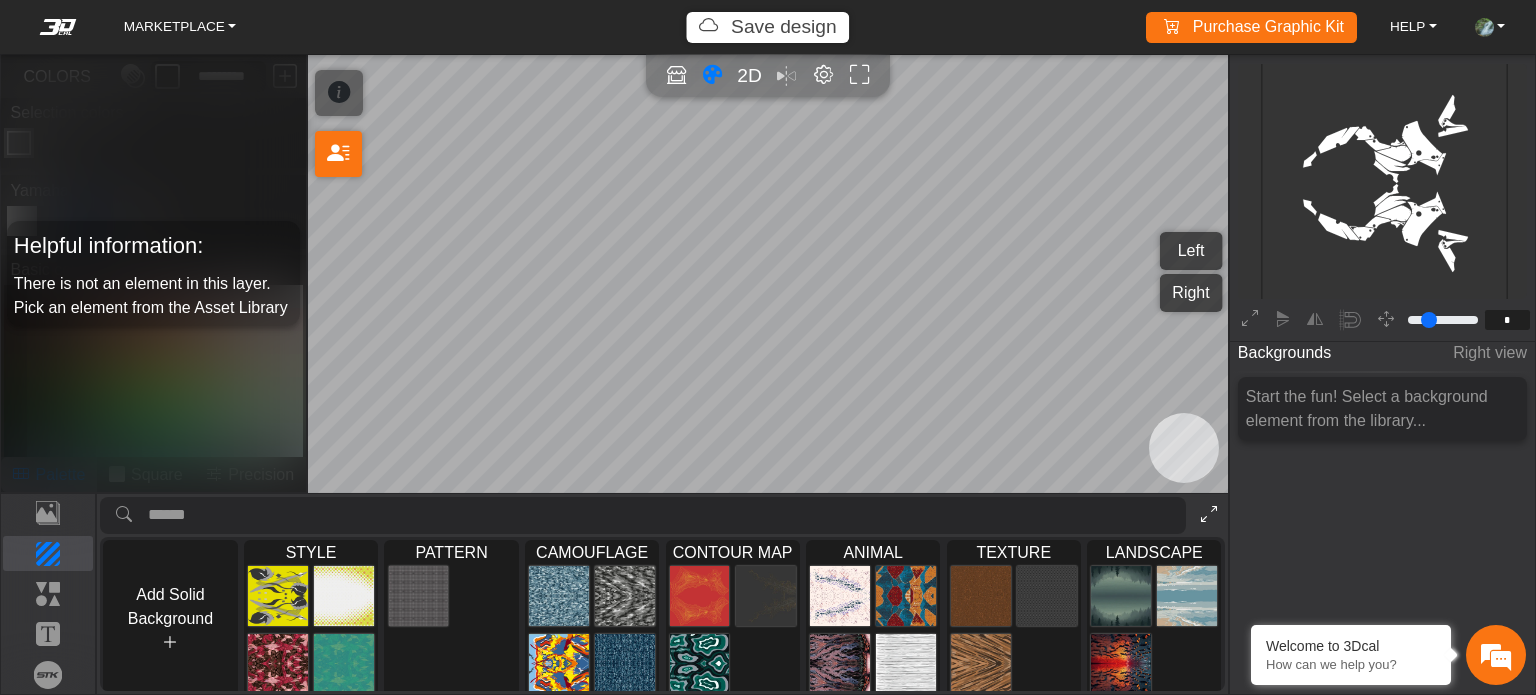 click at bounding box center (1209, 514) 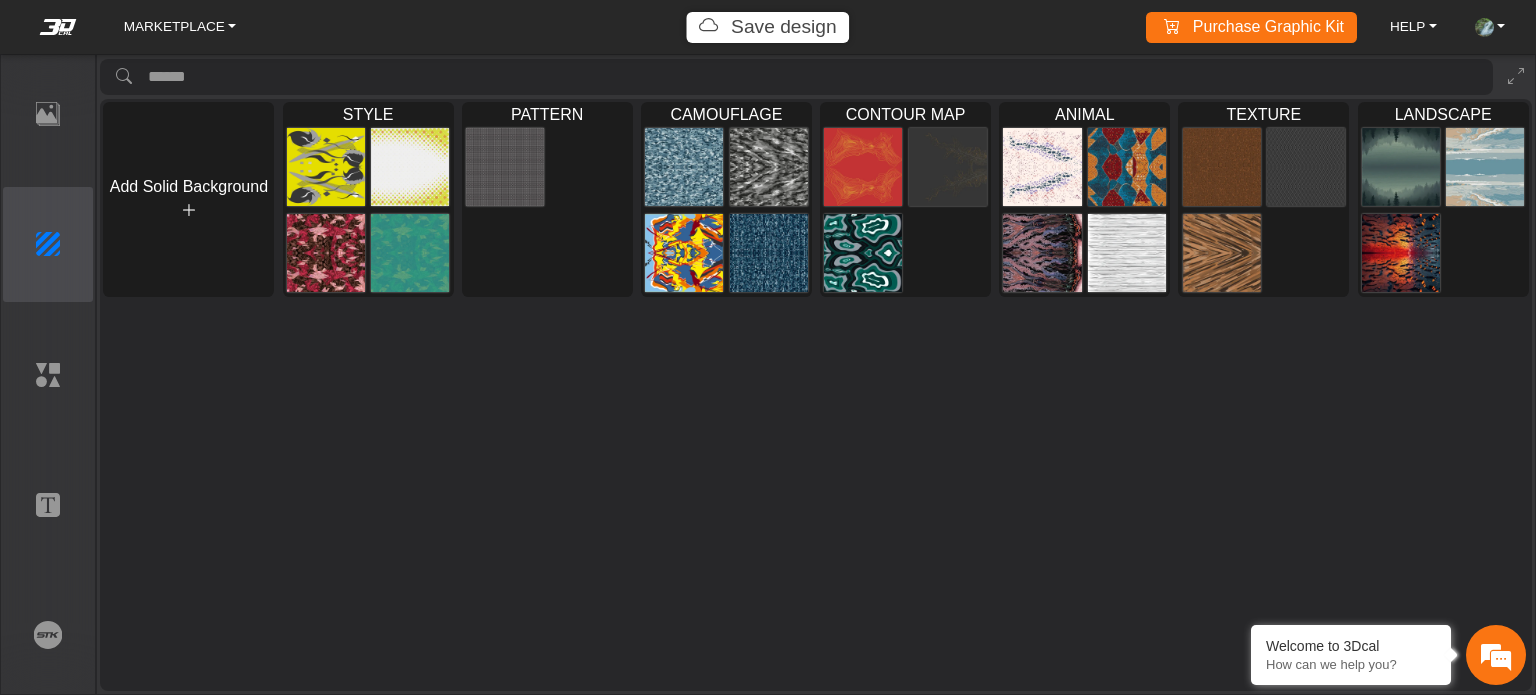 drag, startPoint x: 1491, startPoint y: 251, endPoint x: 773, endPoint y: 439, distance: 742.20483 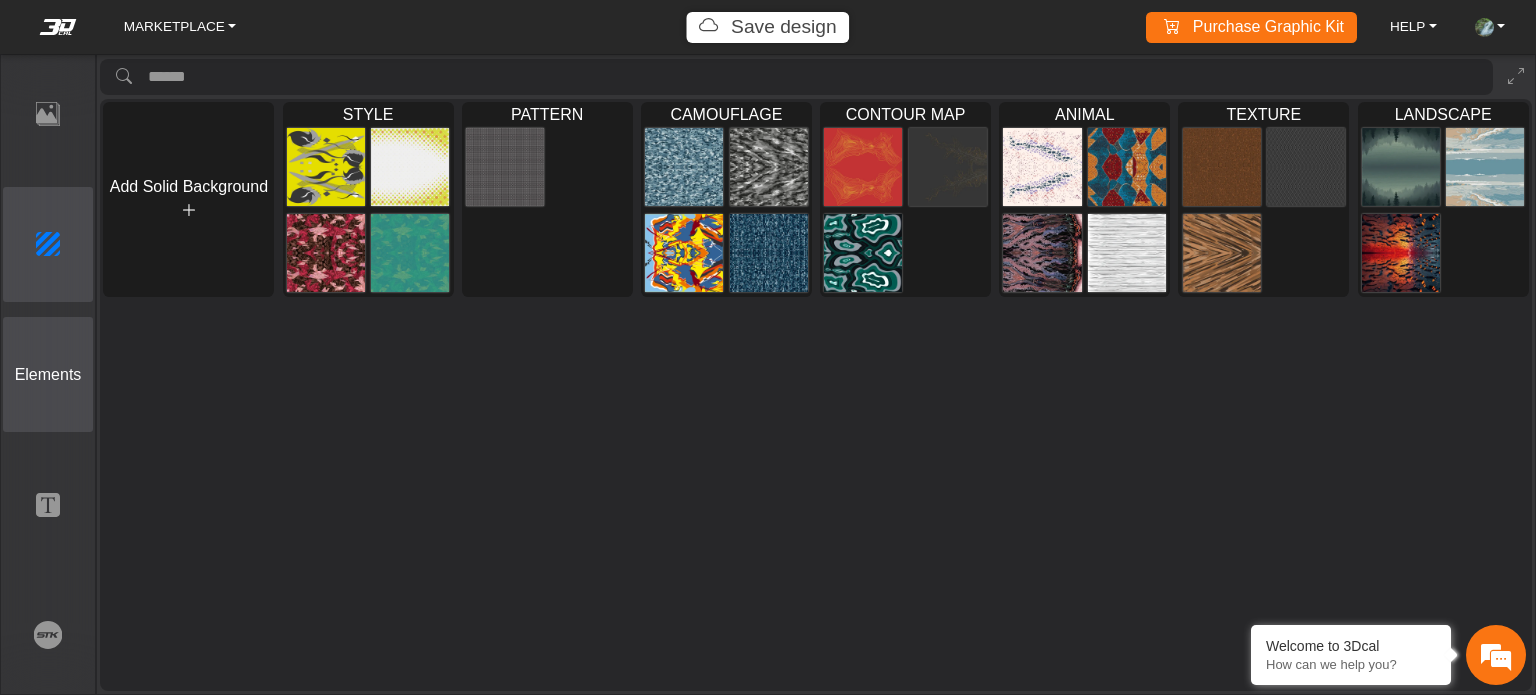click on "Elements" at bounding box center (48, 374) 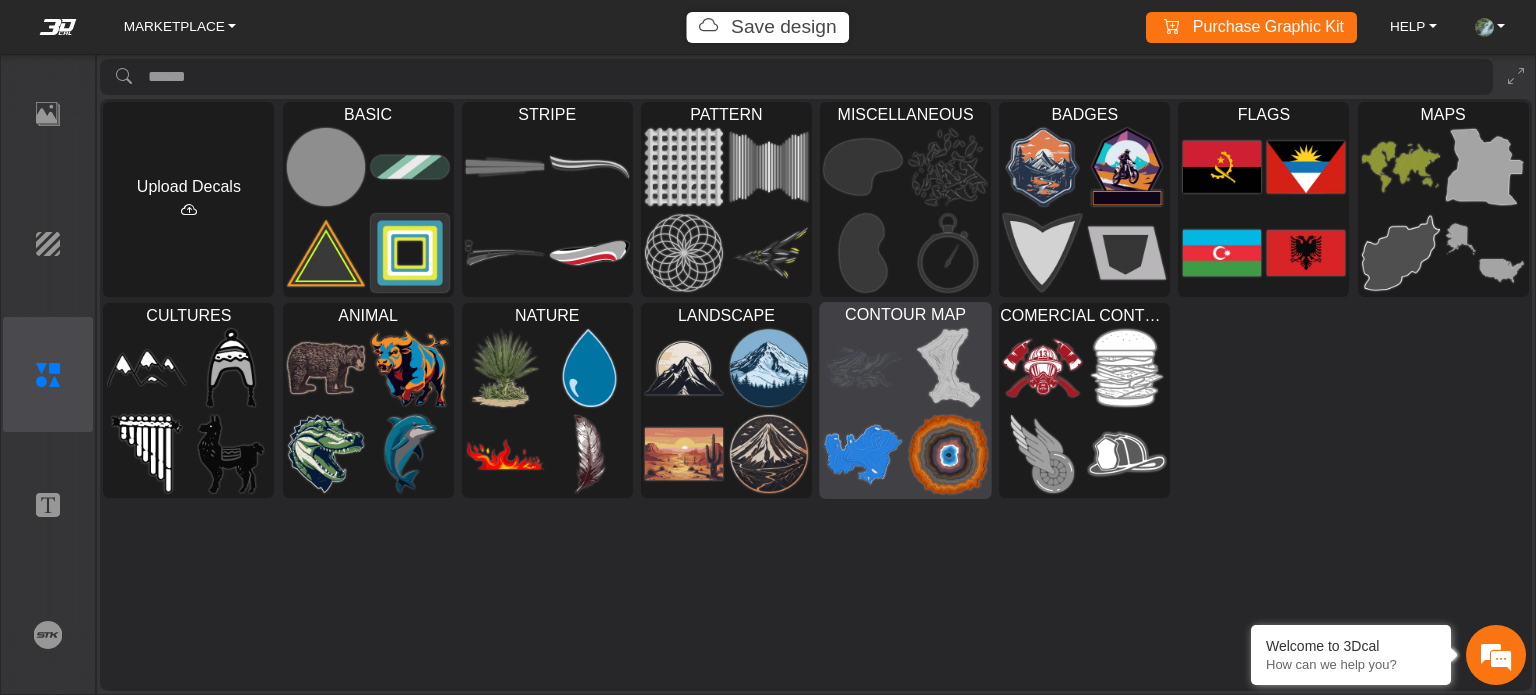 click at bounding box center (862, 368) 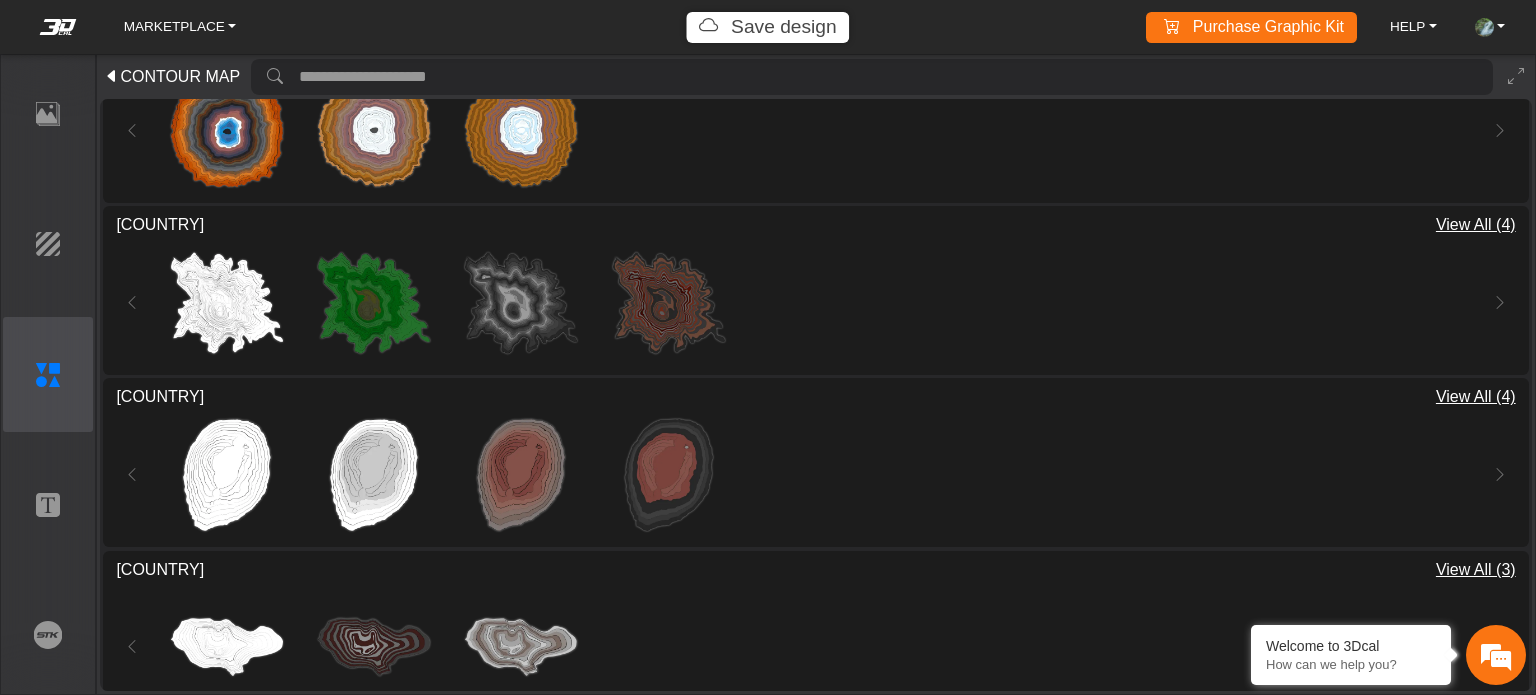 scroll, scrollTop: 666, scrollLeft: 0, axis: vertical 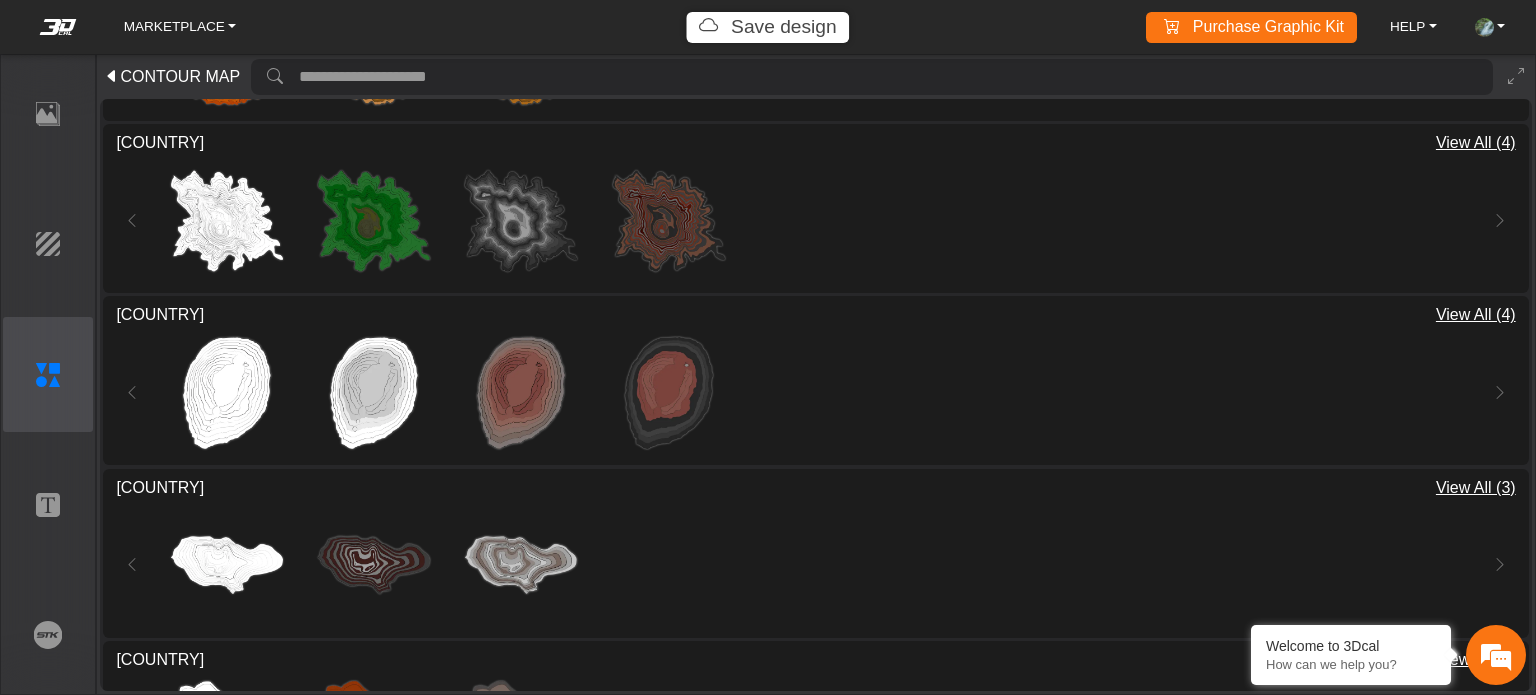 click on "View All (4)" at bounding box center [1476, 143] 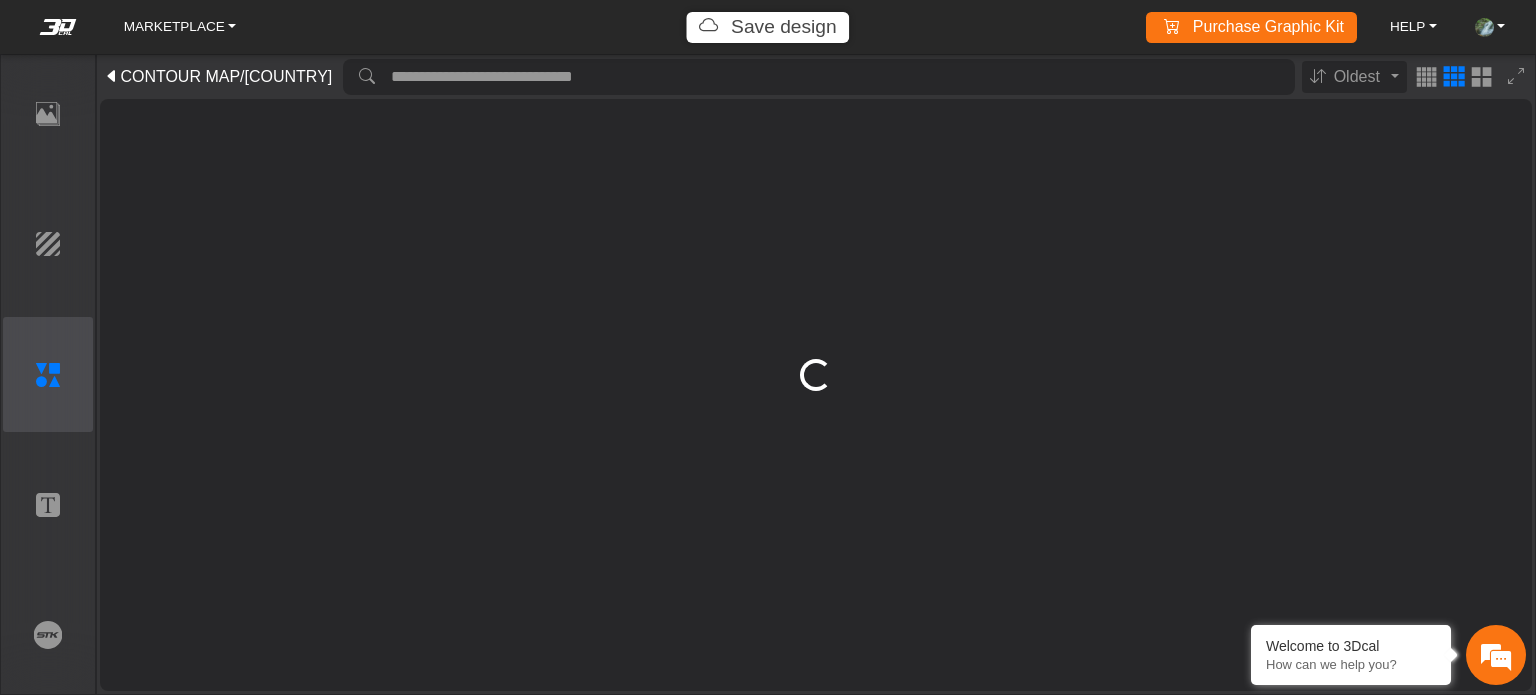 scroll, scrollTop: 0, scrollLeft: 0, axis: both 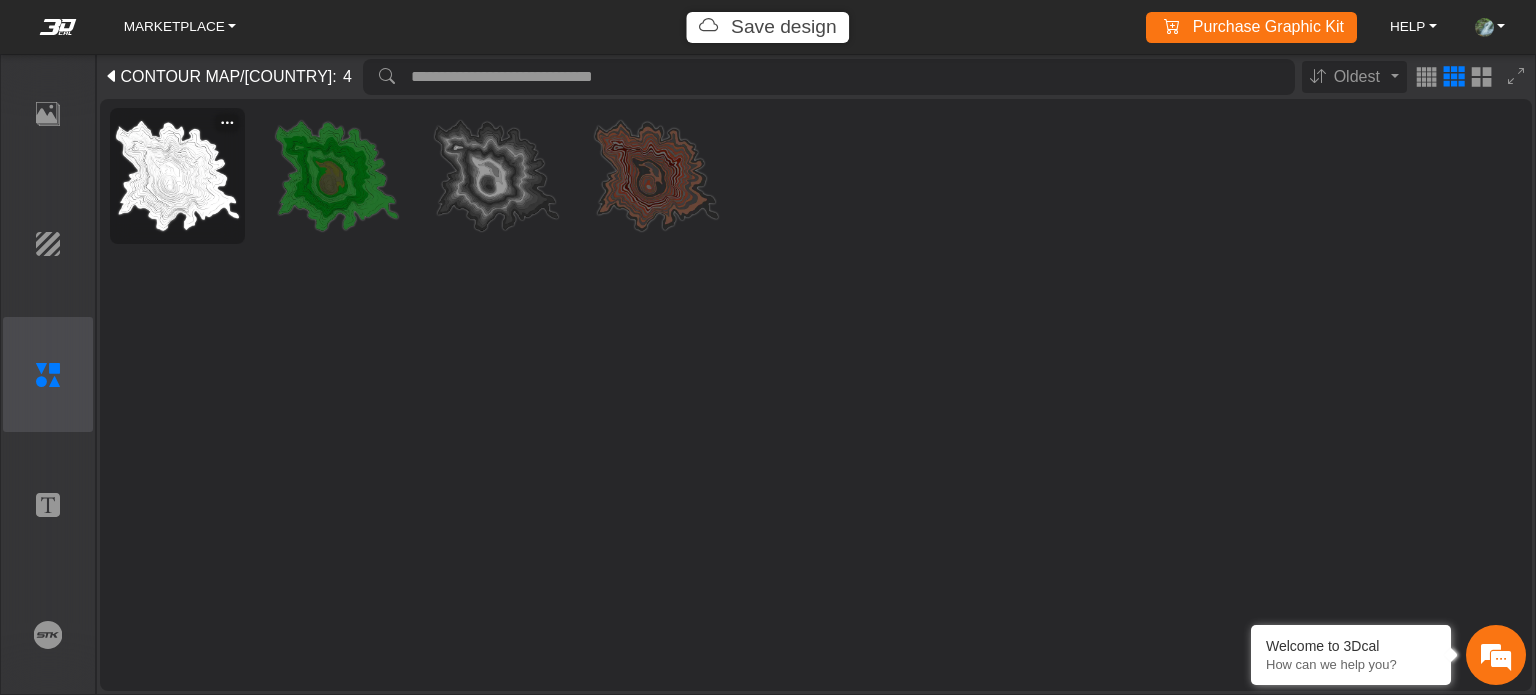 click at bounding box center [177, 176] 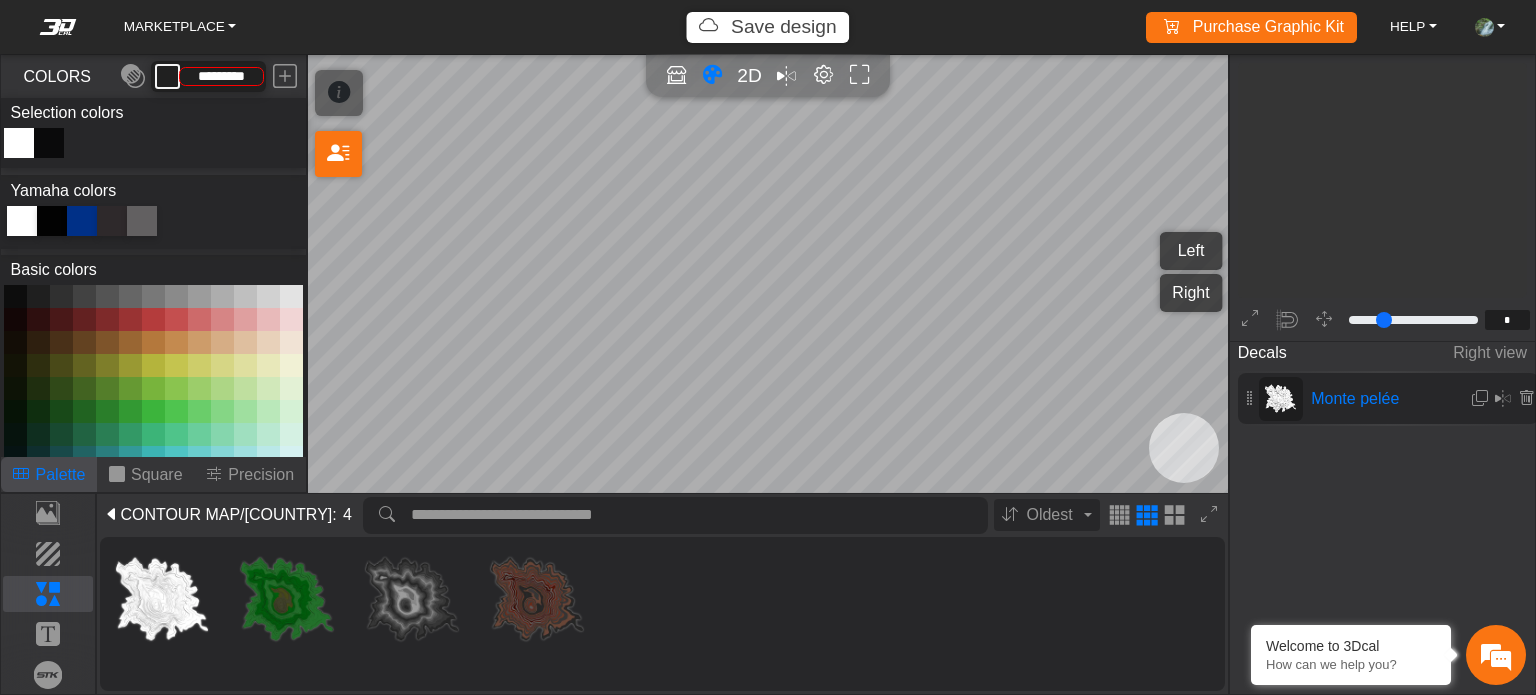 type on "**" 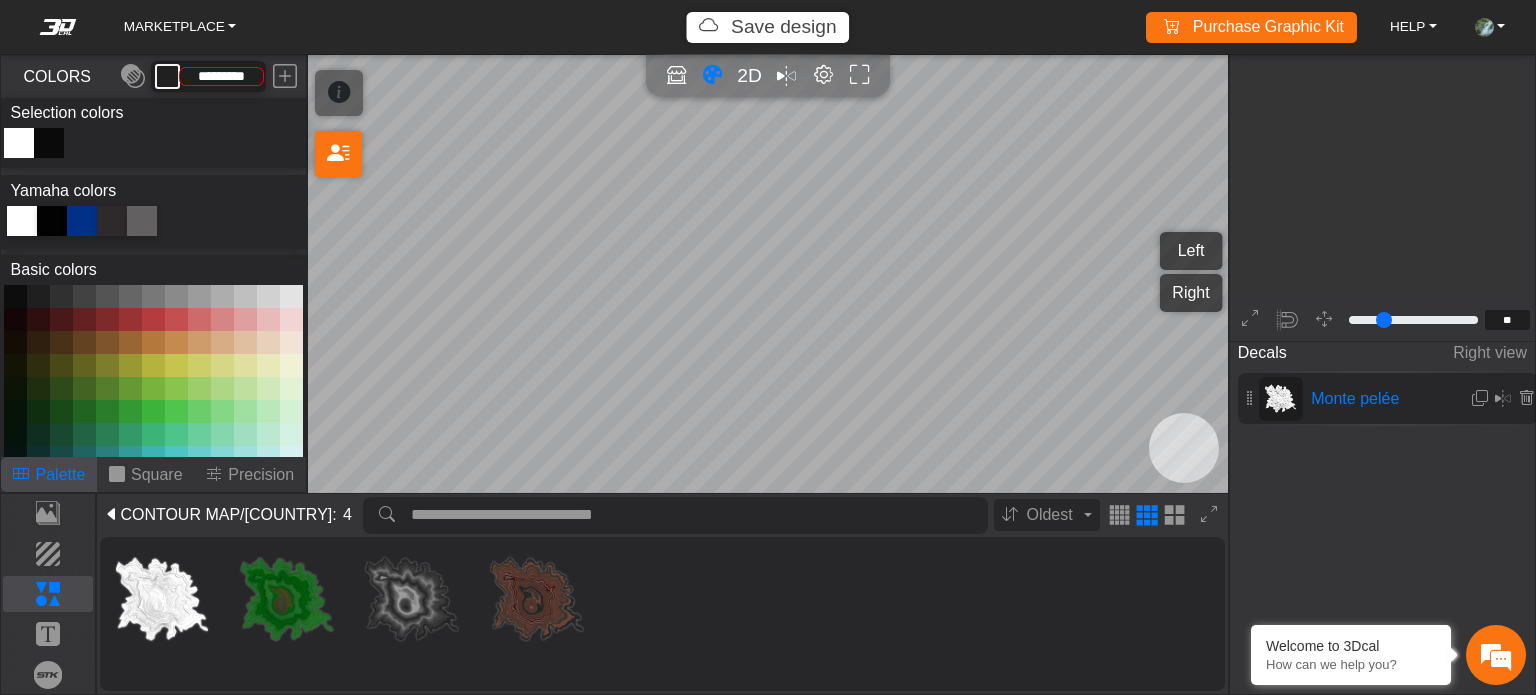 scroll, scrollTop: 1542, scrollLeft: 1470, axis: both 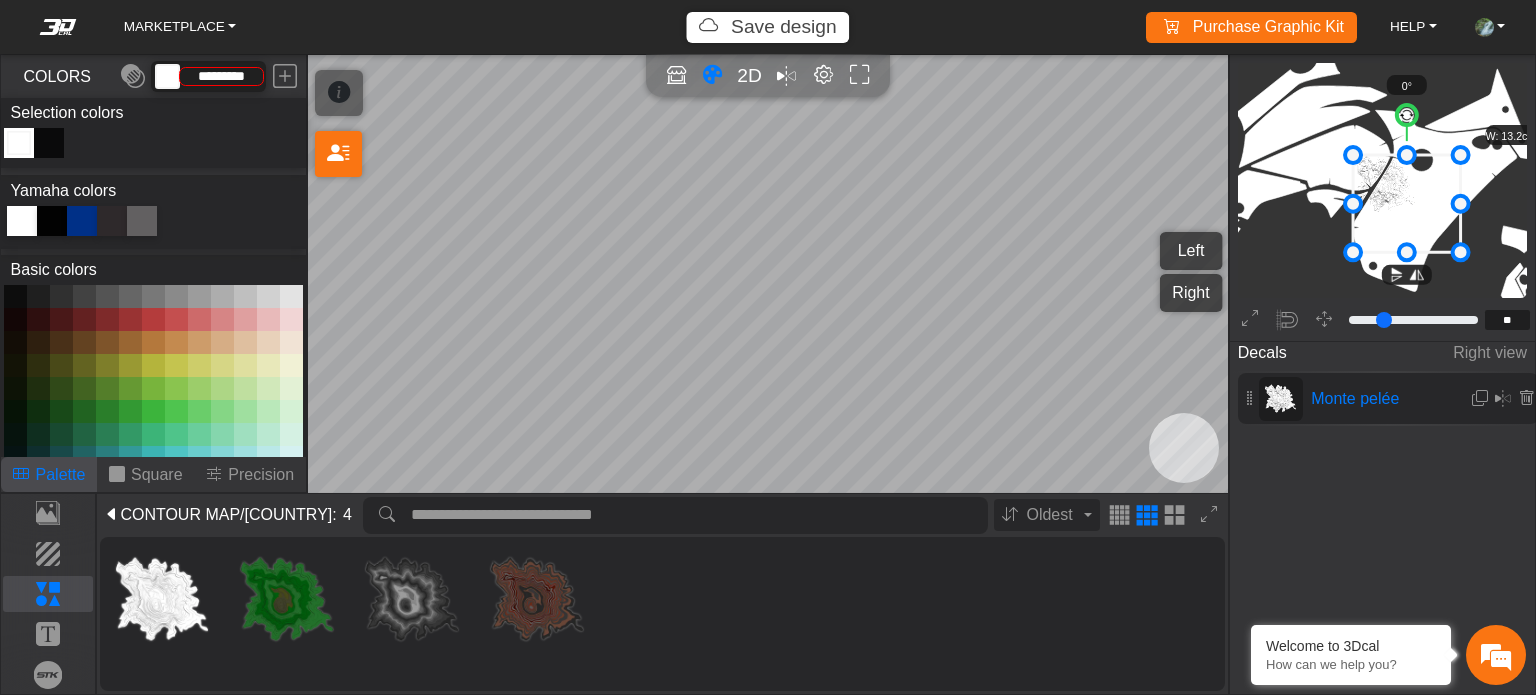 drag, startPoint x: 1418, startPoint y: 209, endPoint x: 1462, endPoint y: 285, distance: 87.81799 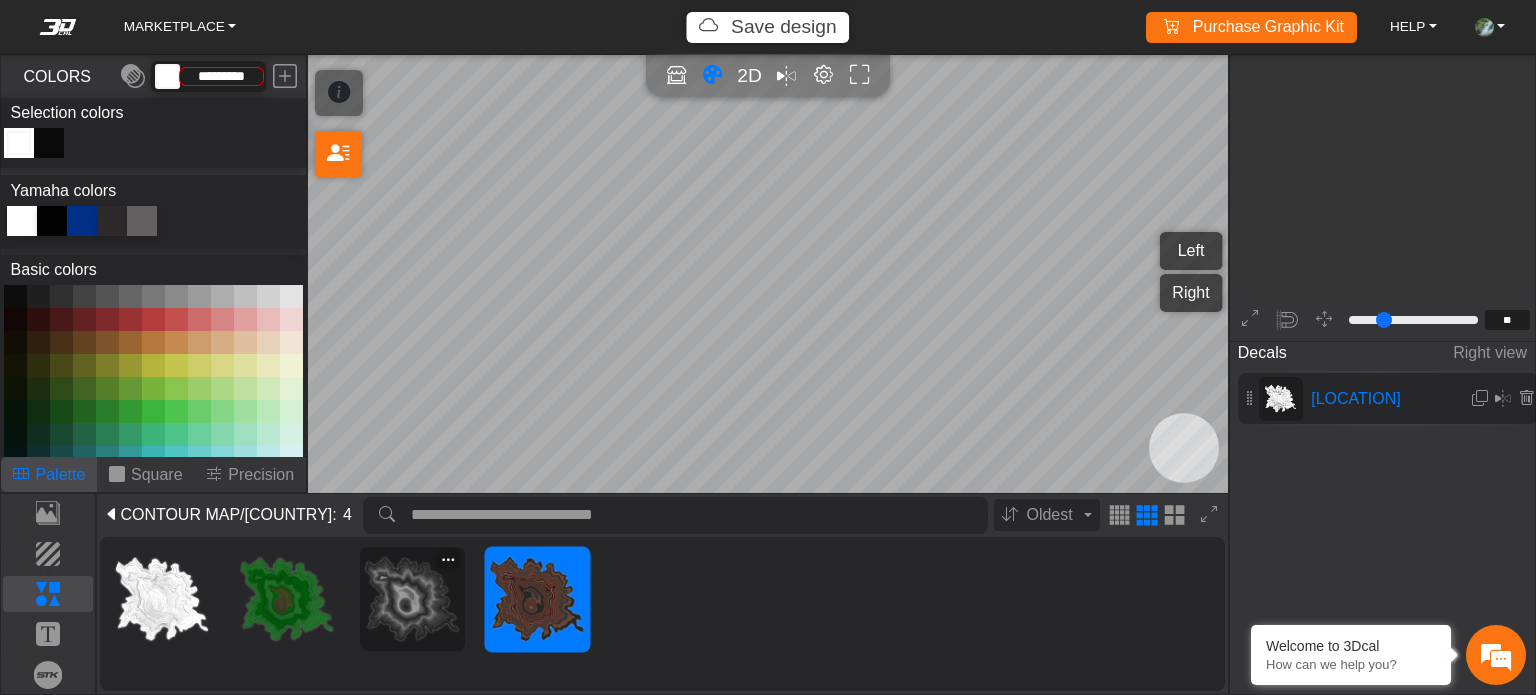scroll, scrollTop: 0, scrollLeft: 0, axis: both 